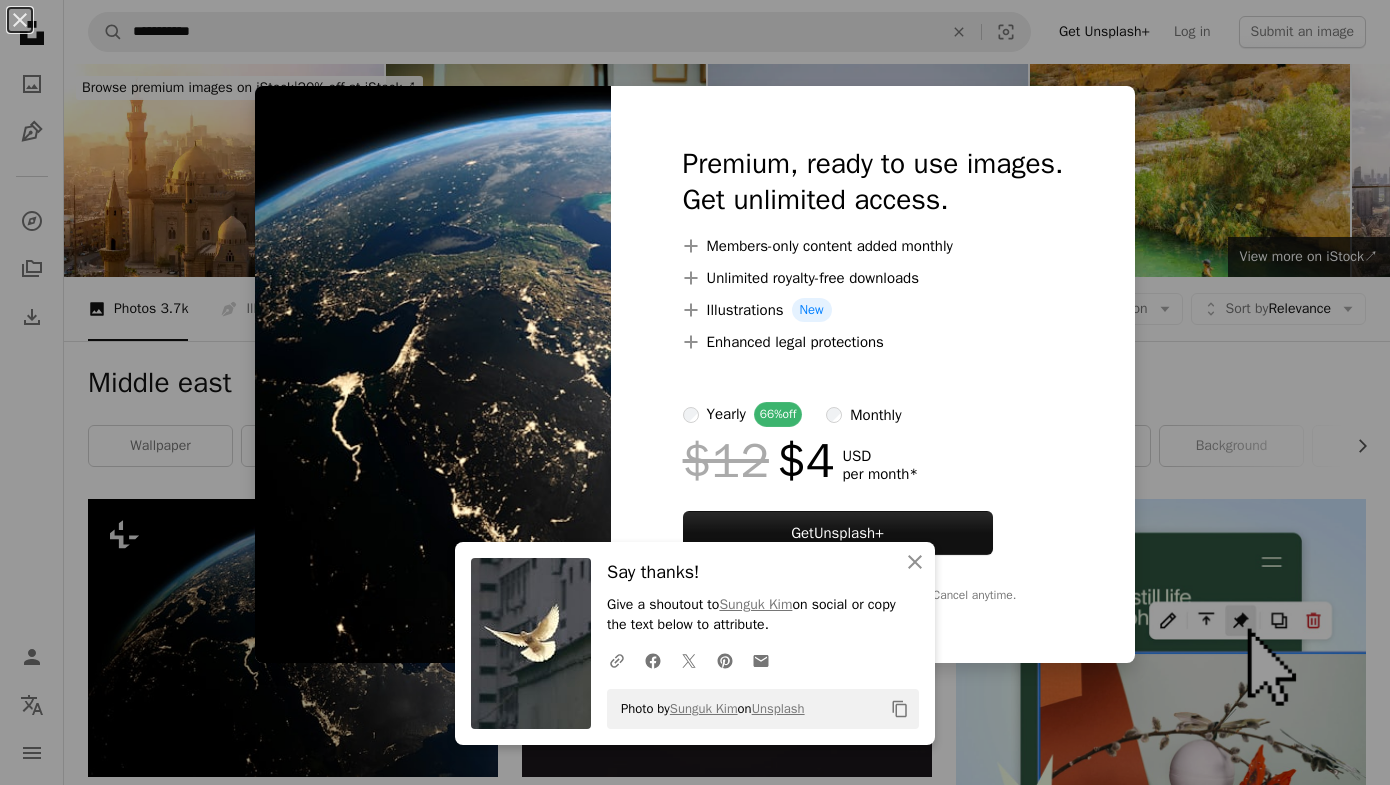 scroll, scrollTop: 367, scrollLeft: 0, axis: vertical 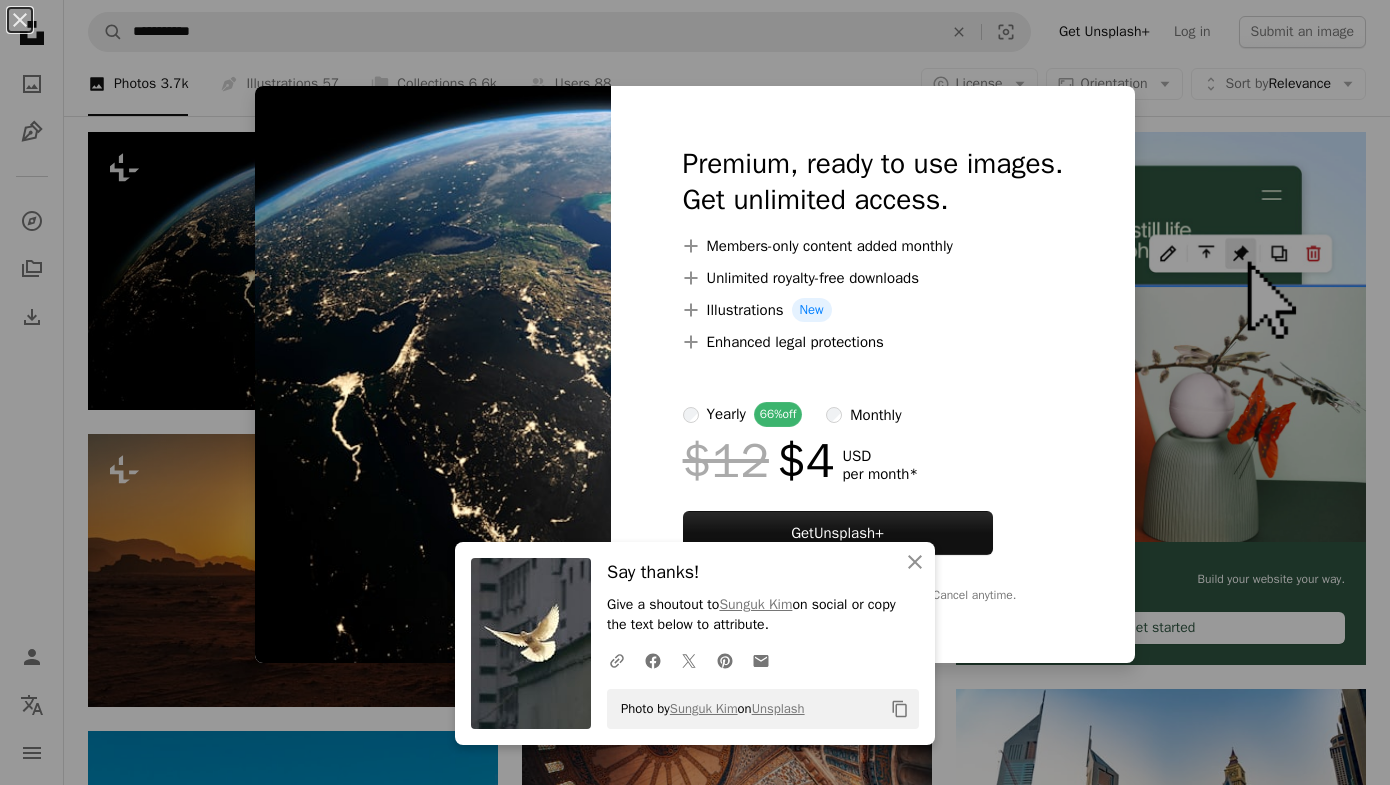 click on "Photo by  [FIRST] [LAST]  on  Unsplash" at bounding box center (695, 392) 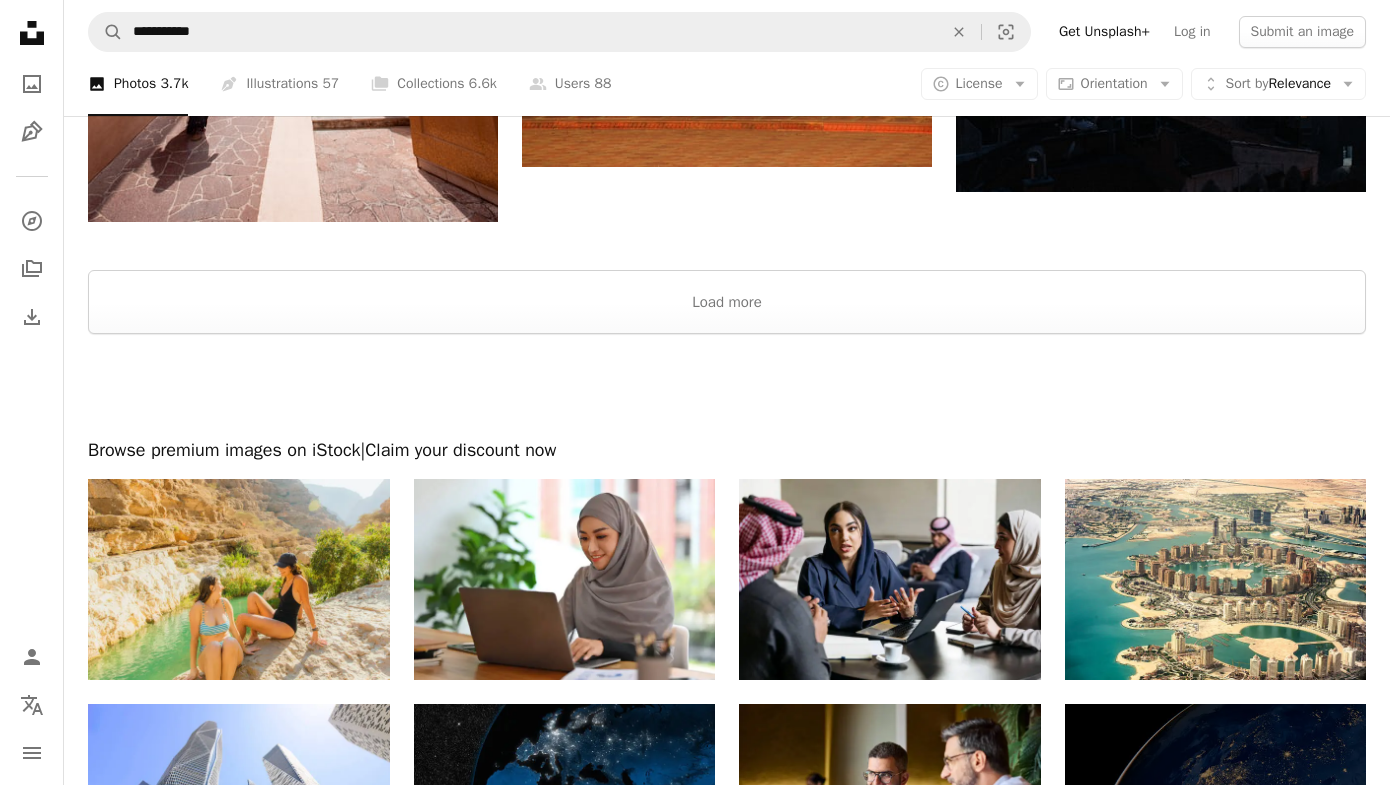 scroll, scrollTop: 3470, scrollLeft: 0, axis: vertical 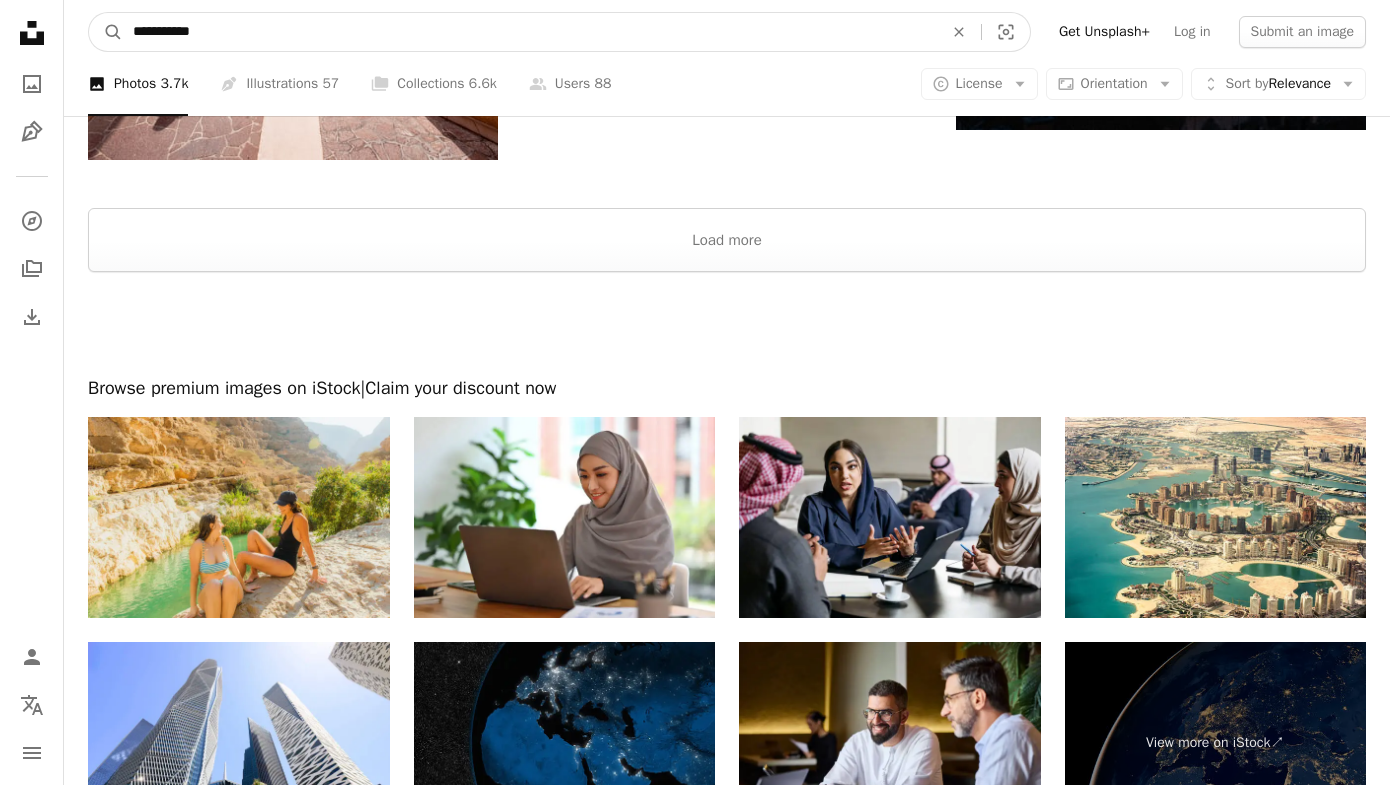 click on "**********" at bounding box center (530, 32) 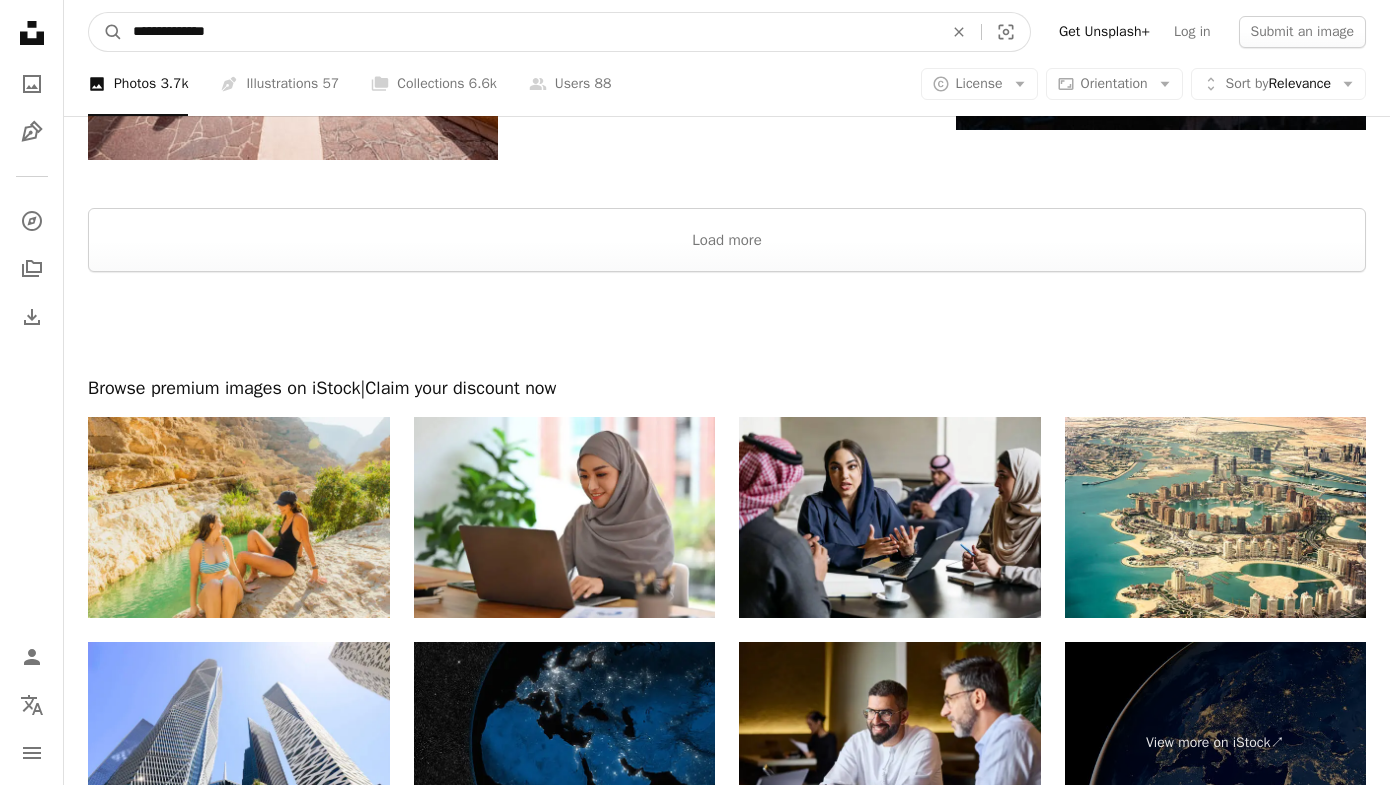 type on "**********" 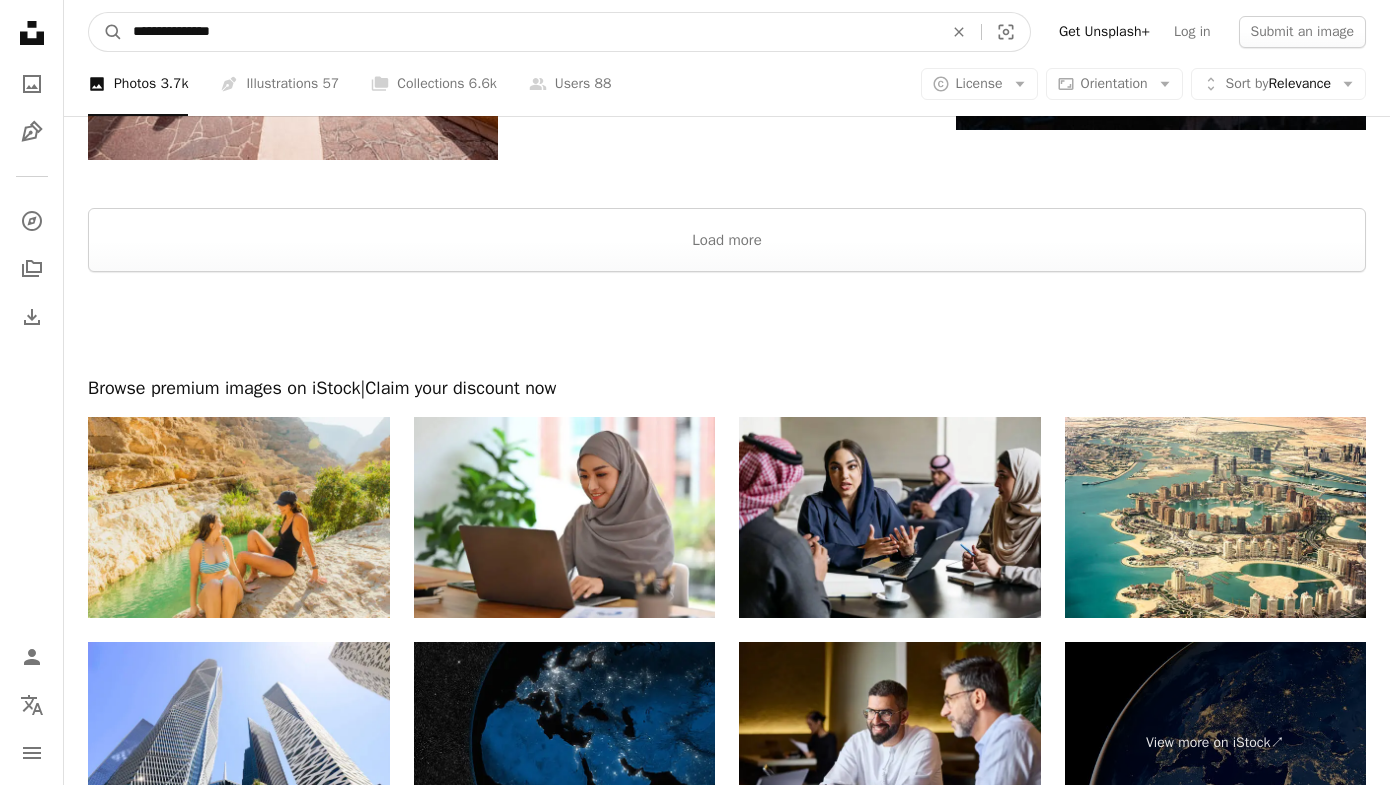 click on "A magnifying glass" at bounding box center (106, 32) 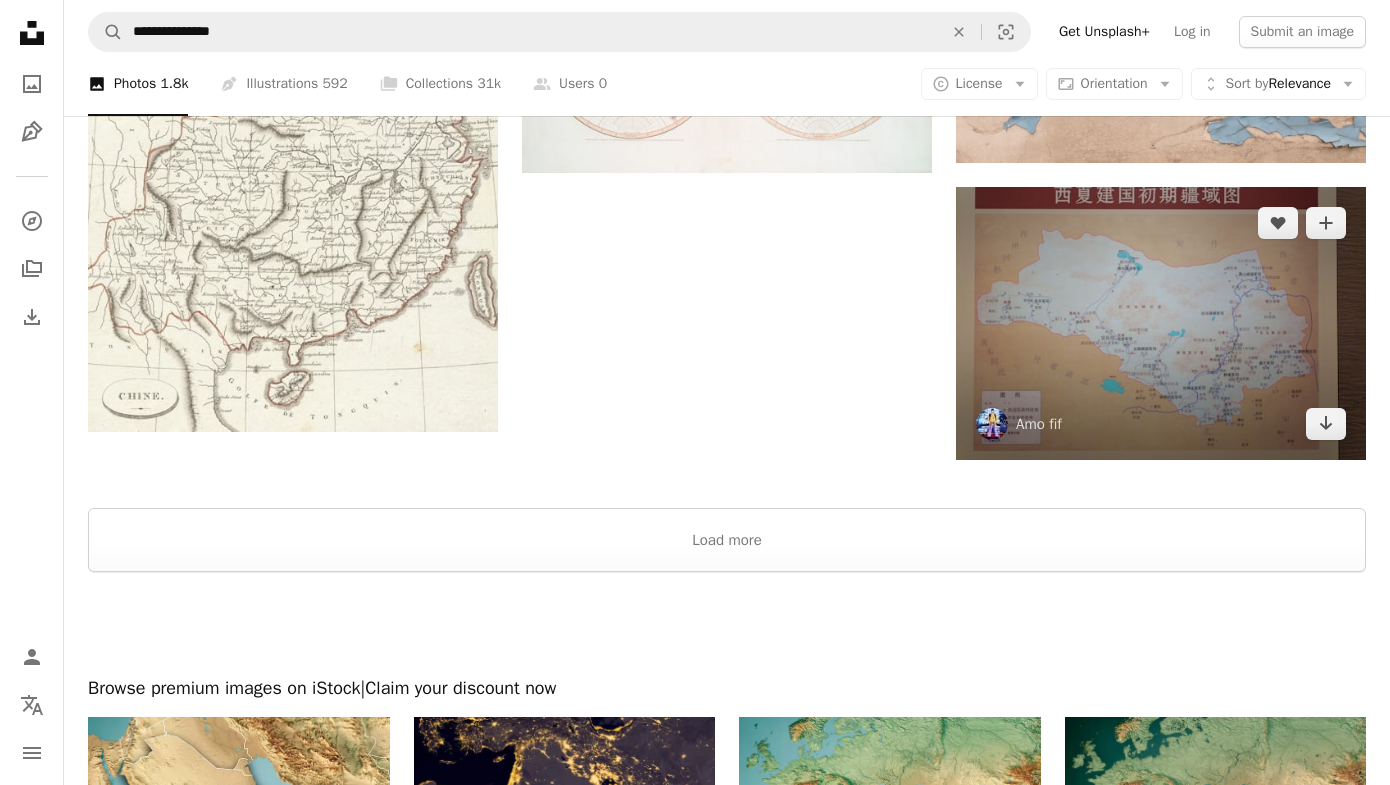 scroll, scrollTop: 2753, scrollLeft: 0, axis: vertical 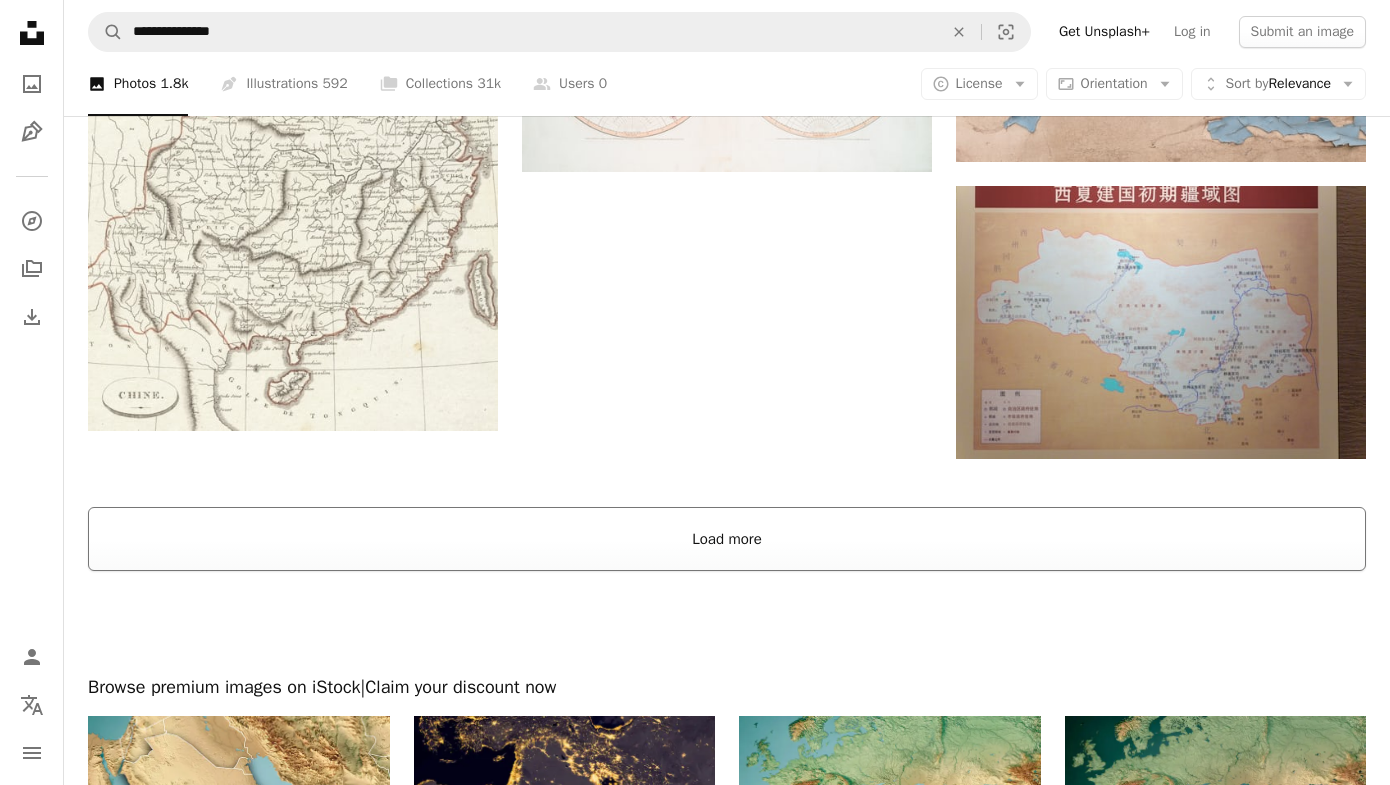click on "Load more" at bounding box center [727, 539] 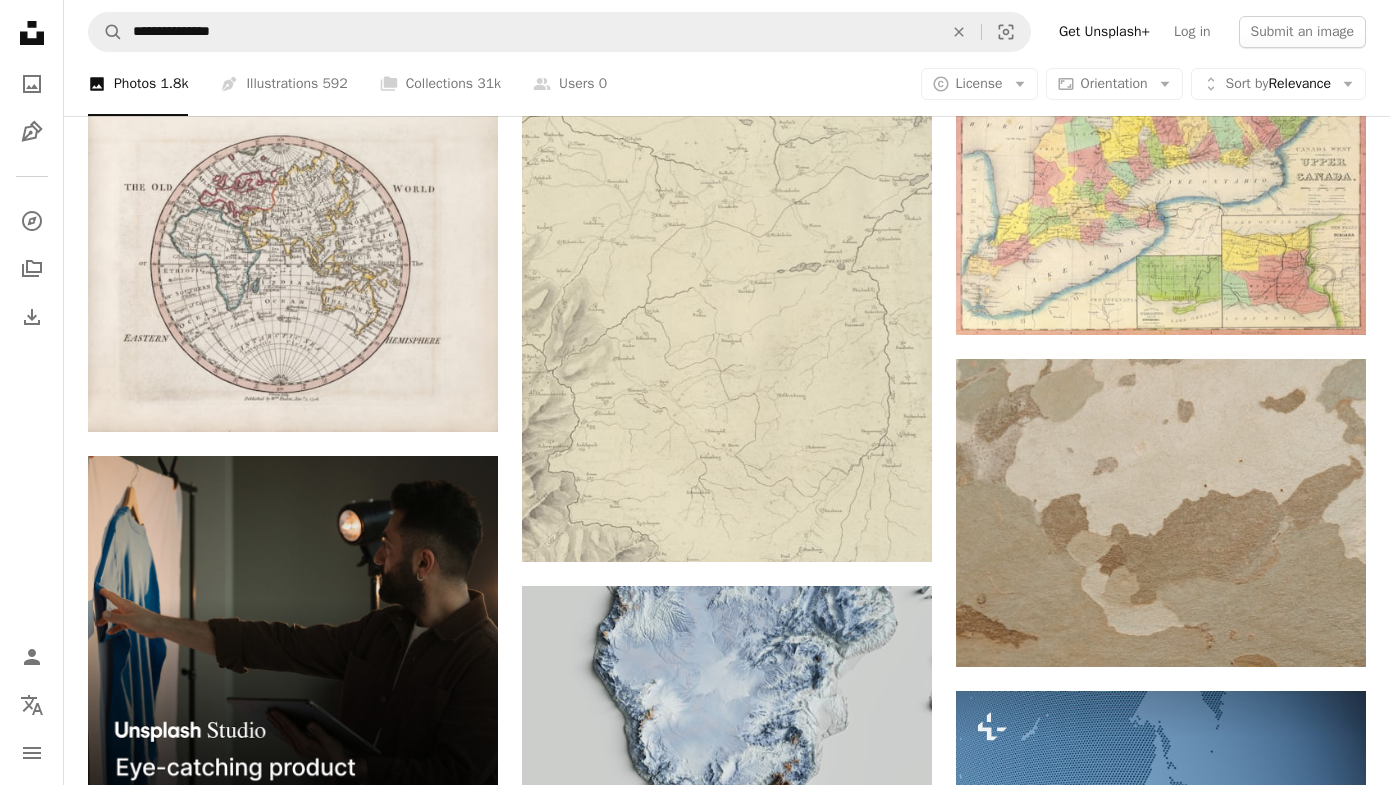 scroll, scrollTop: 3565, scrollLeft: 0, axis: vertical 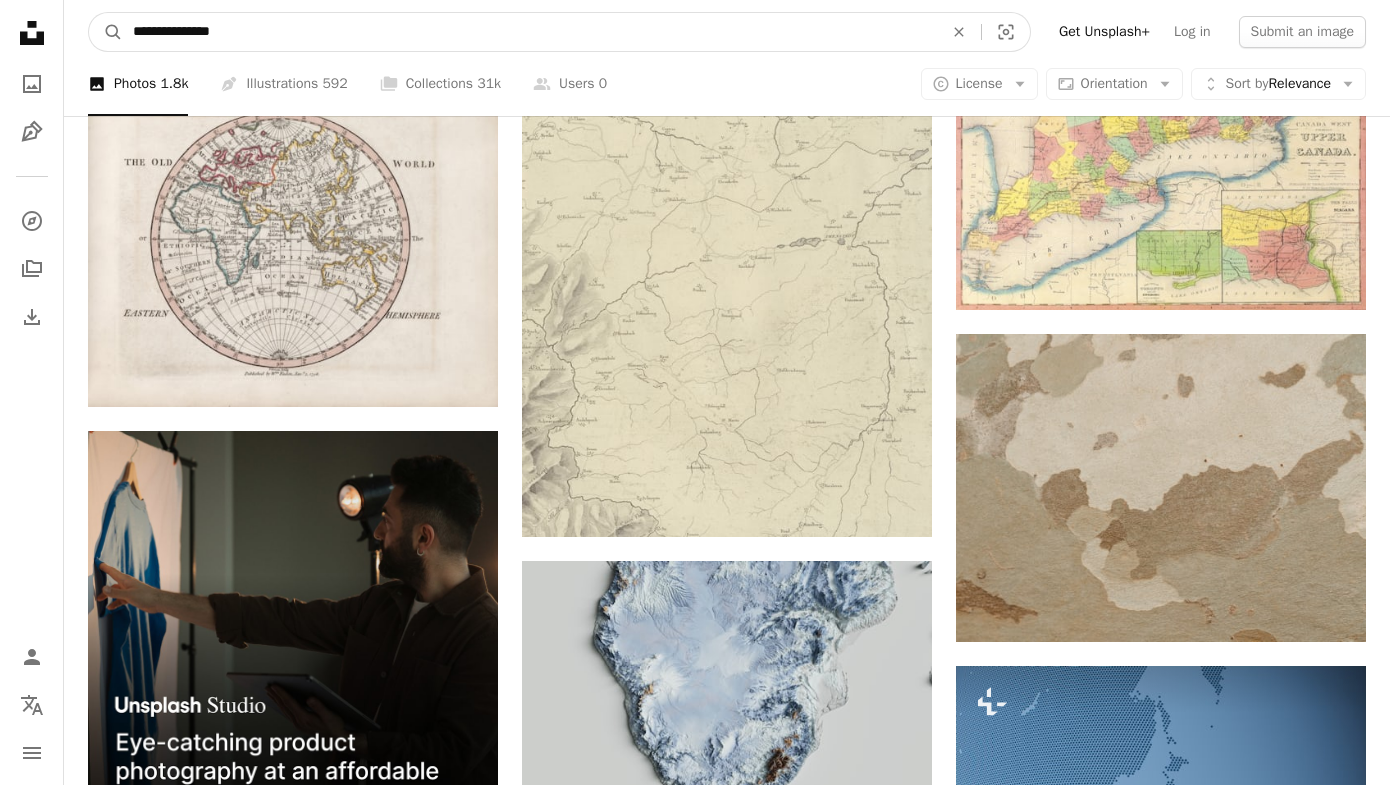 drag, startPoint x: 210, startPoint y: 33, endPoint x: 6, endPoint y: 32, distance: 204.00246 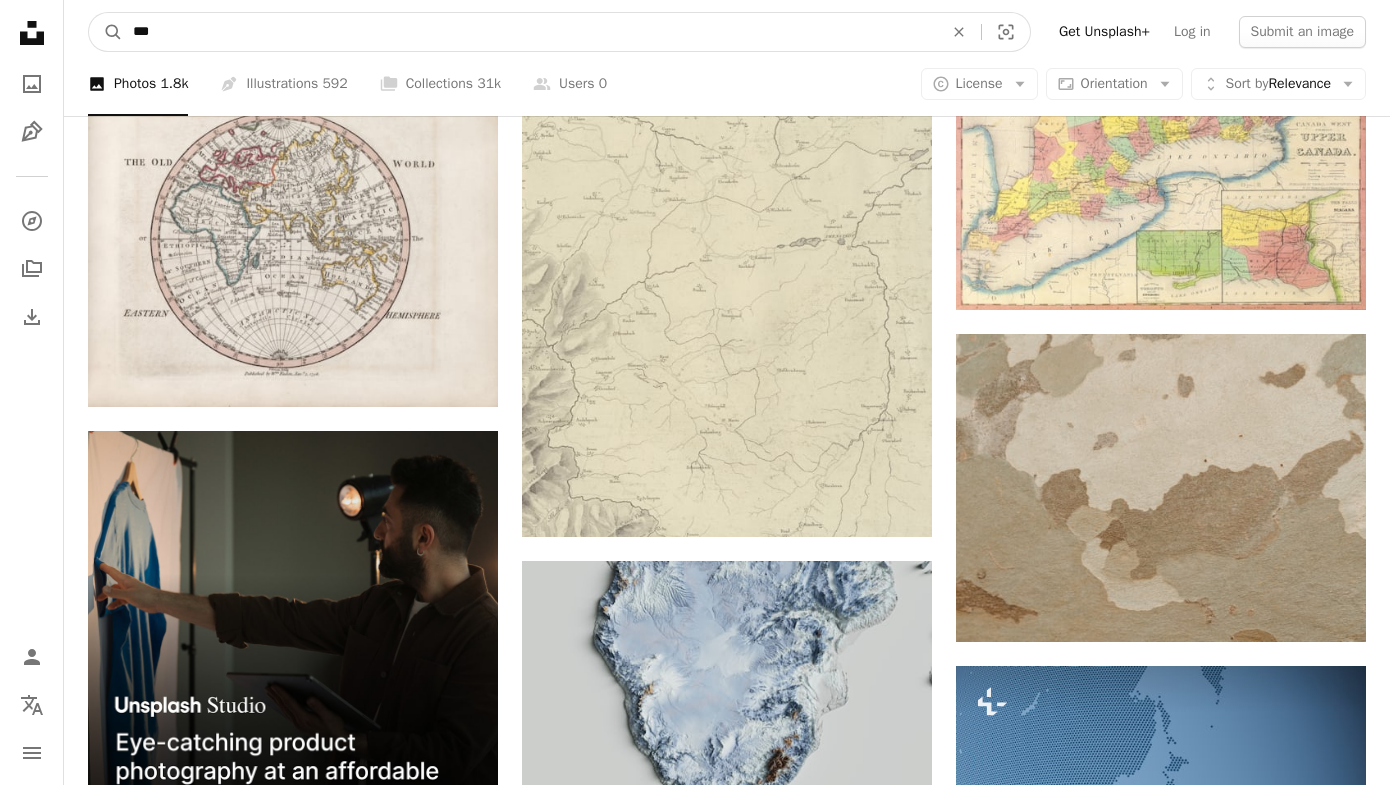 type on "***" 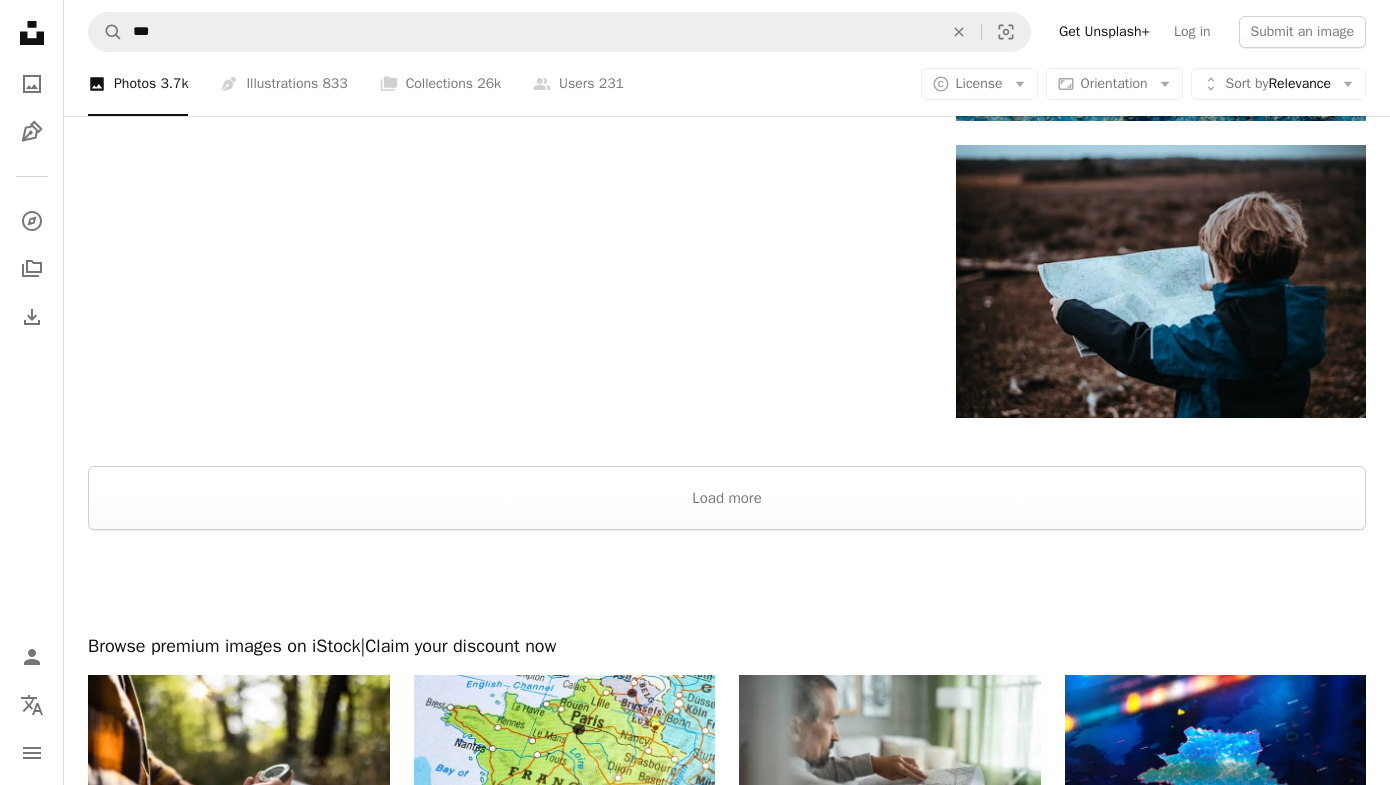 scroll, scrollTop: 3060, scrollLeft: 0, axis: vertical 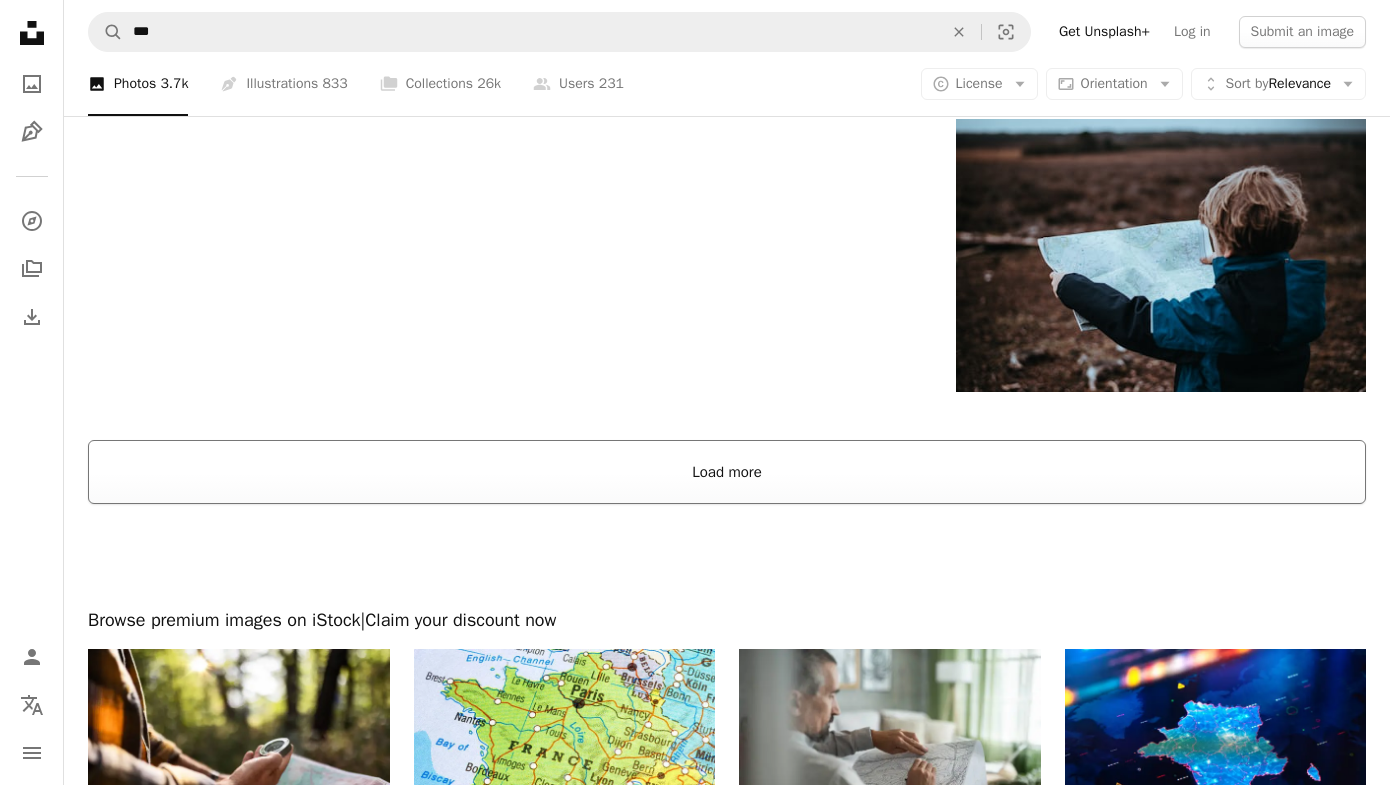click on "Load more" at bounding box center (727, 472) 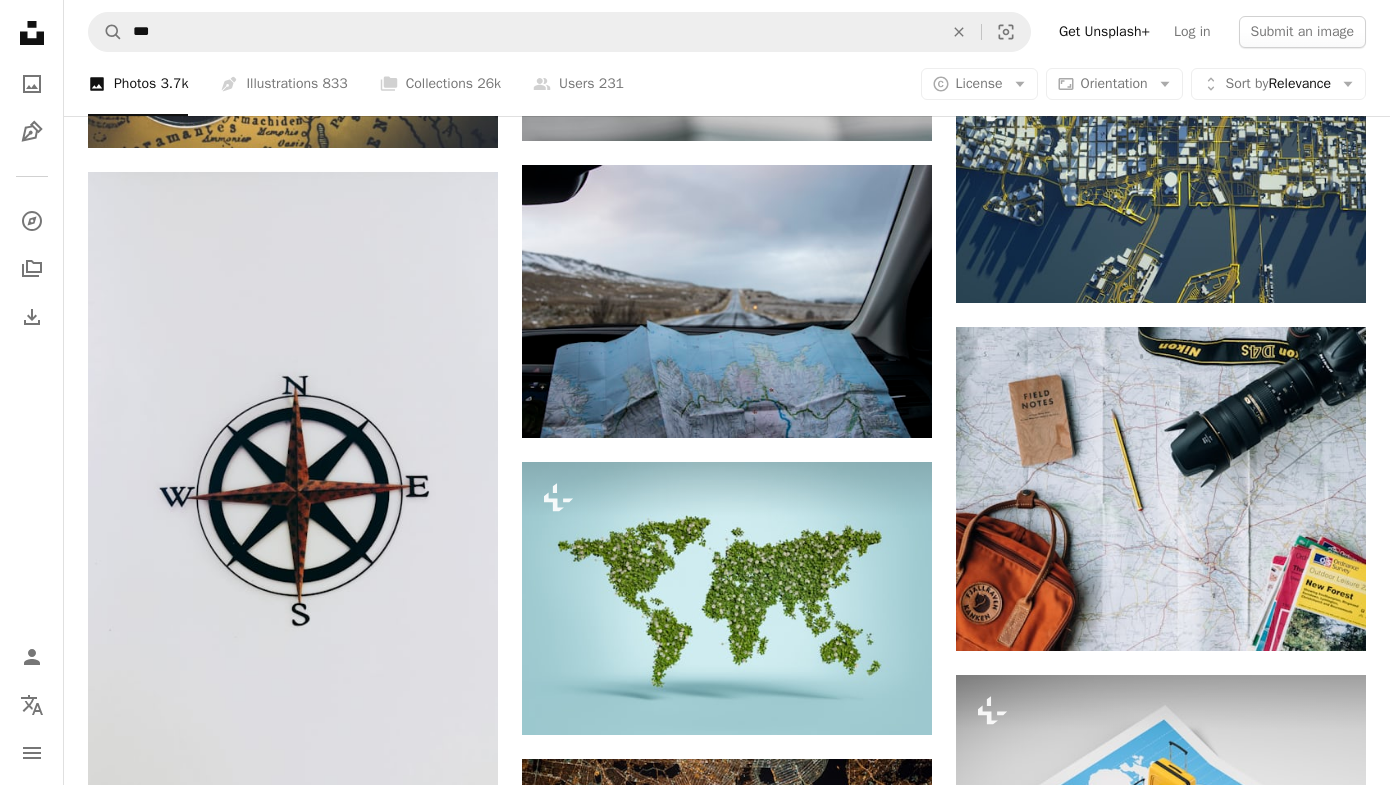 scroll, scrollTop: 3671, scrollLeft: 0, axis: vertical 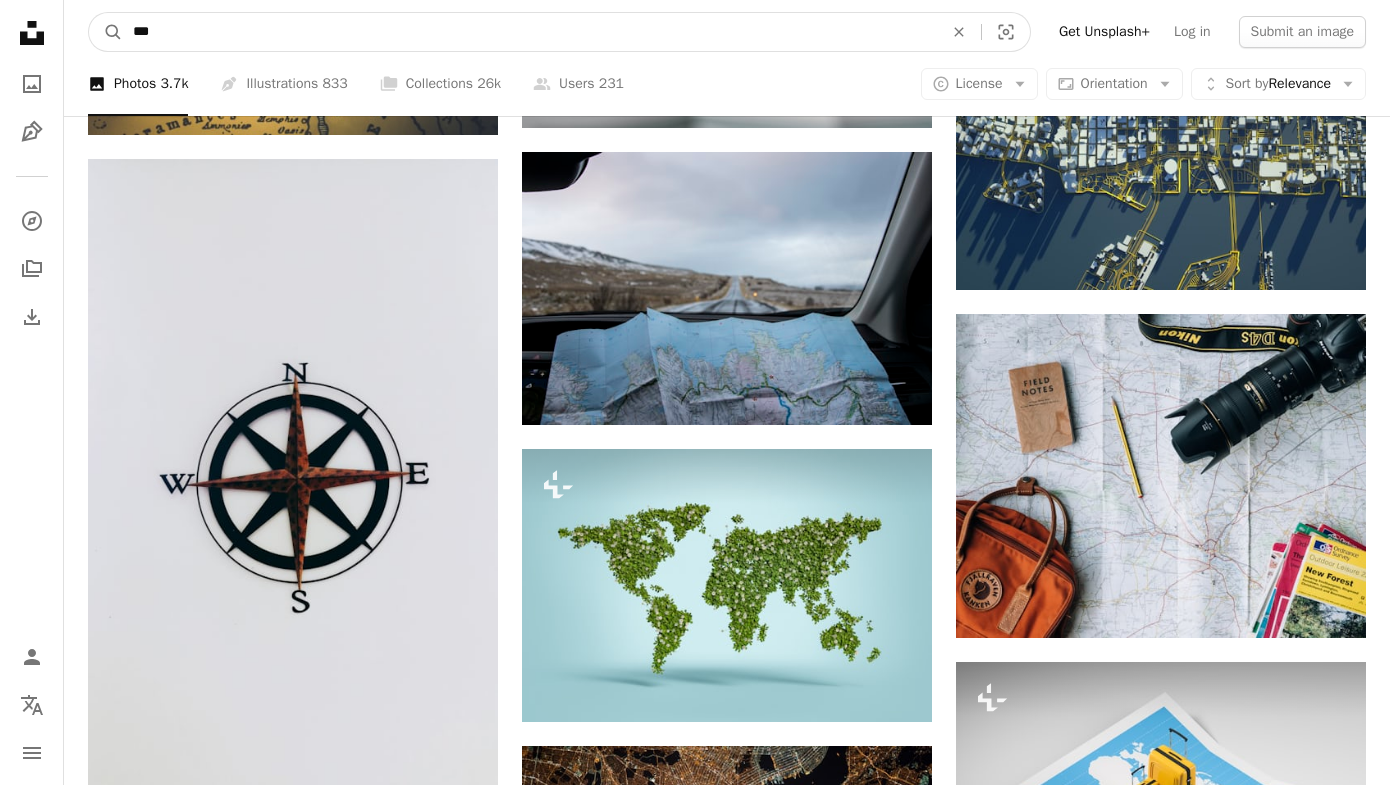 click on "***" at bounding box center (530, 32) 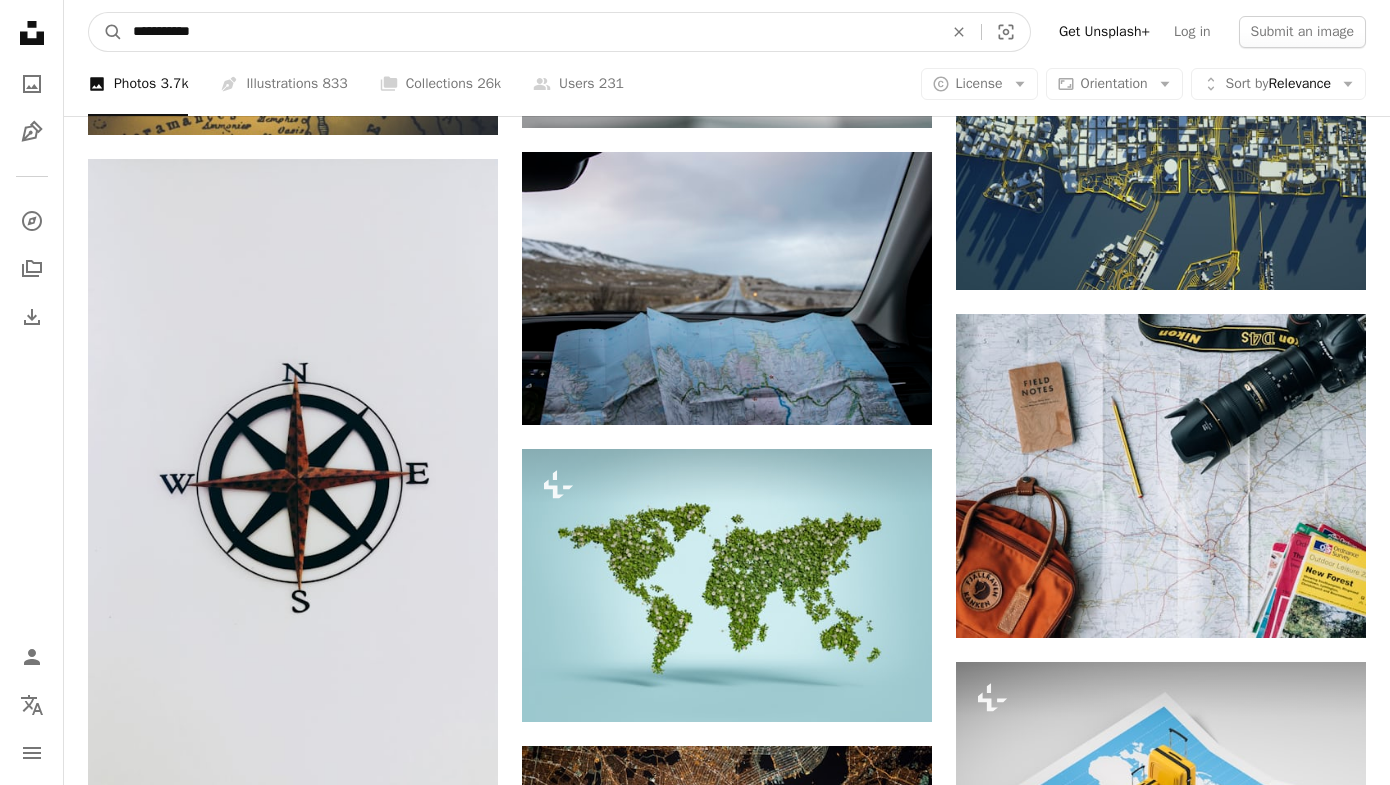 type on "**********" 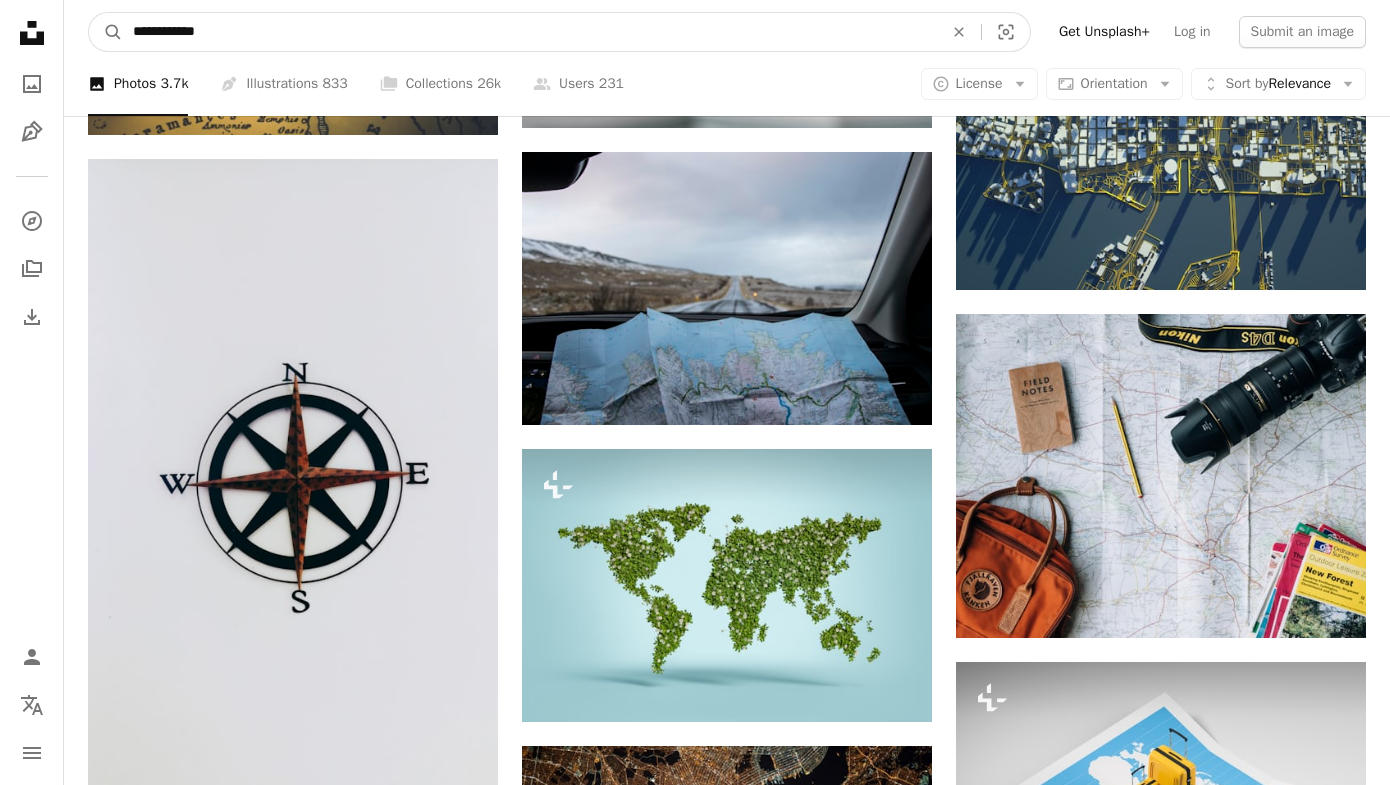 click on "A magnifying glass" at bounding box center (106, 32) 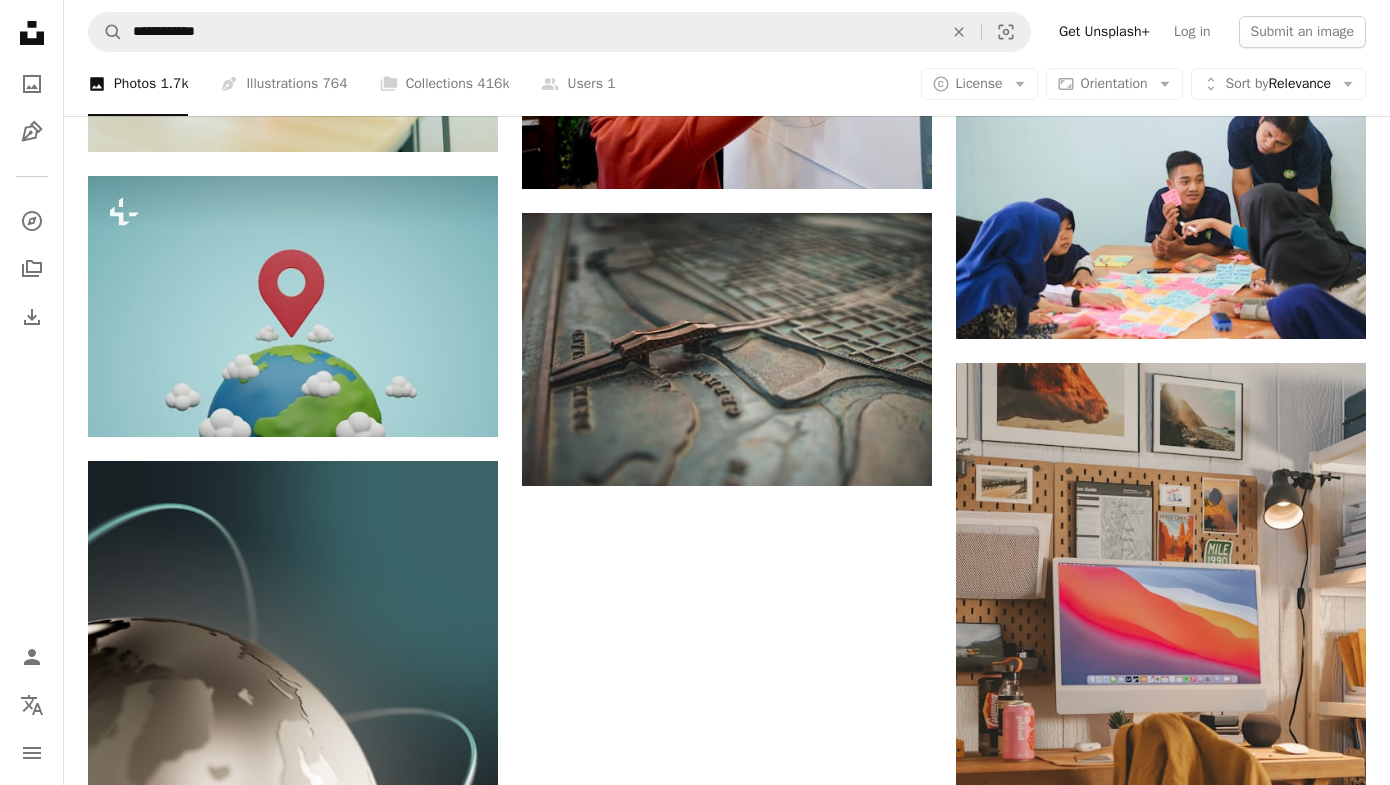 scroll, scrollTop: 2187, scrollLeft: 0, axis: vertical 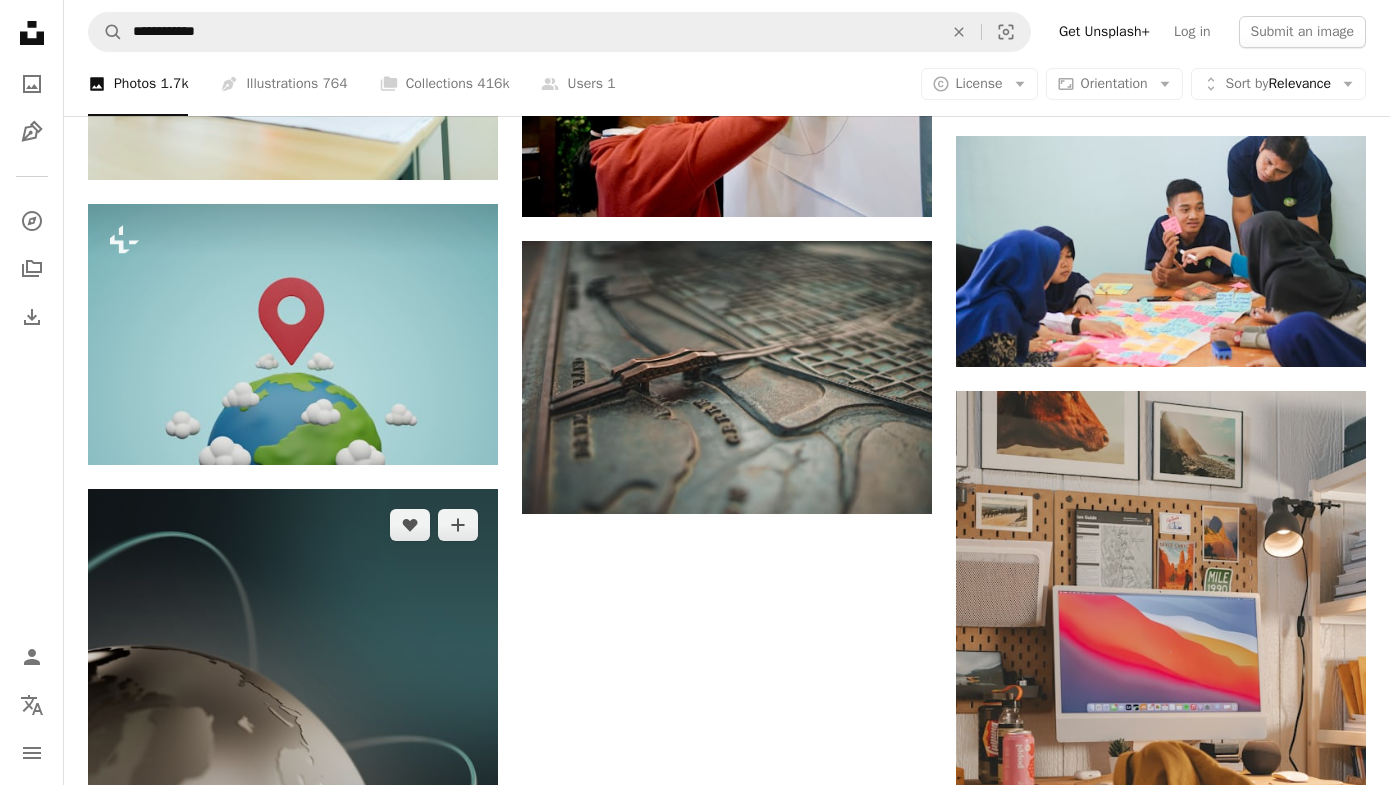 click at bounding box center [293, 694] 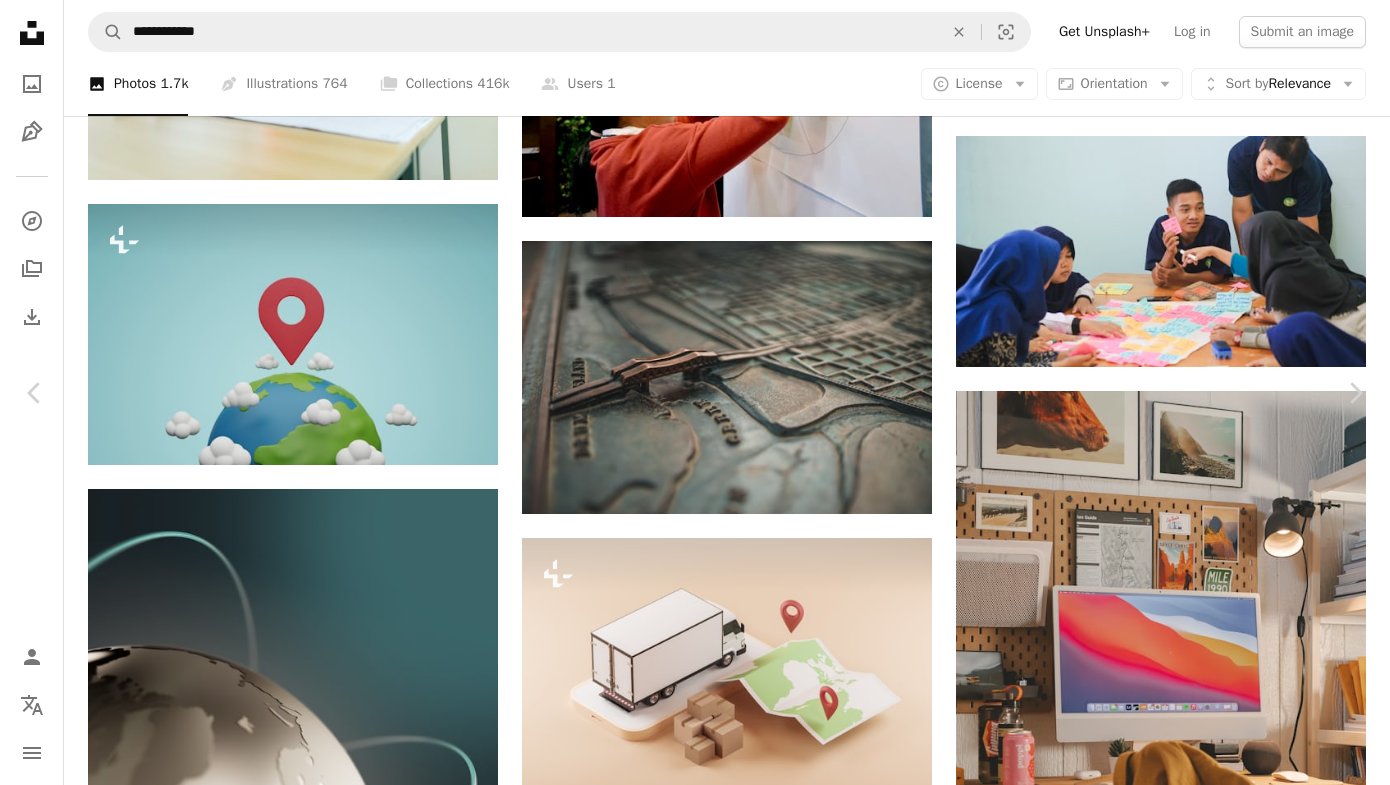 scroll, scrollTop: 314, scrollLeft: 0, axis: vertical 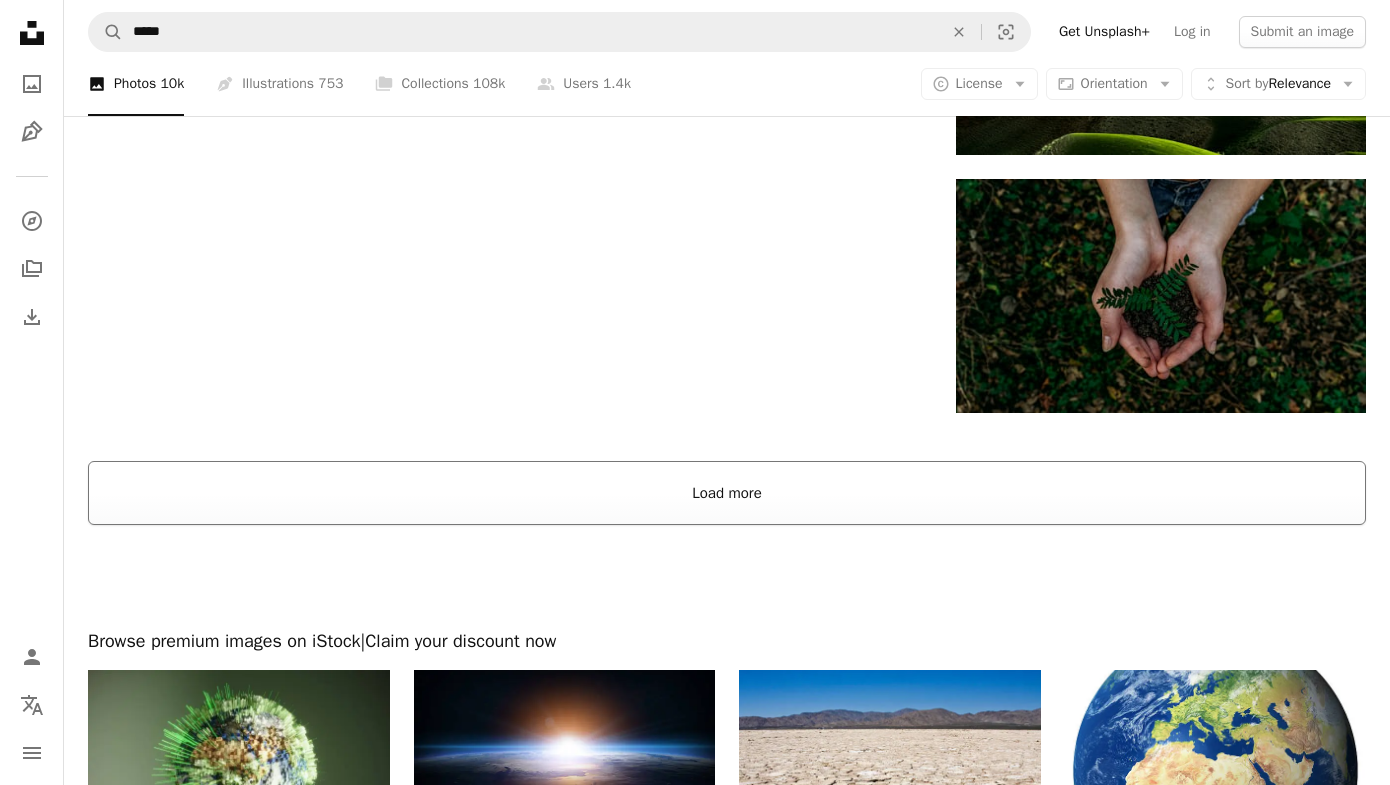 click on "Load more" at bounding box center [727, 493] 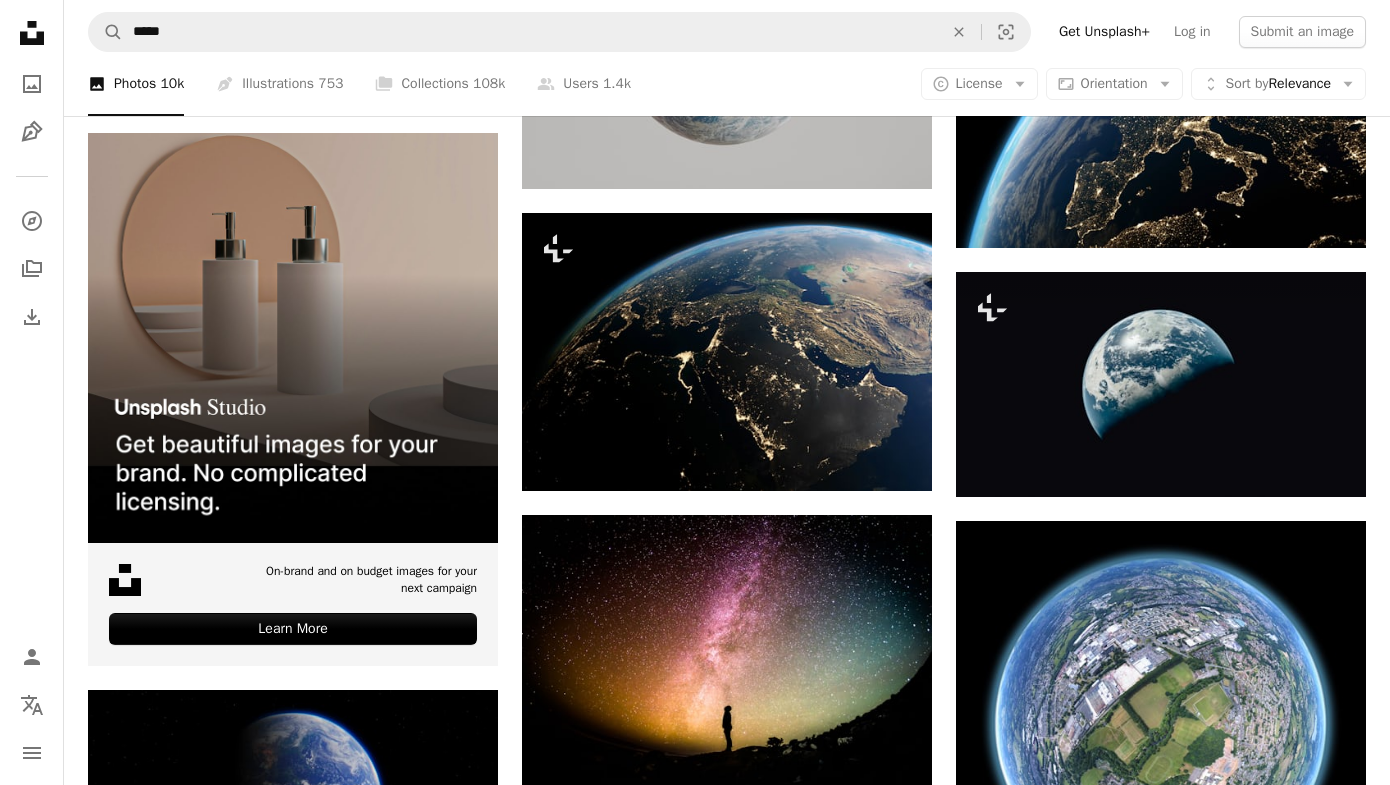 scroll, scrollTop: 3935, scrollLeft: 0, axis: vertical 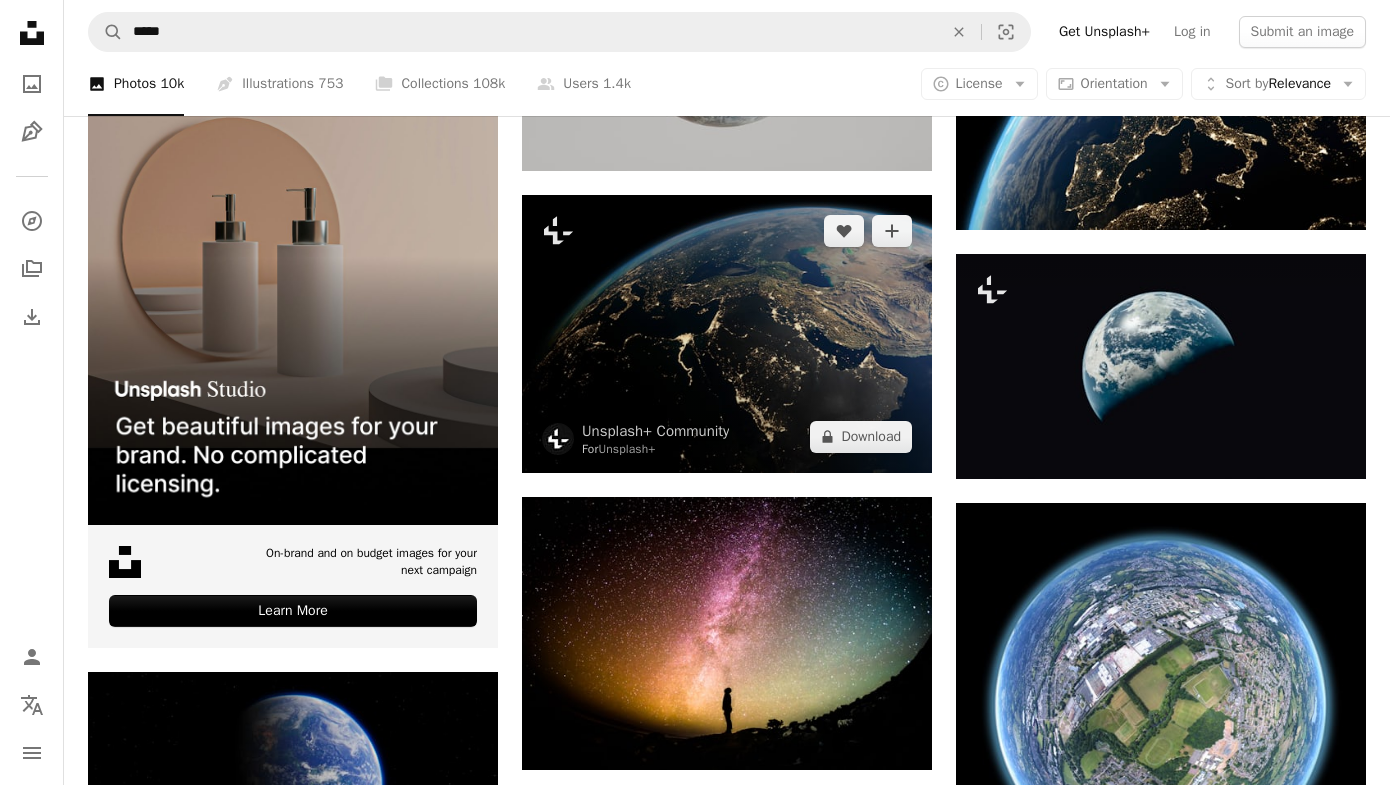 click at bounding box center [727, 334] 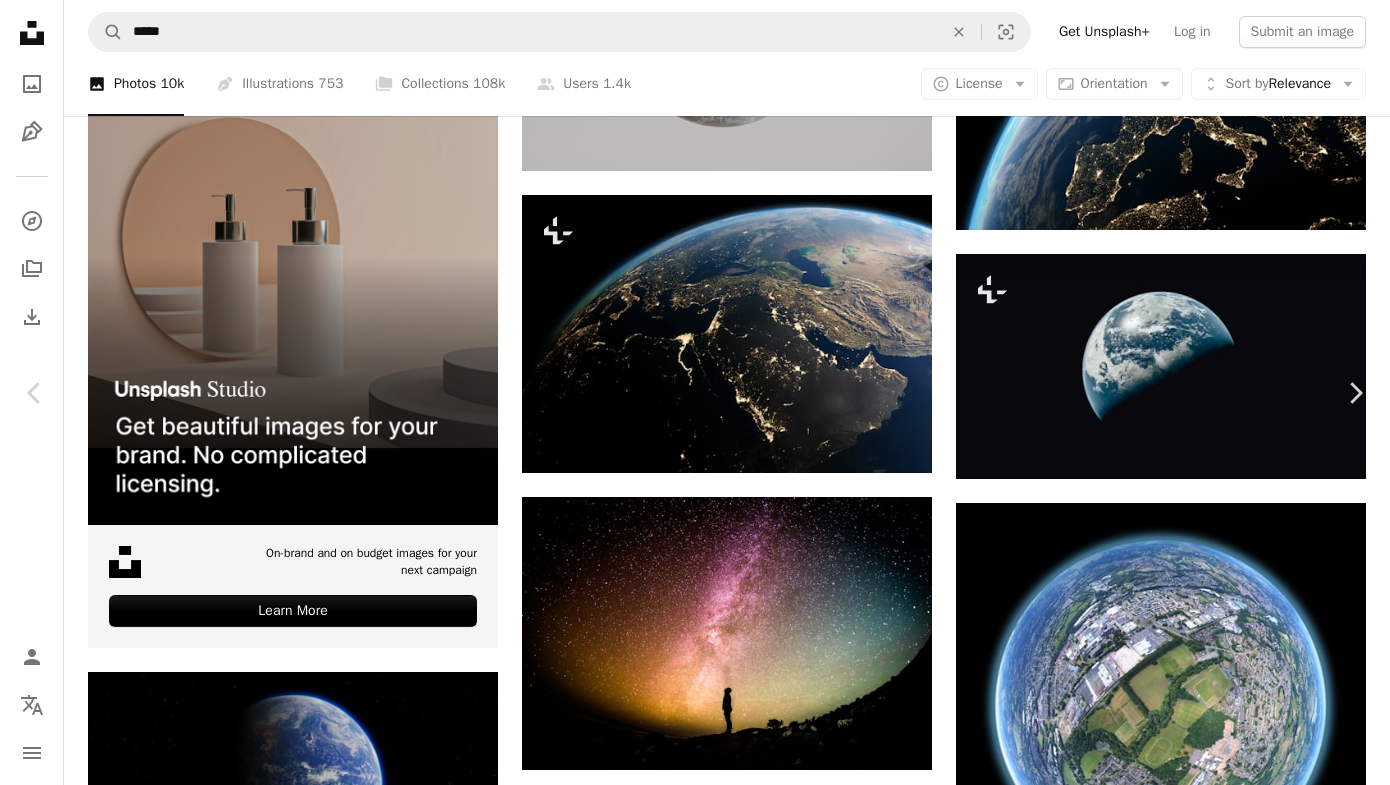 scroll, scrollTop: 527, scrollLeft: 0, axis: vertical 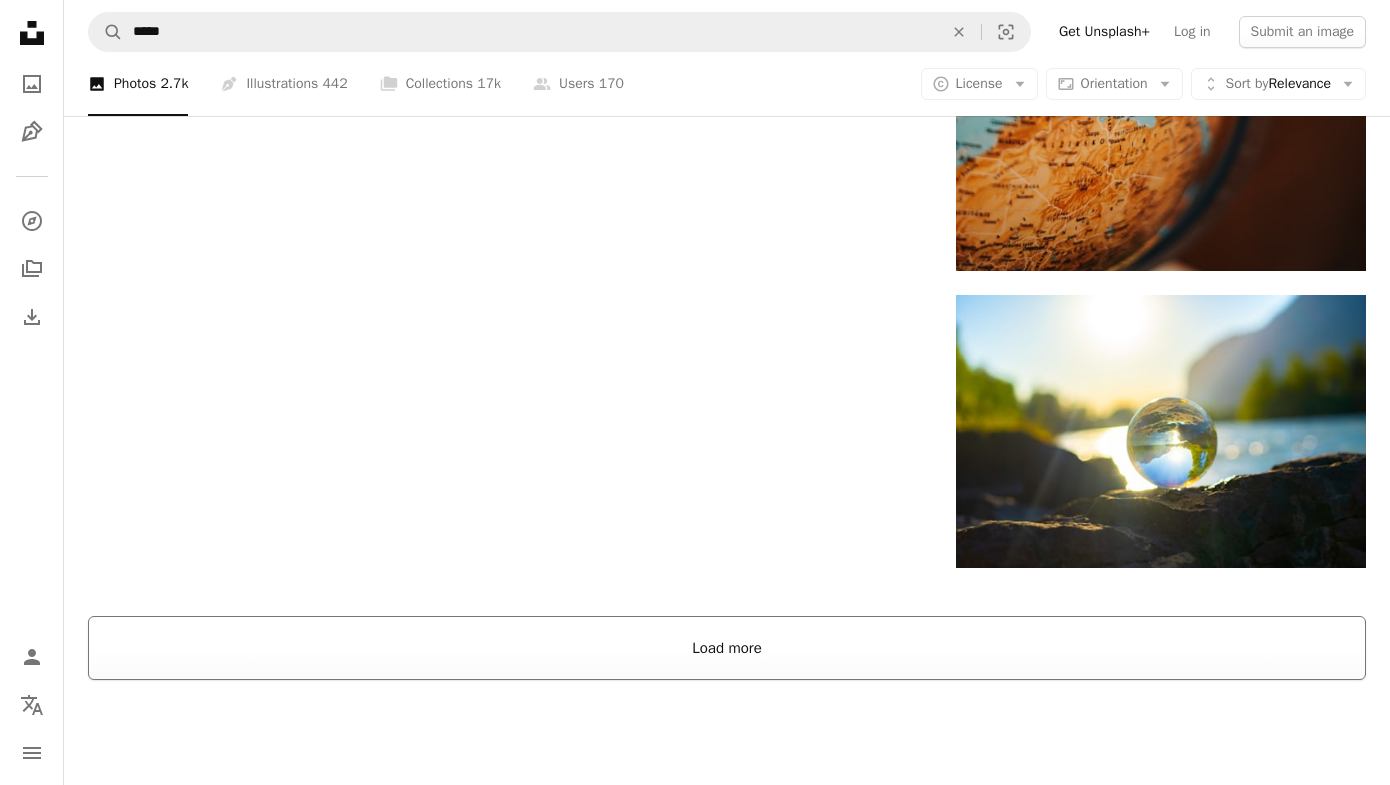 click on "Load more" at bounding box center (727, 648) 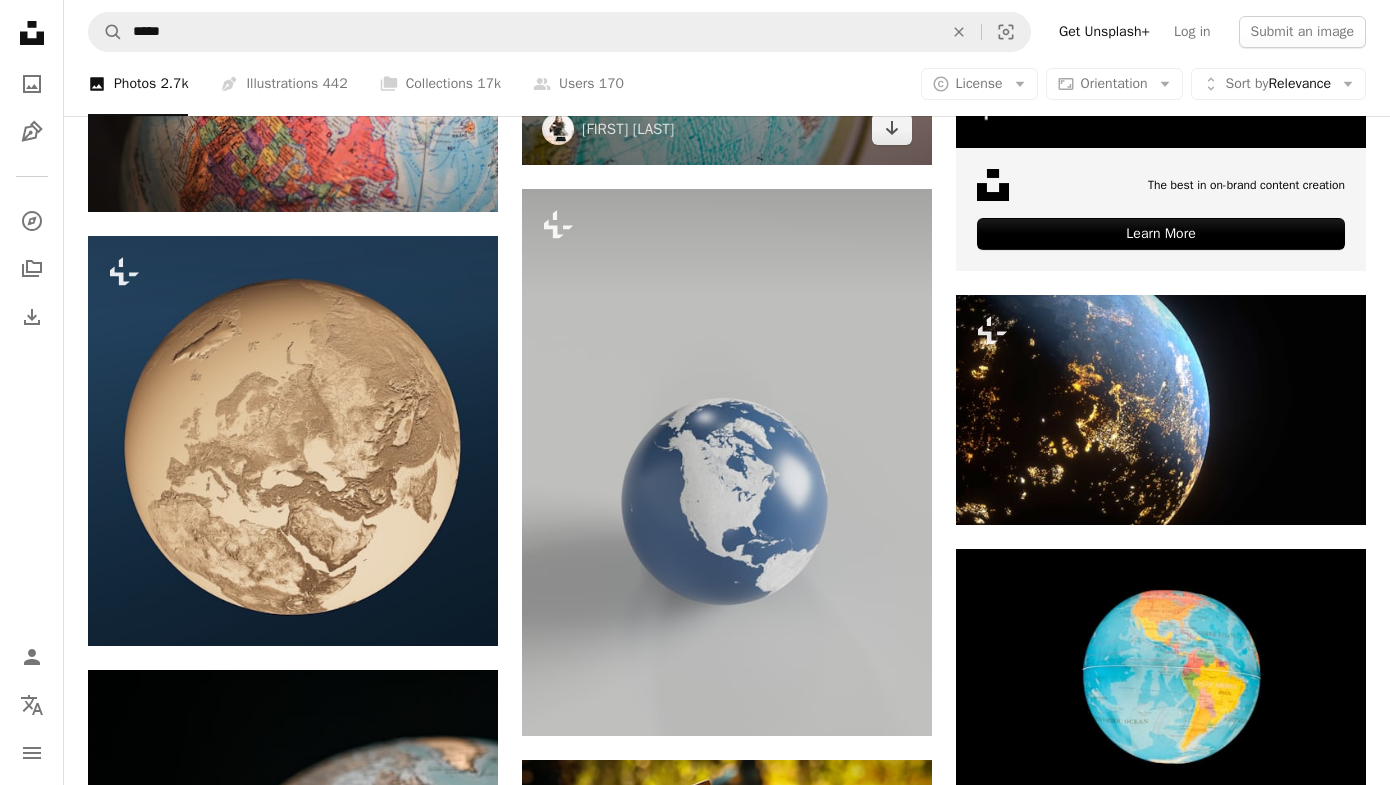 scroll, scrollTop: 8926, scrollLeft: 0, axis: vertical 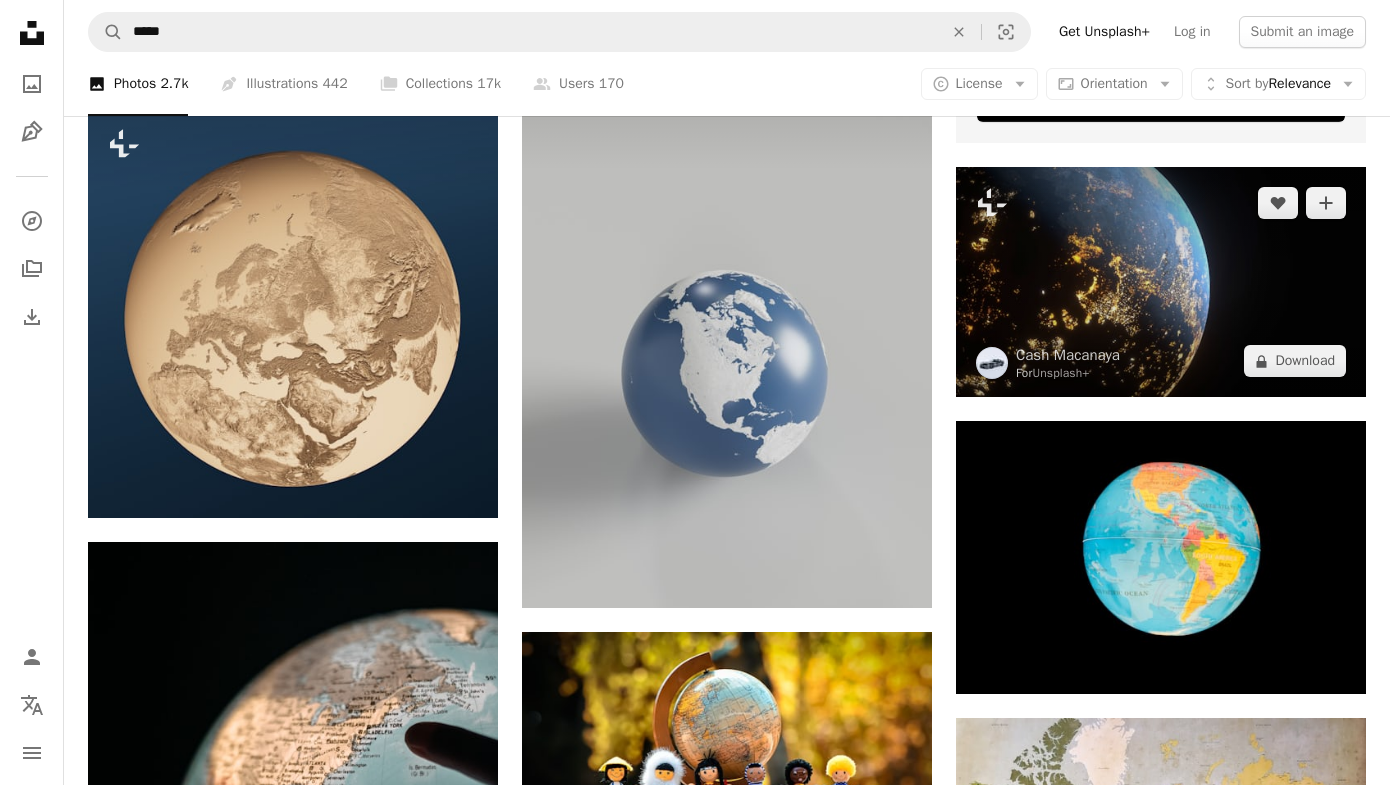 click at bounding box center [1161, 282] 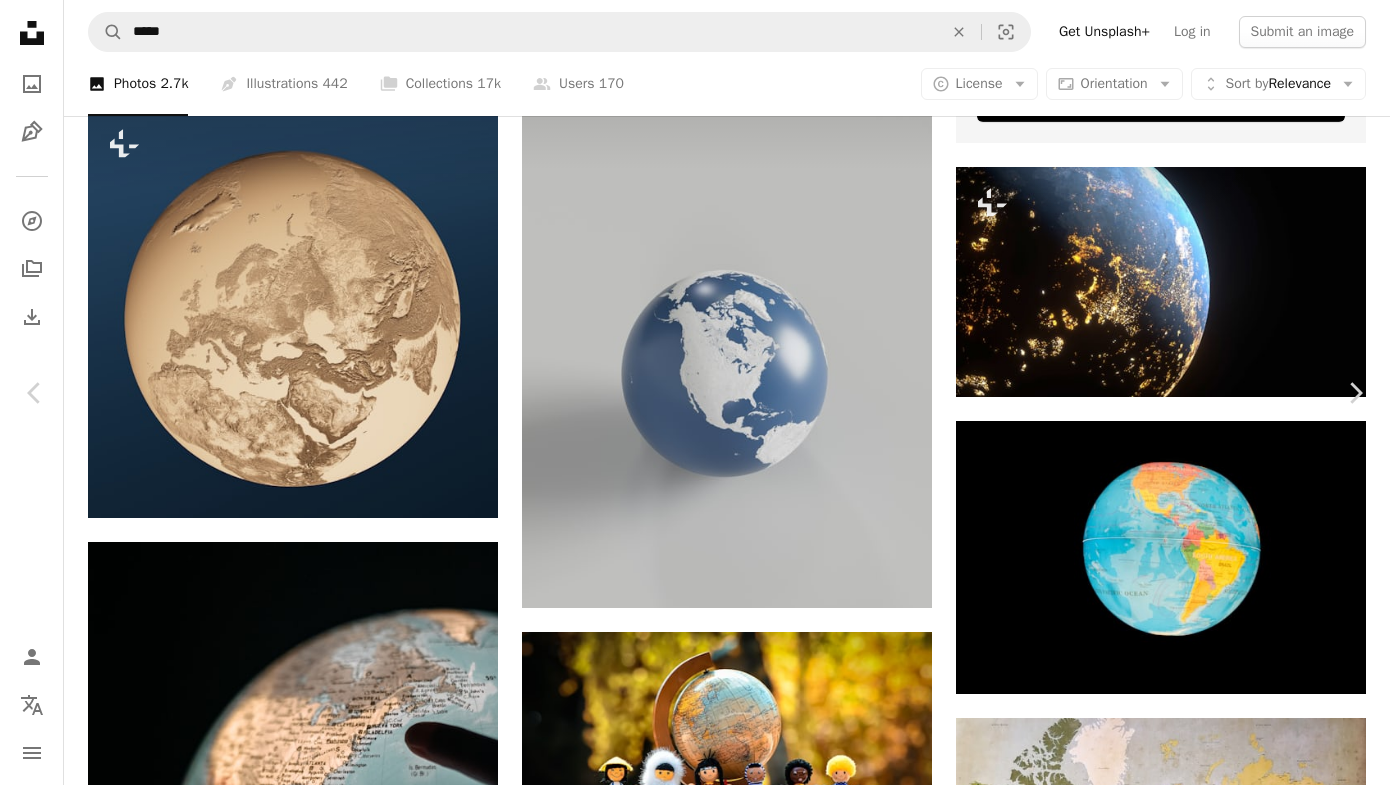 scroll, scrollTop: 589, scrollLeft: 0, axis: vertical 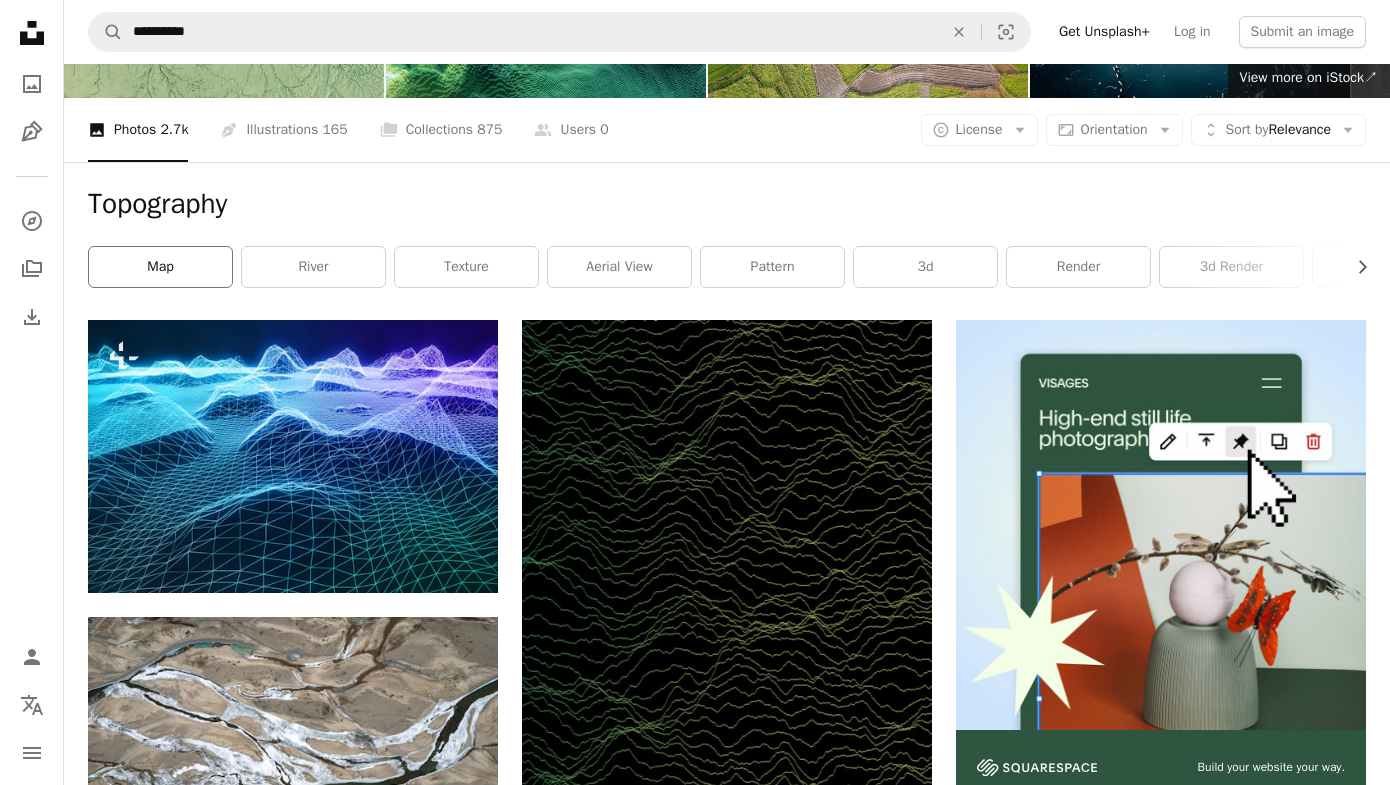 click on "map" at bounding box center [160, 267] 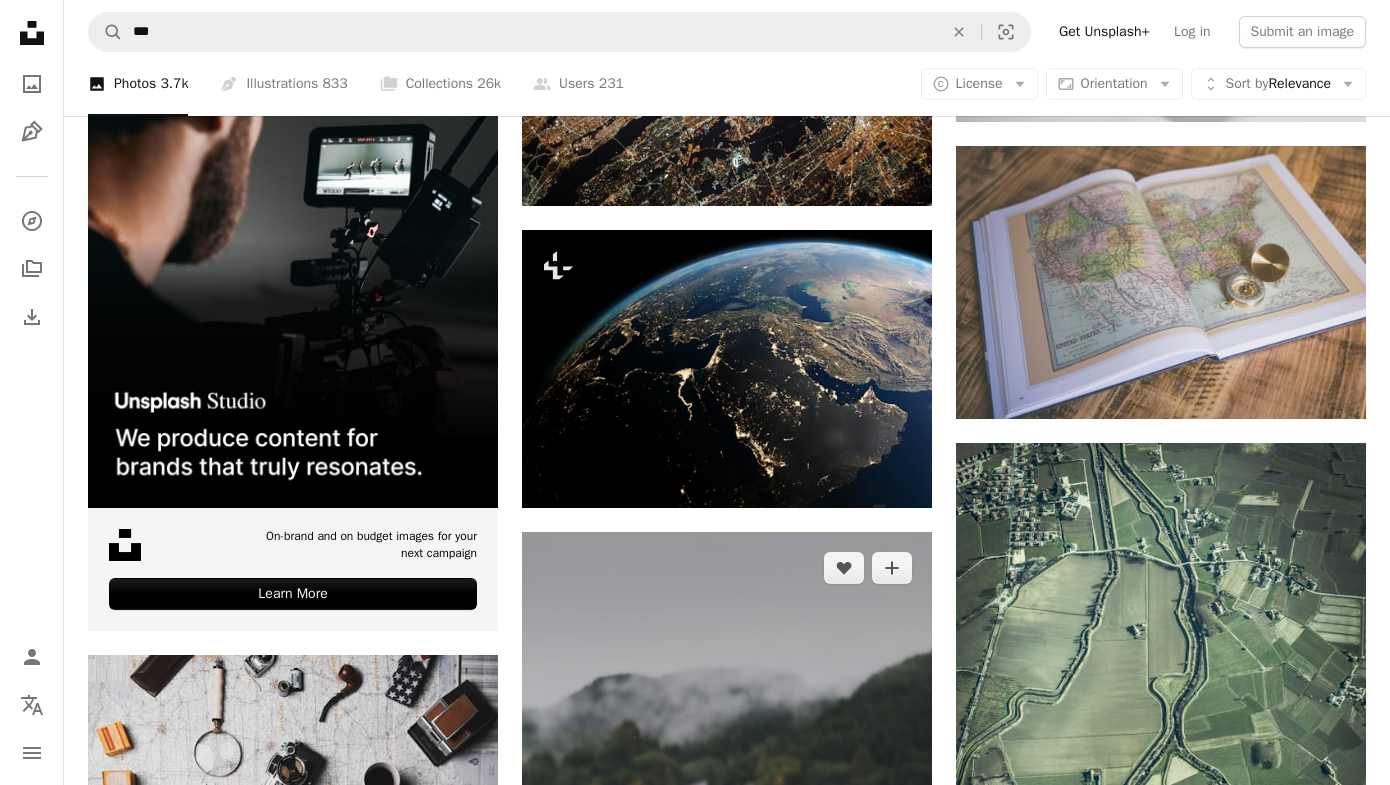 scroll, scrollTop: 4471, scrollLeft: 0, axis: vertical 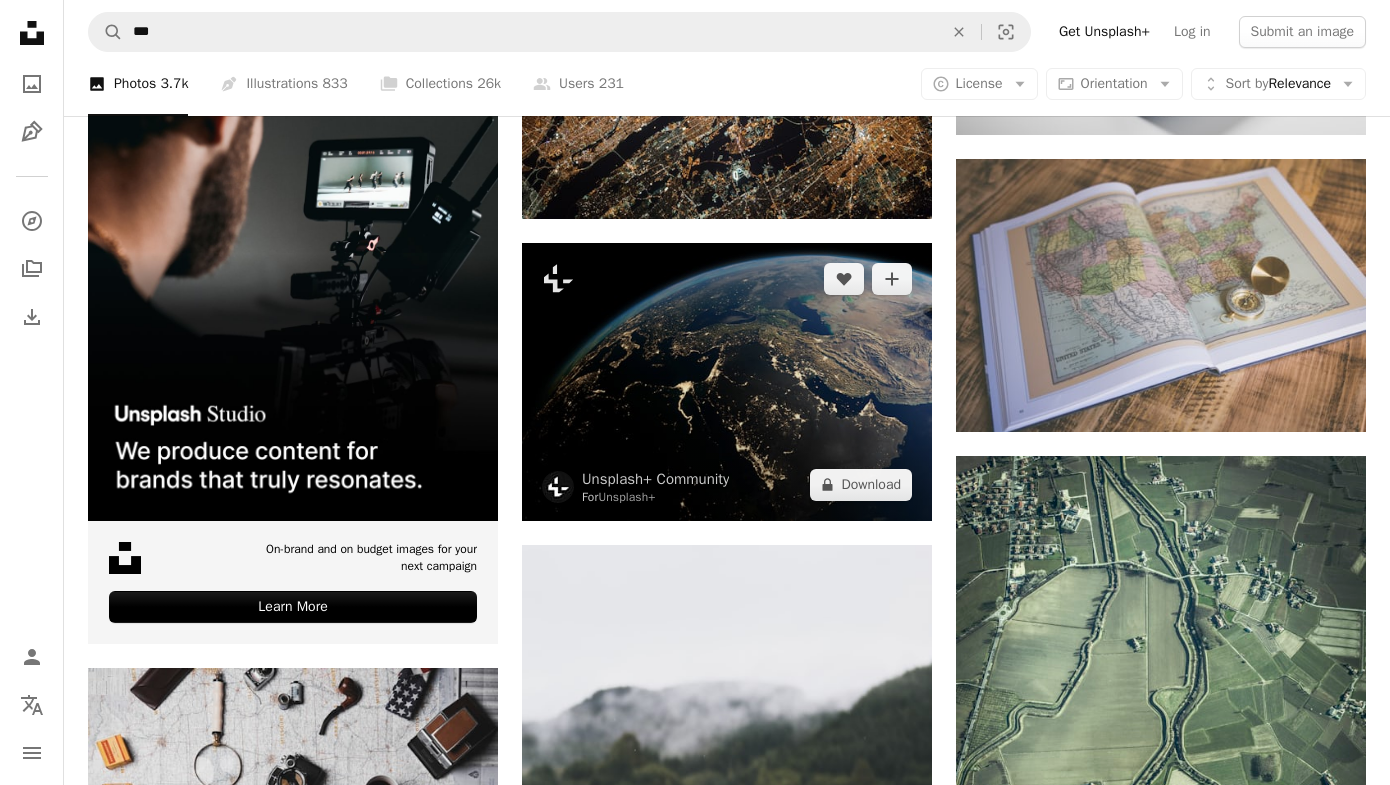 click at bounding box center (727, 382) 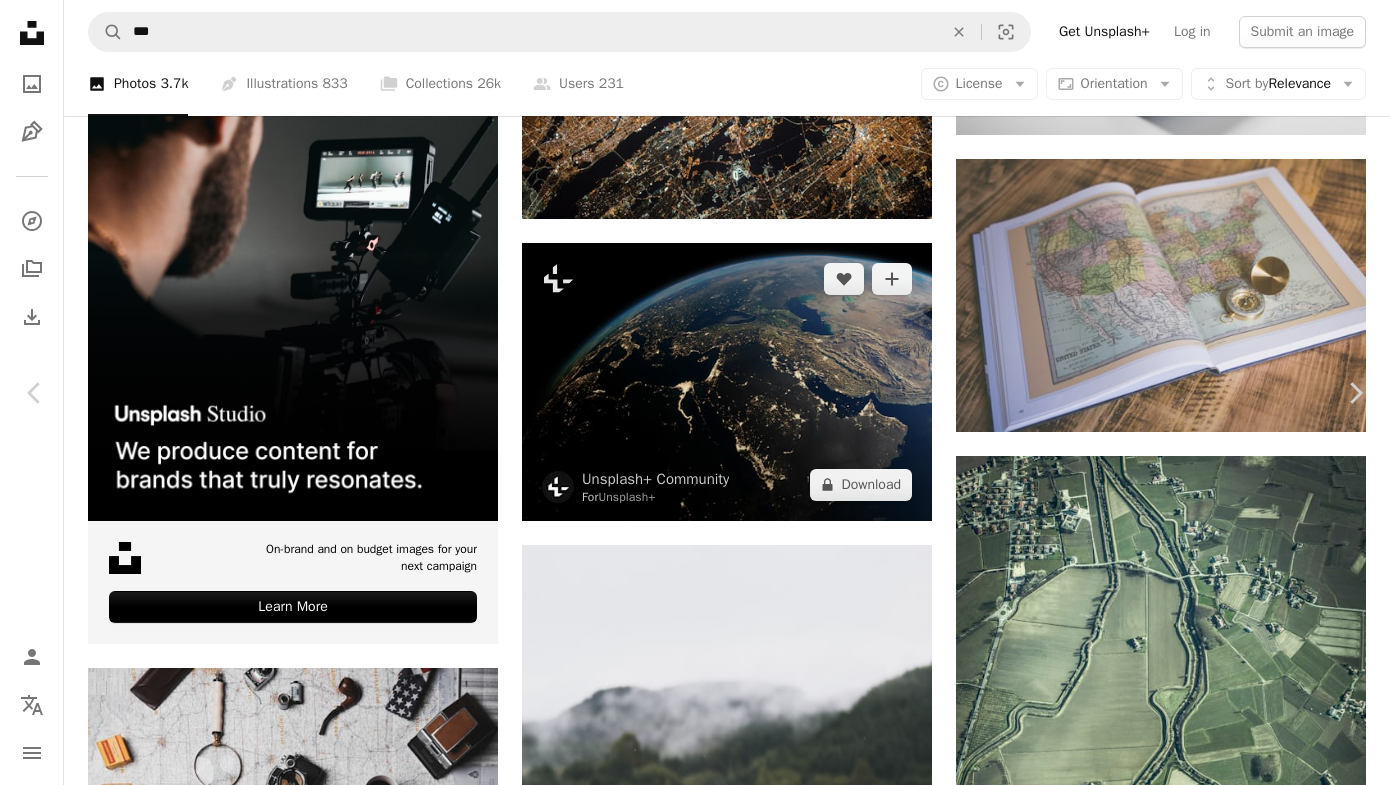scroll, scrollTop: 305, scrollLeft: 0, axis: vertical 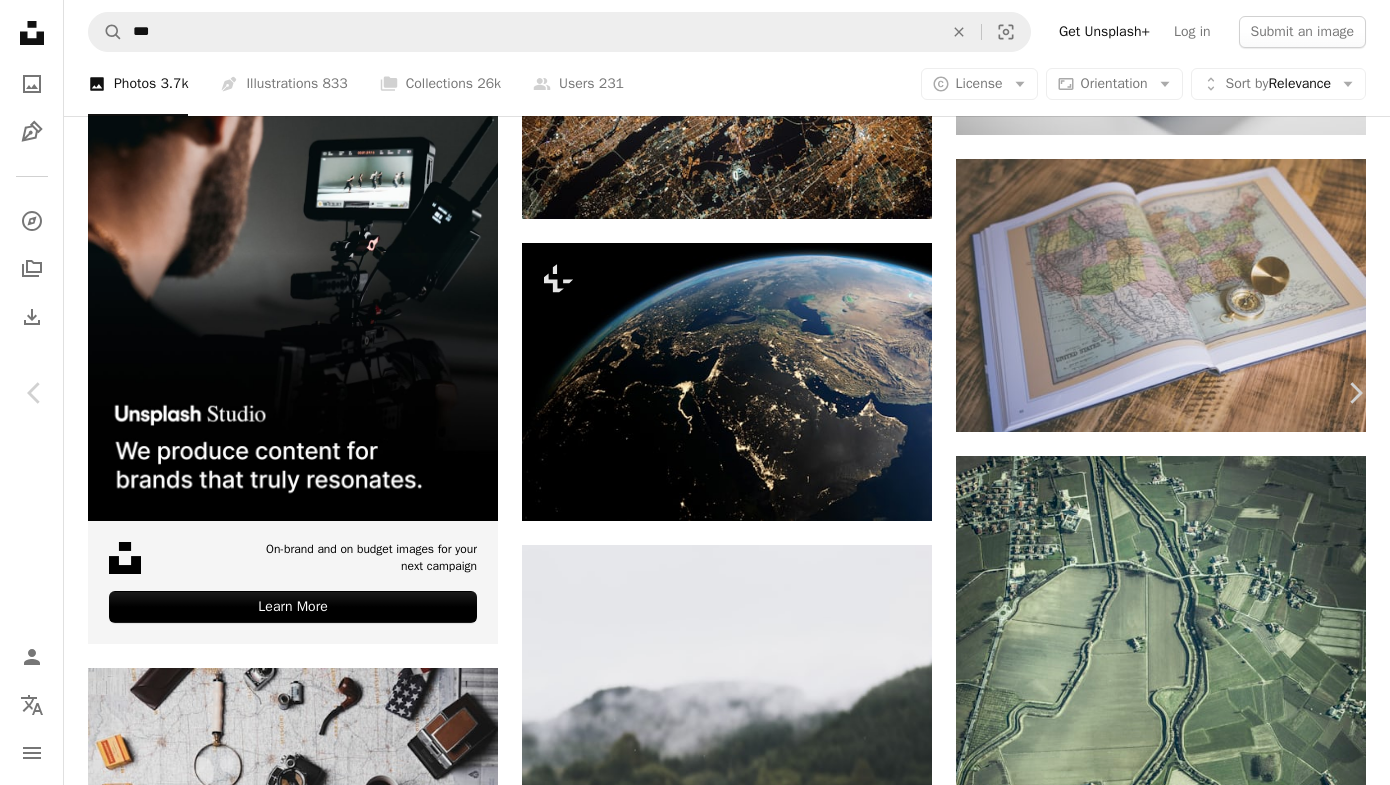 click on "geography" at bounding box center (605, 6643) 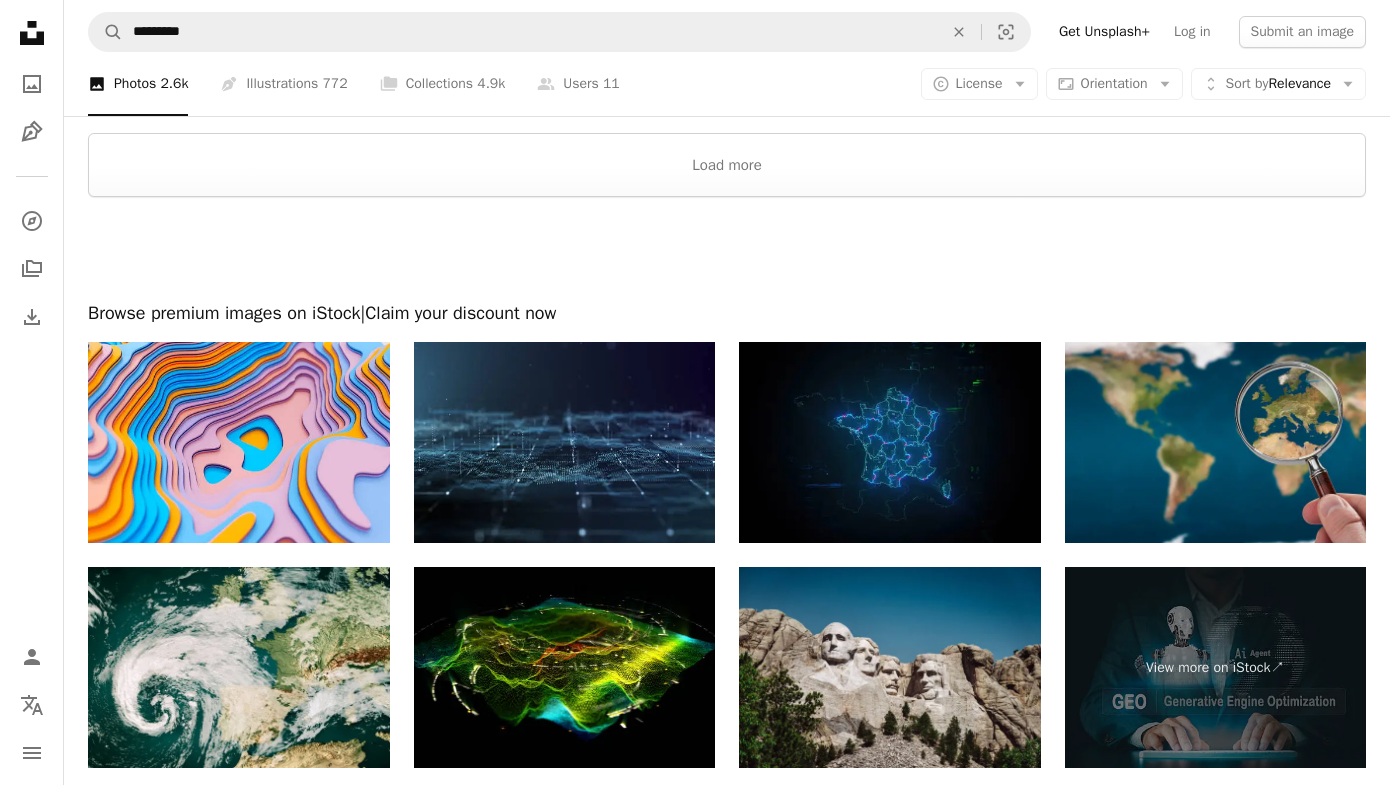 scroll, scrollTop: 3738, scrollLeft: 0, axis: vertical 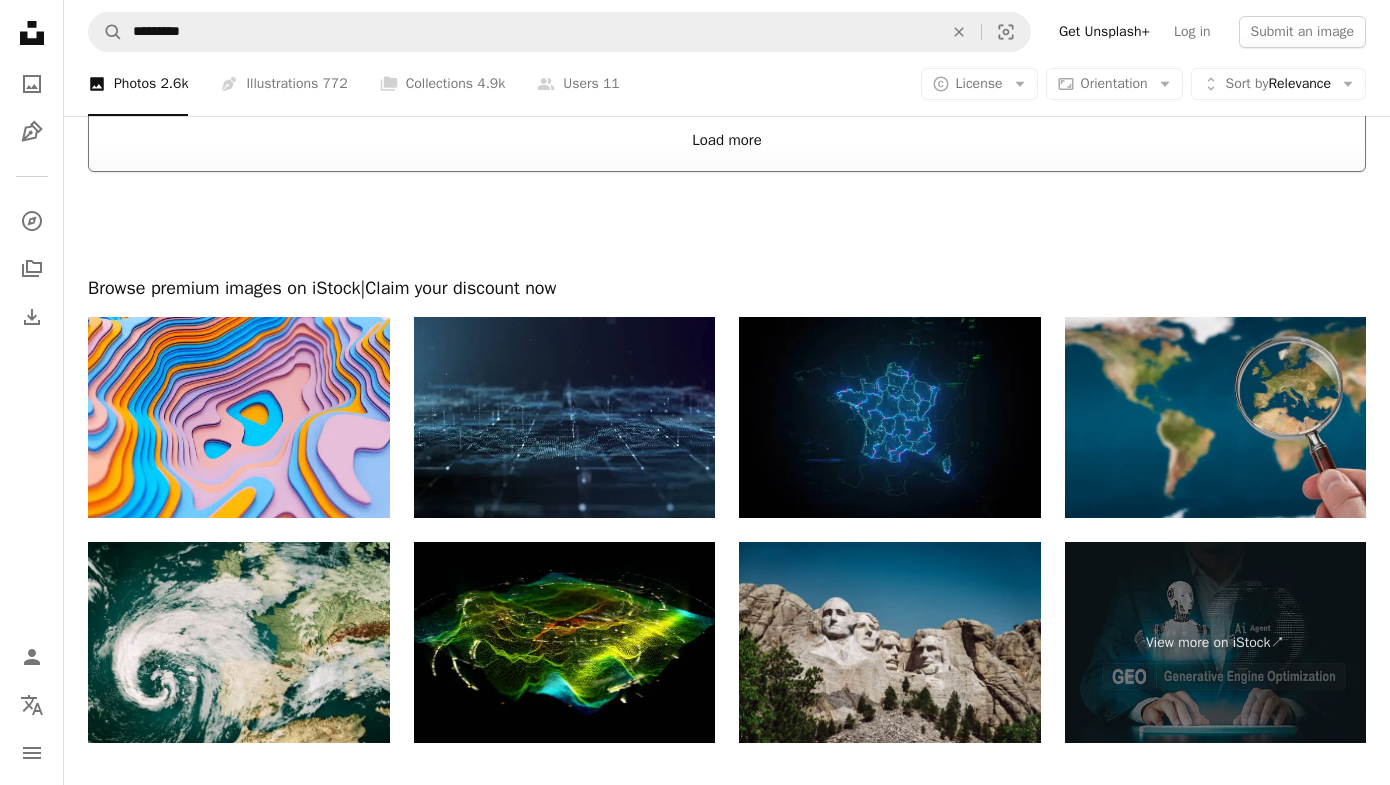 click on "Load more" at bounding box center (727, 140) 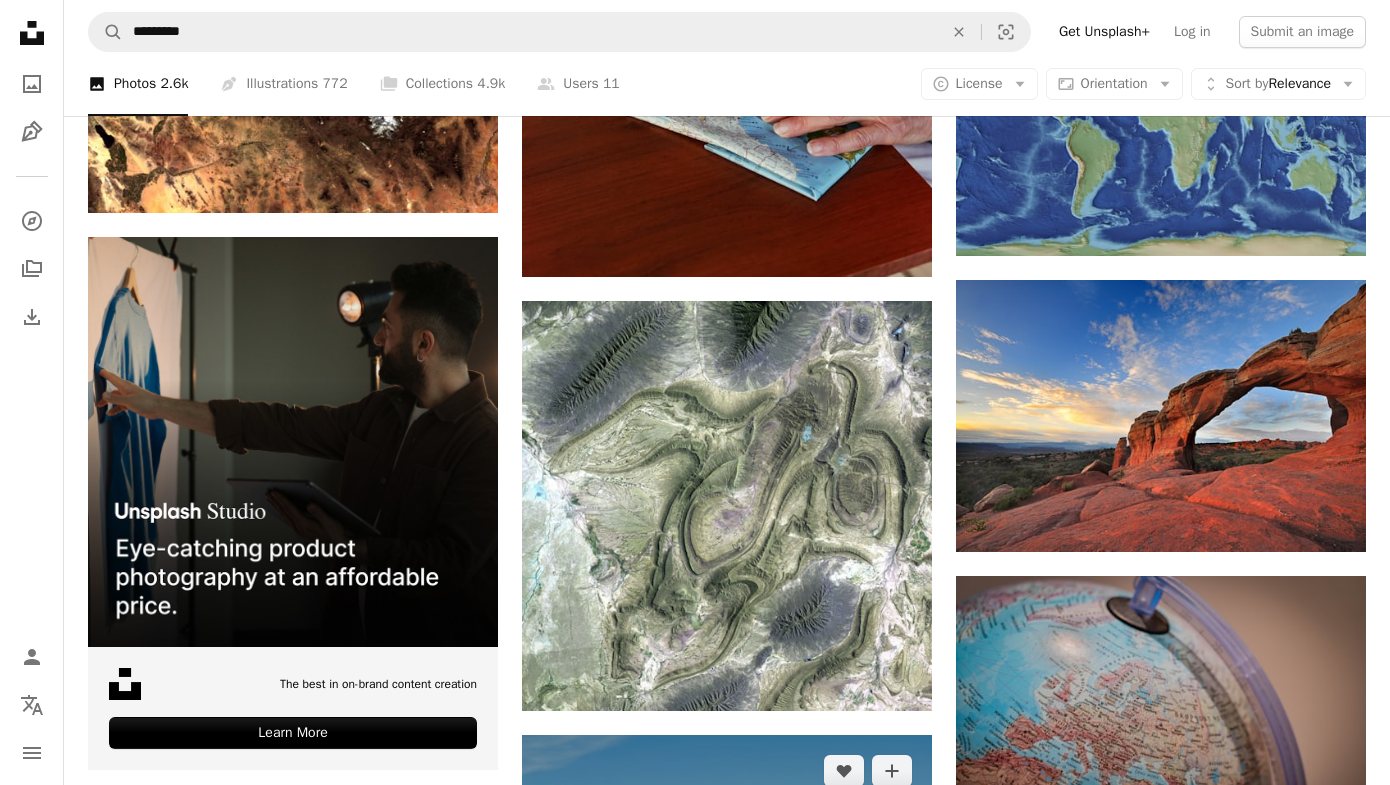 scroll, scrollTop: 2536, scrollLeft: 0, axis: vertical 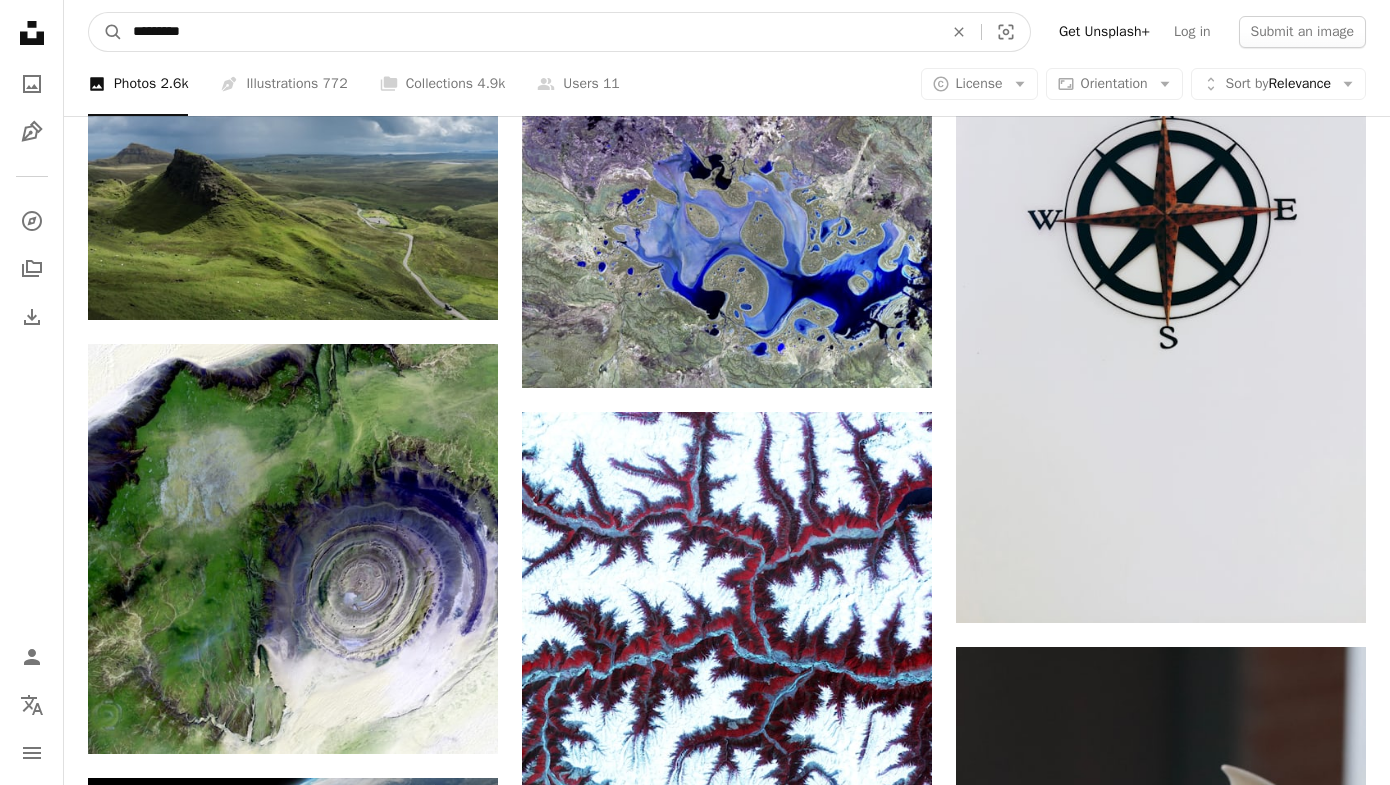 click on "*********" at bounding box center [530, 32] 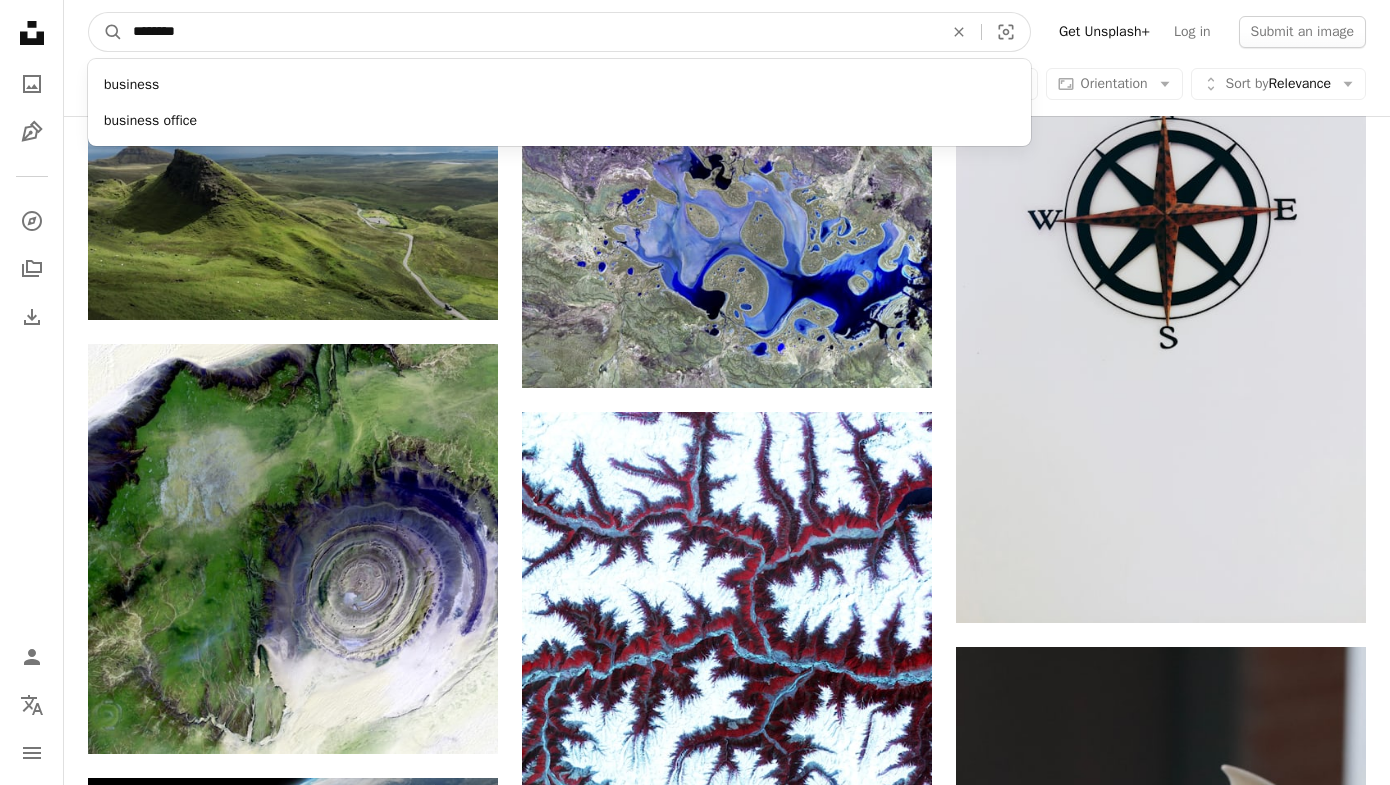 type on "********" 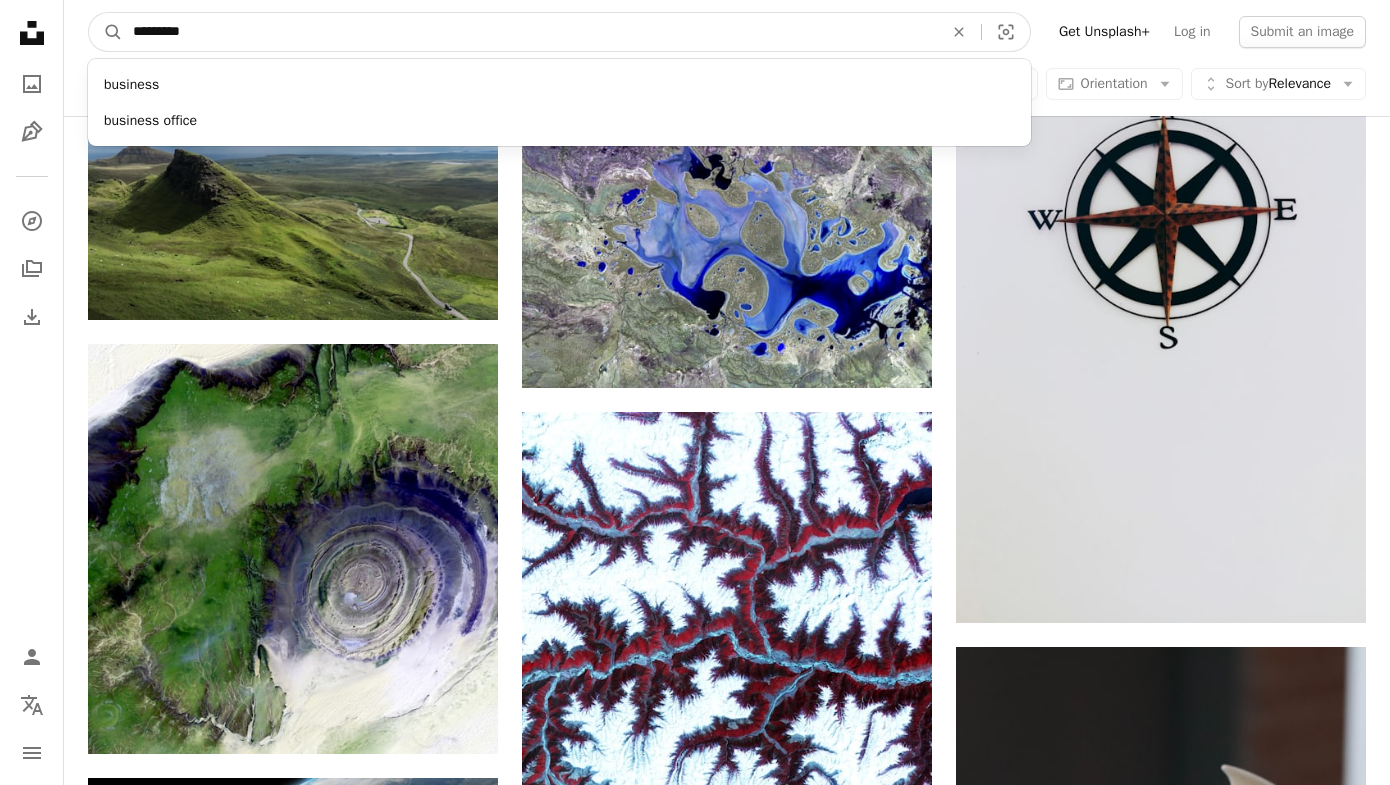 click on "A magnifying glass" at bounding box center [106, 32] 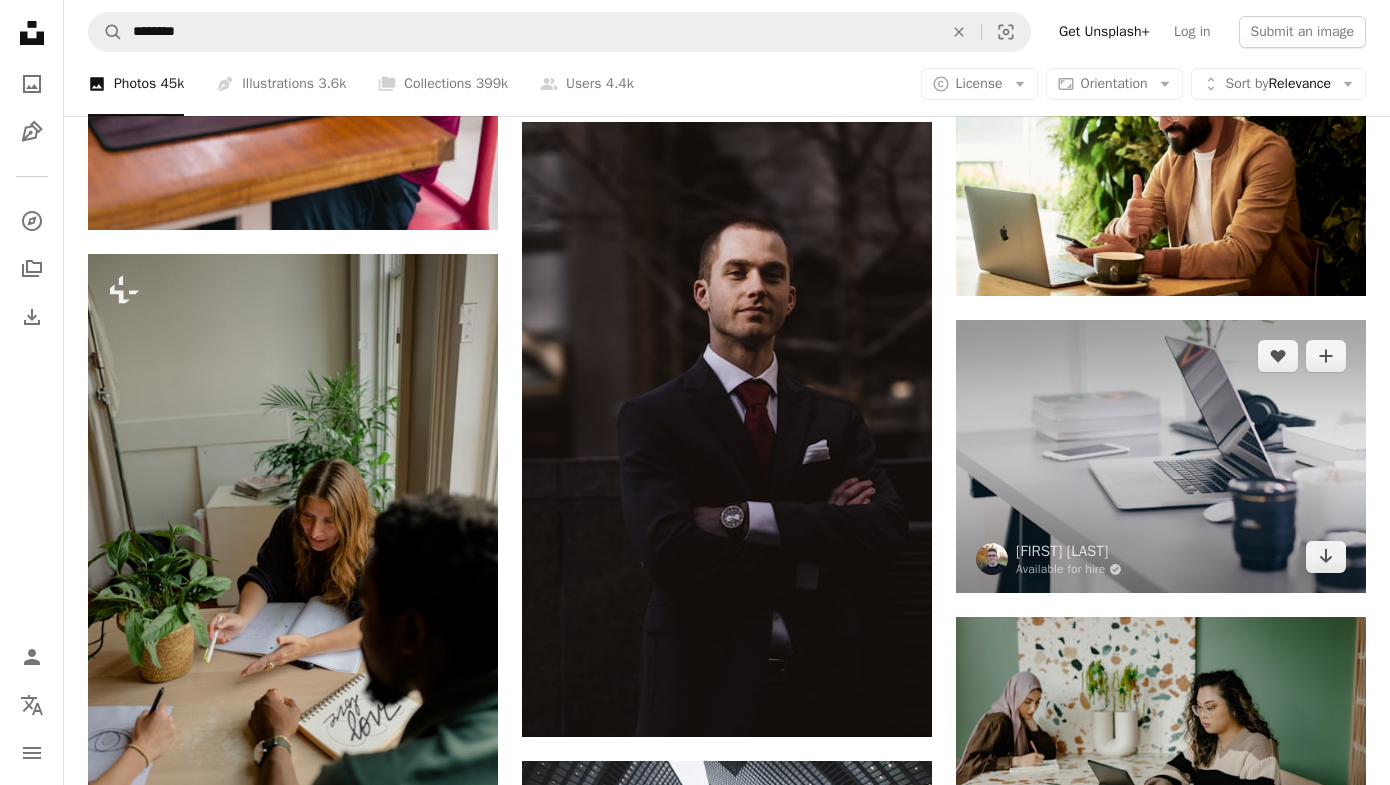 scroll, scrollTop: 16629, scrollLeft: 0, axis: vertical 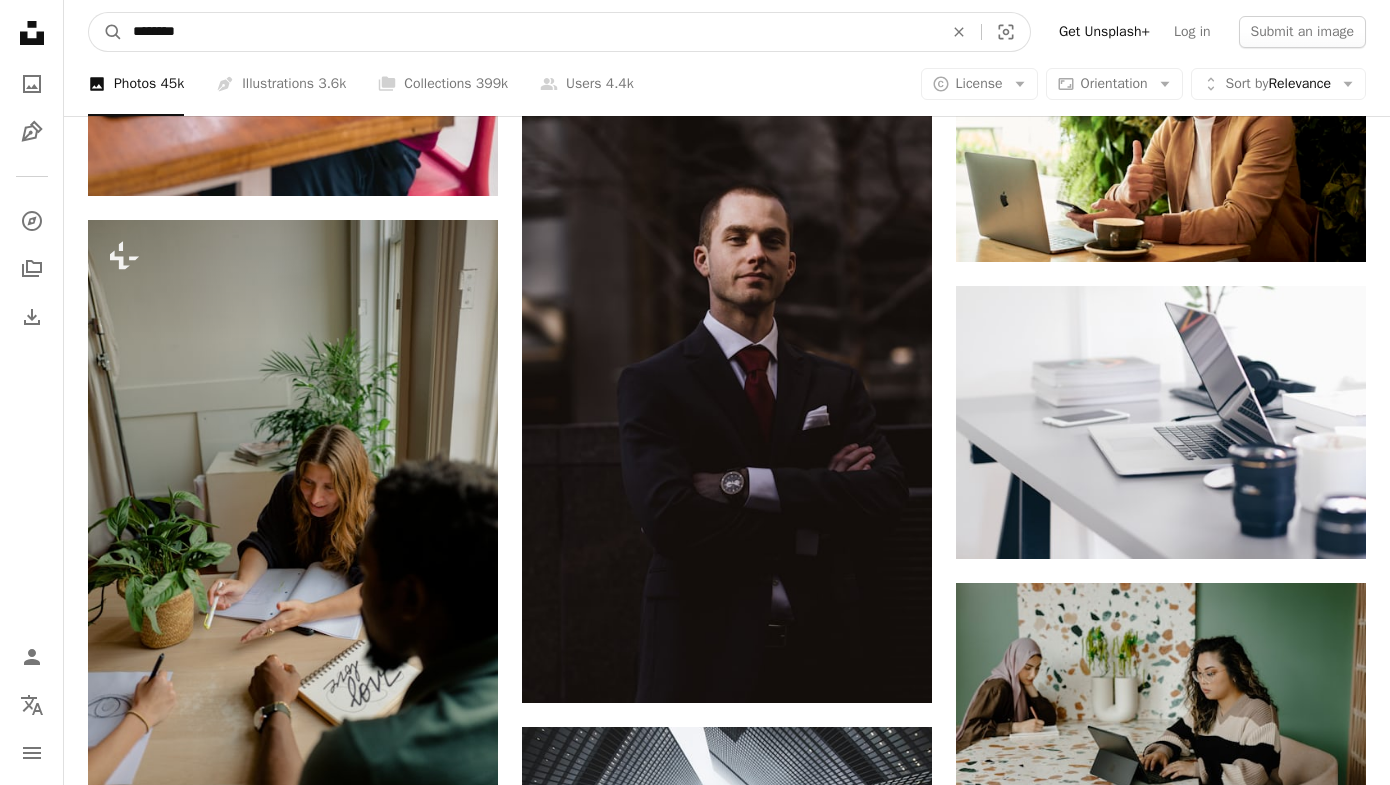 click on "********" at bounding box center [530, 32] 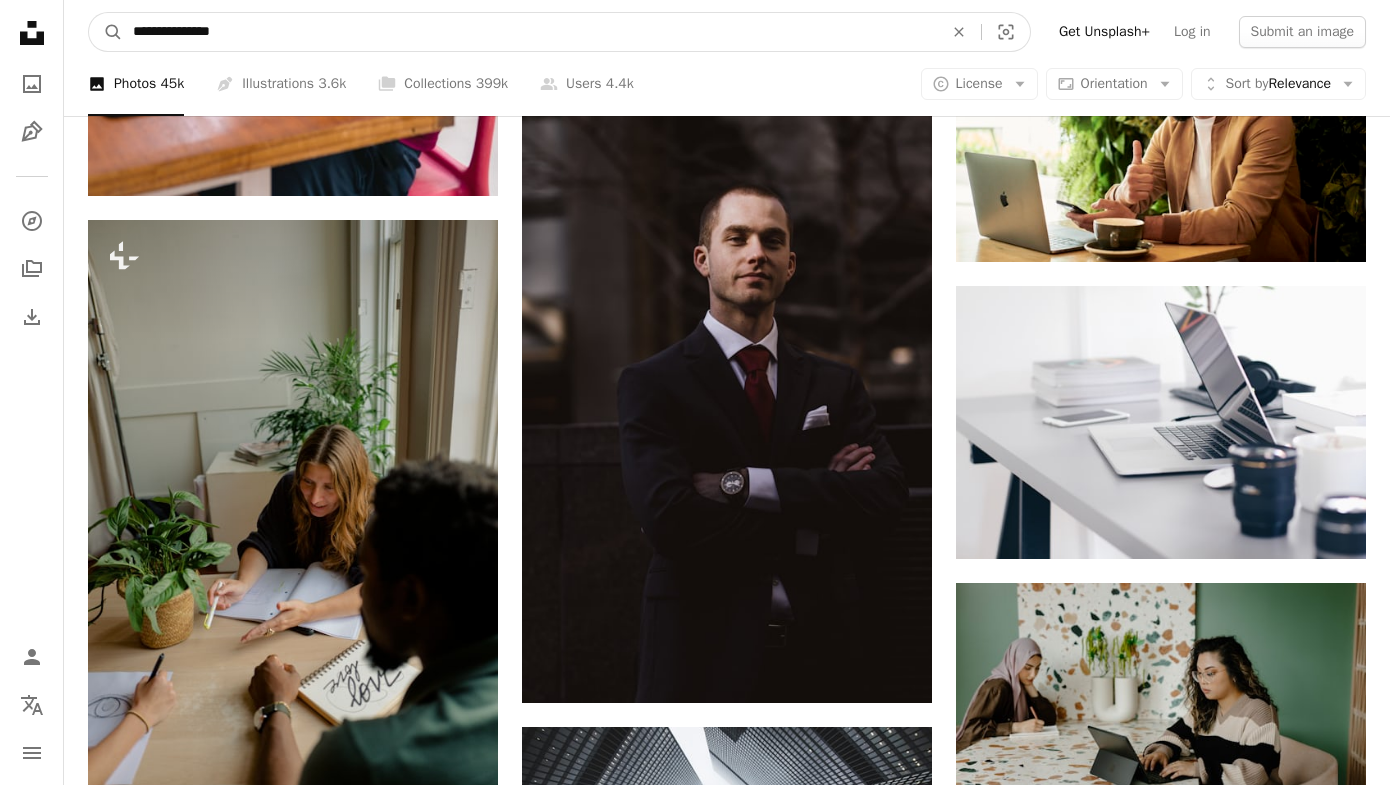 type on "**********" 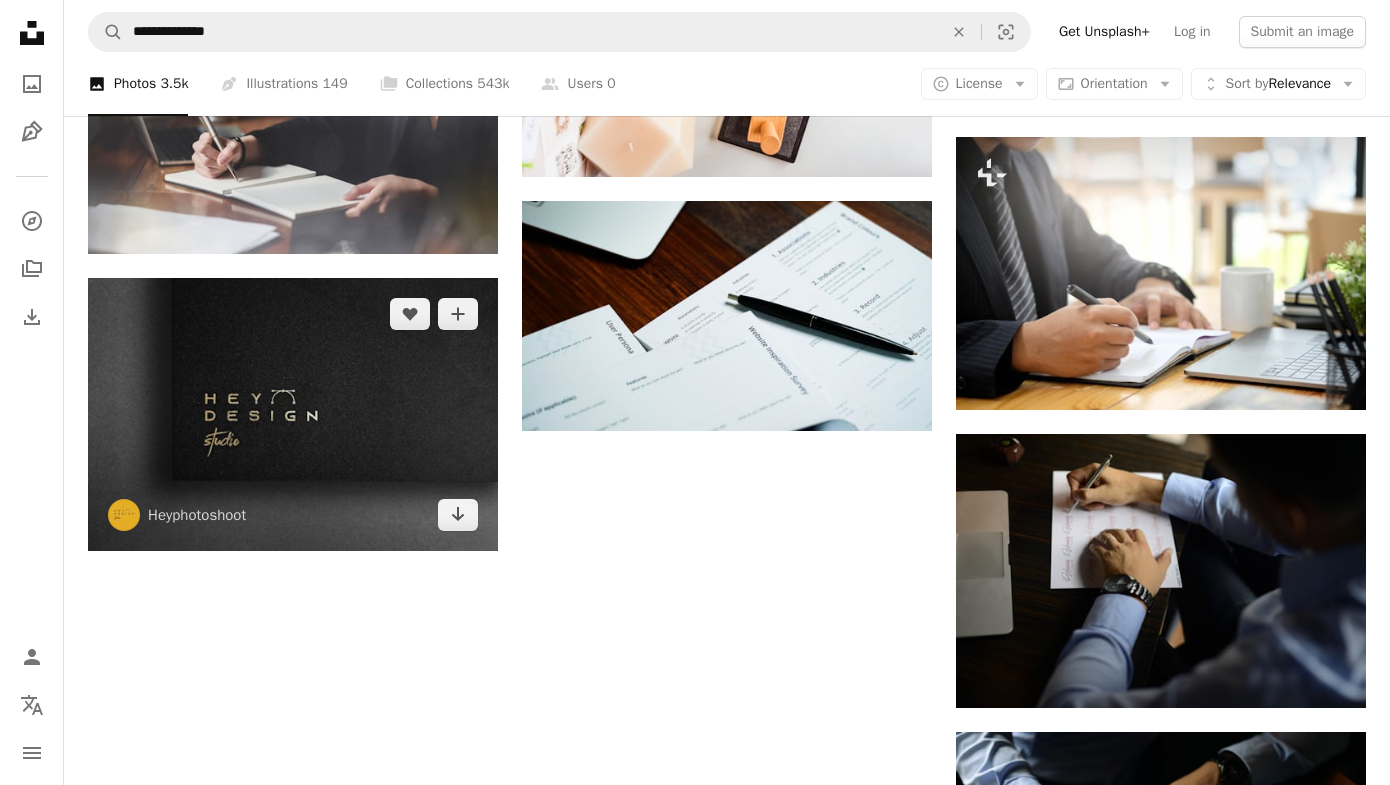 scroll, scrollTop: 2101, scrollLeft: 0, axis: vertical 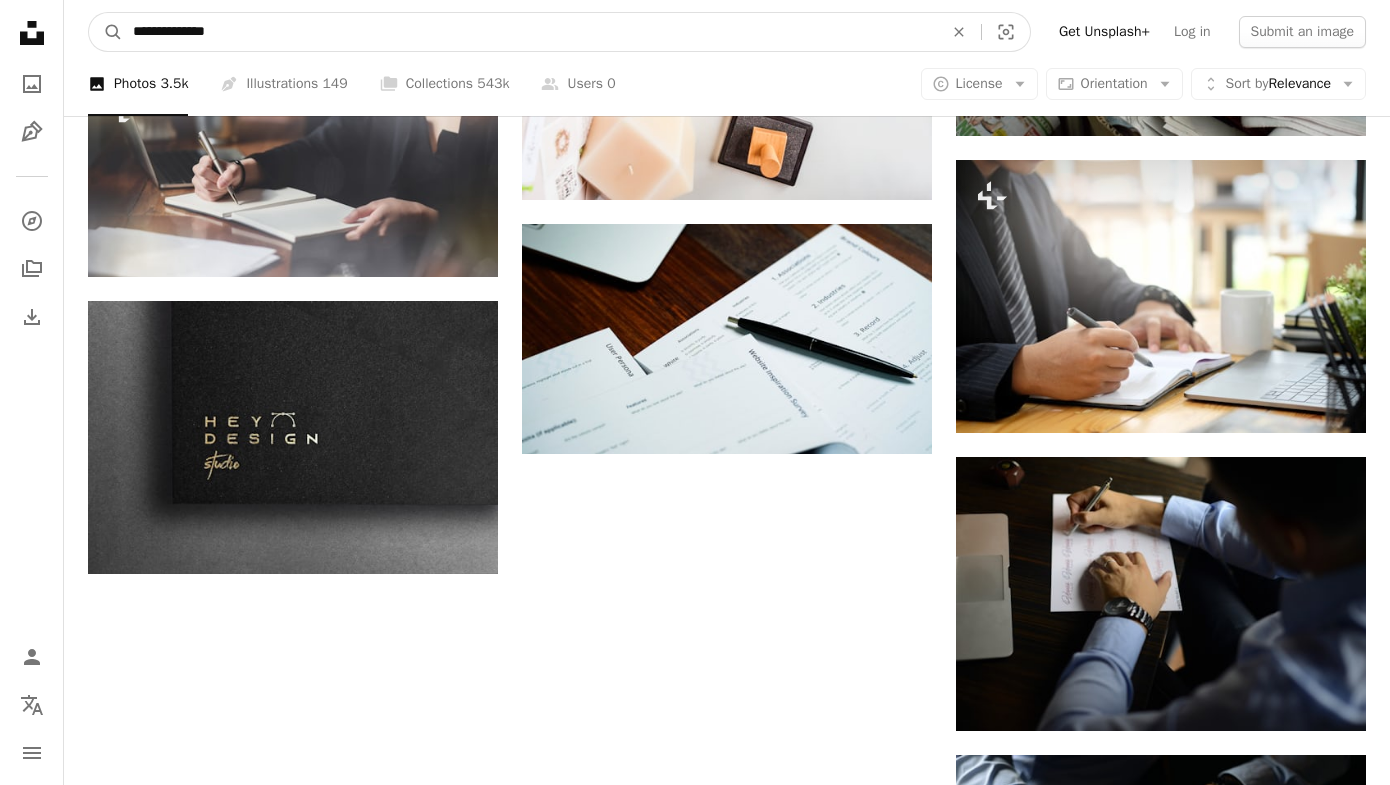 click on "**********" at bounding box center (530, 32) 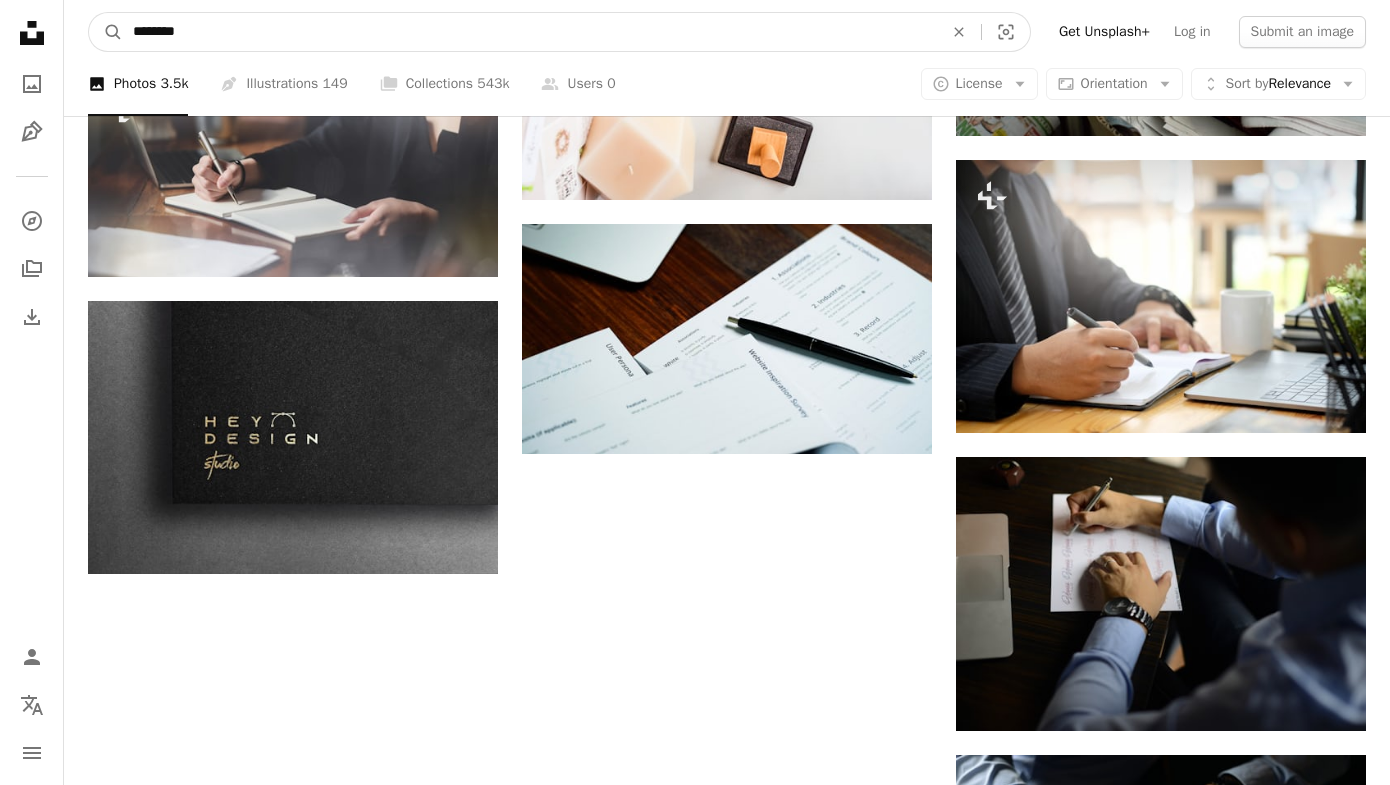 type on "********" 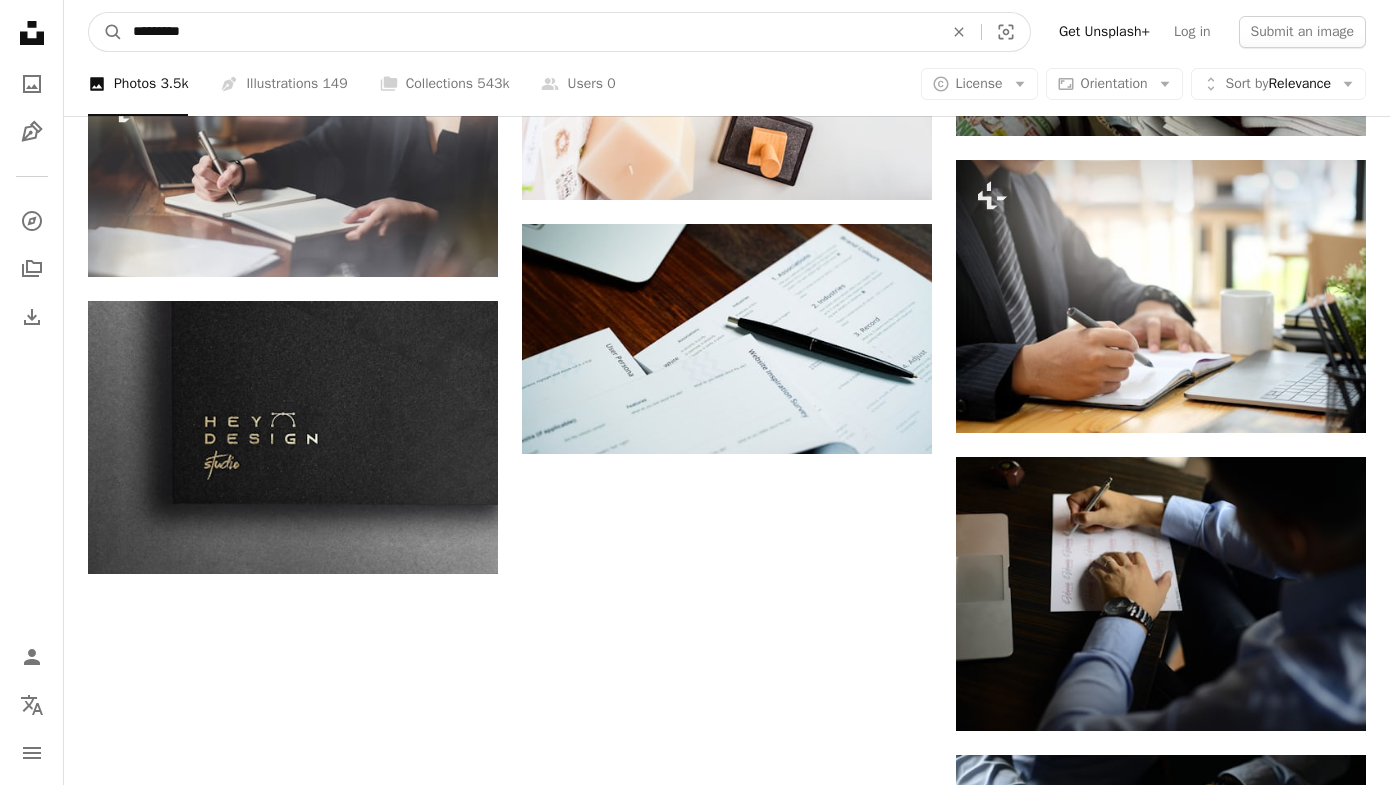 click on "A magnifying glass" at bounding box center [106, 32] 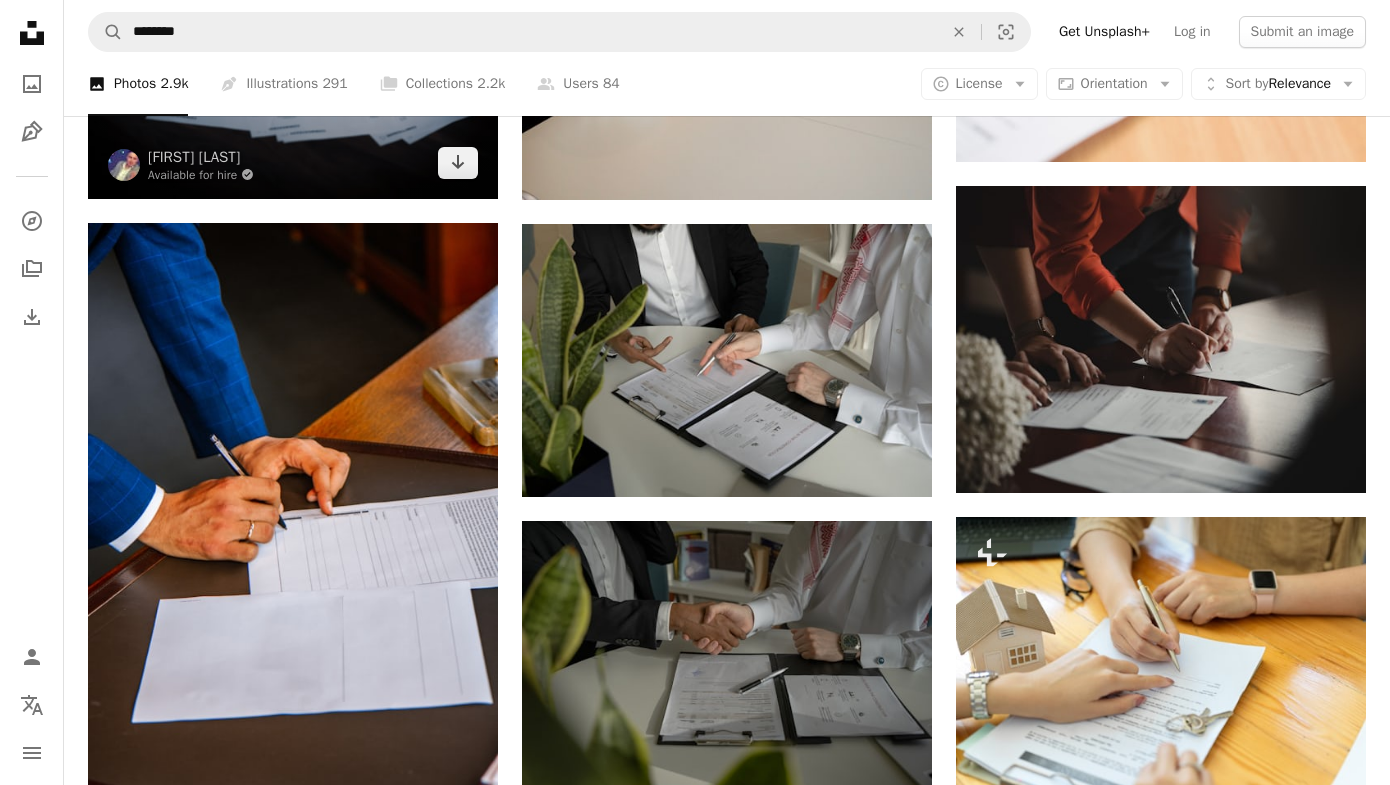 scroll, scrollTop: 1170, scrollLeft: 0, axis: vertical 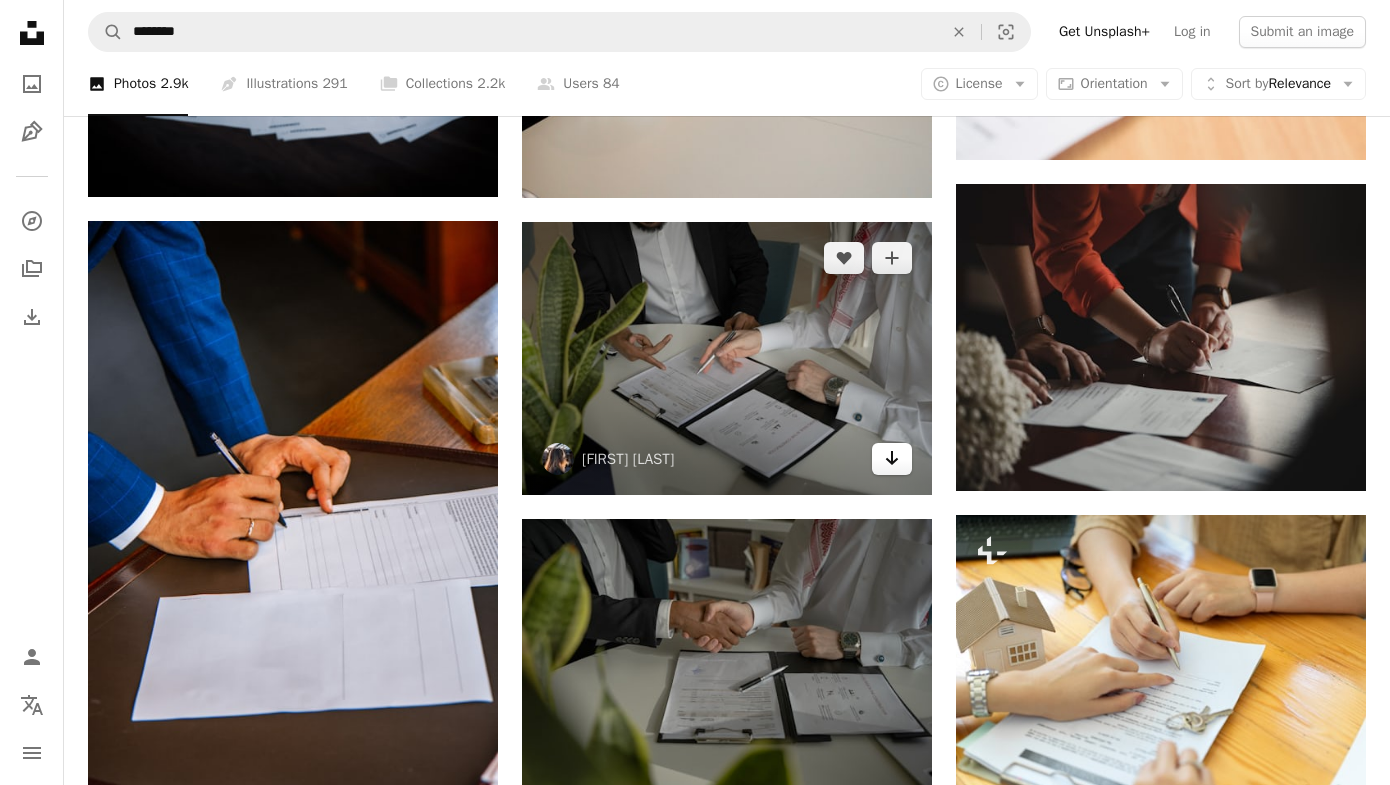 click on "Arrow pointing down" 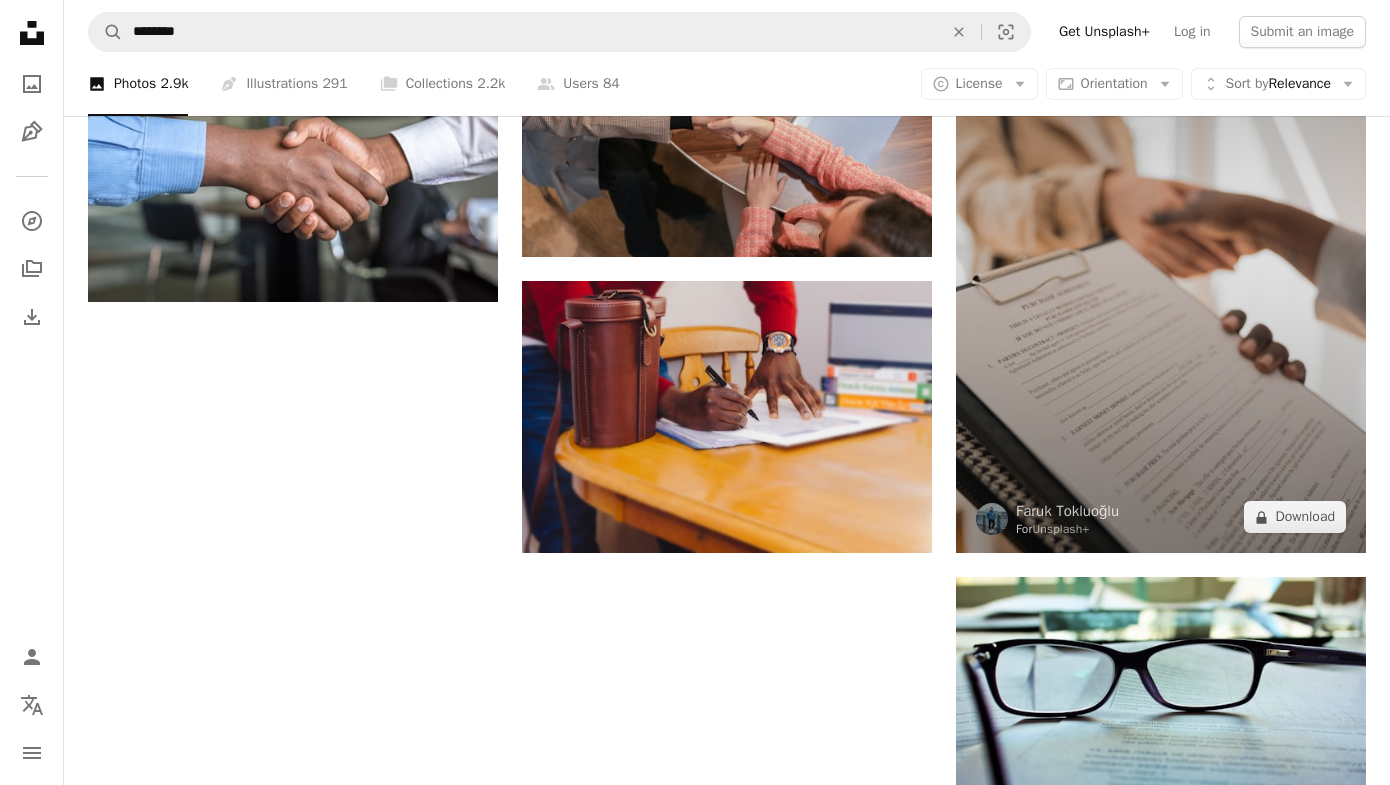 scroll, scrollTop: 2275, scrollLeft: 0, axis: vertical 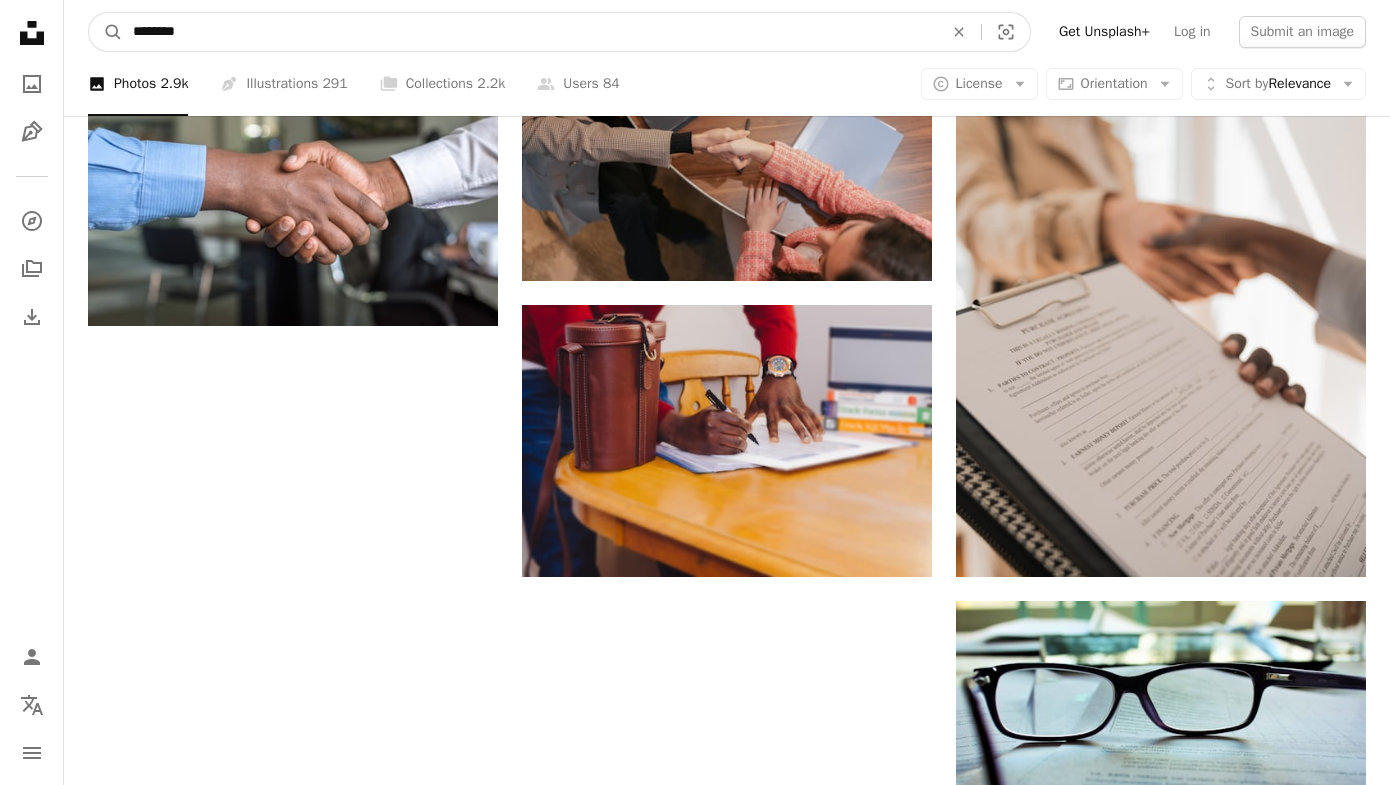 click on "********" at bounding box center [530, 32] 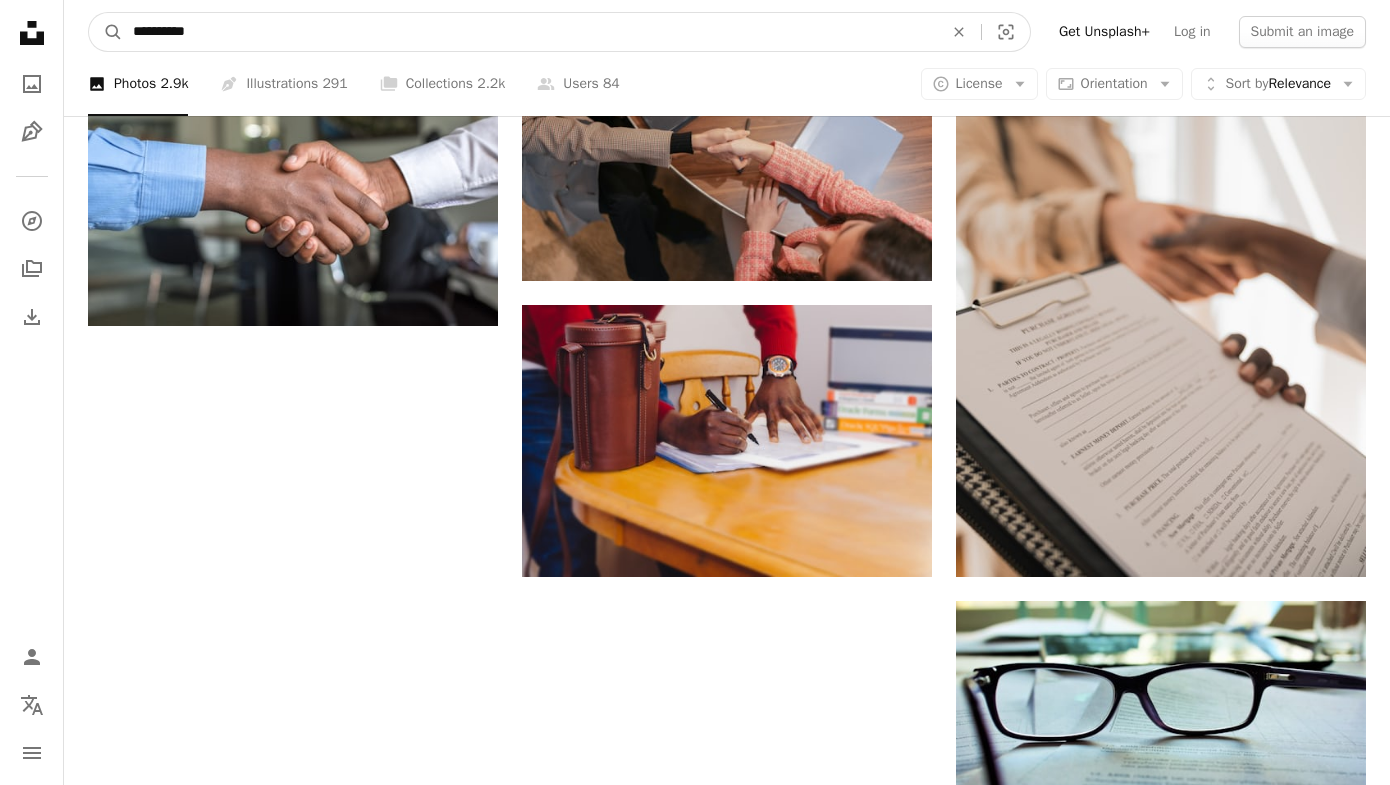 type on "**********" 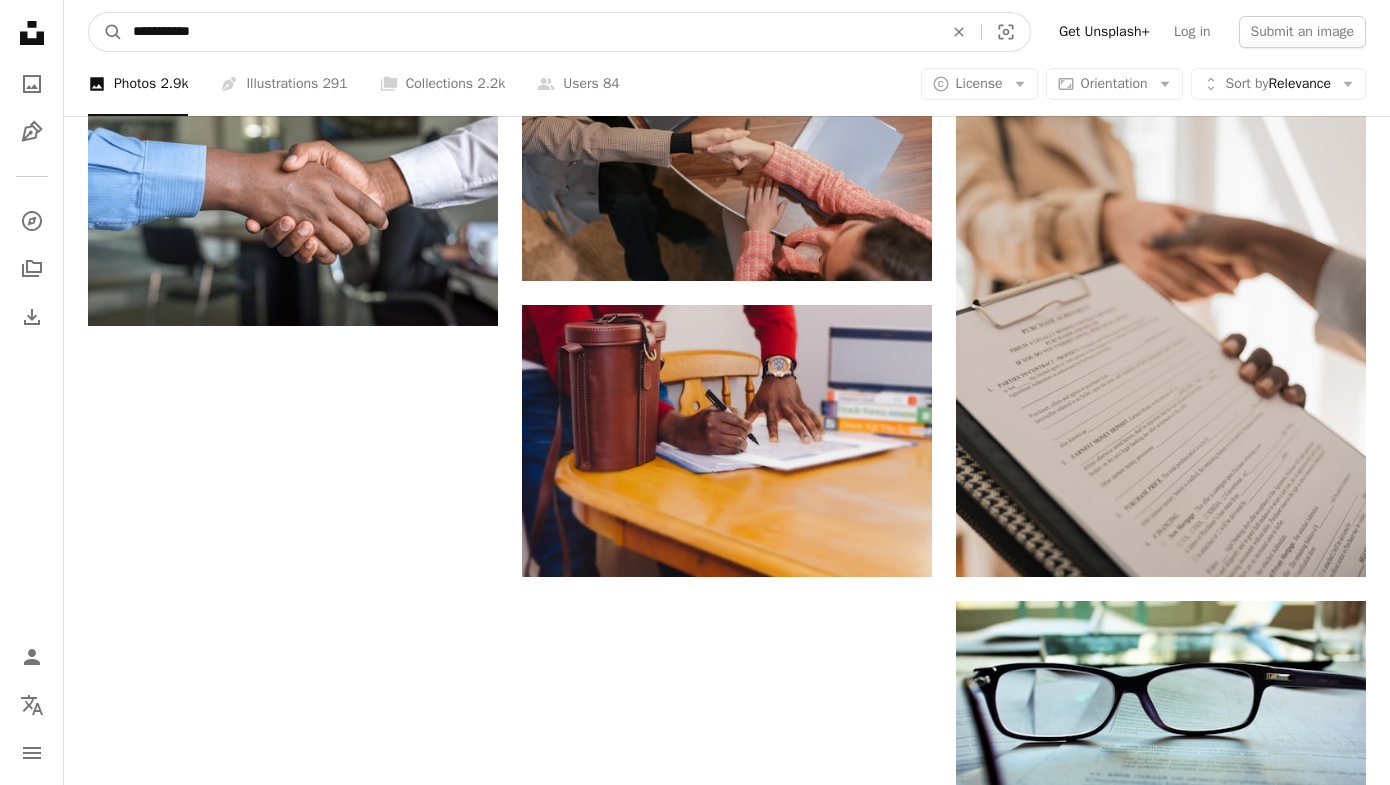 click on "A magnifying glass" at bounding box center (106, 32) 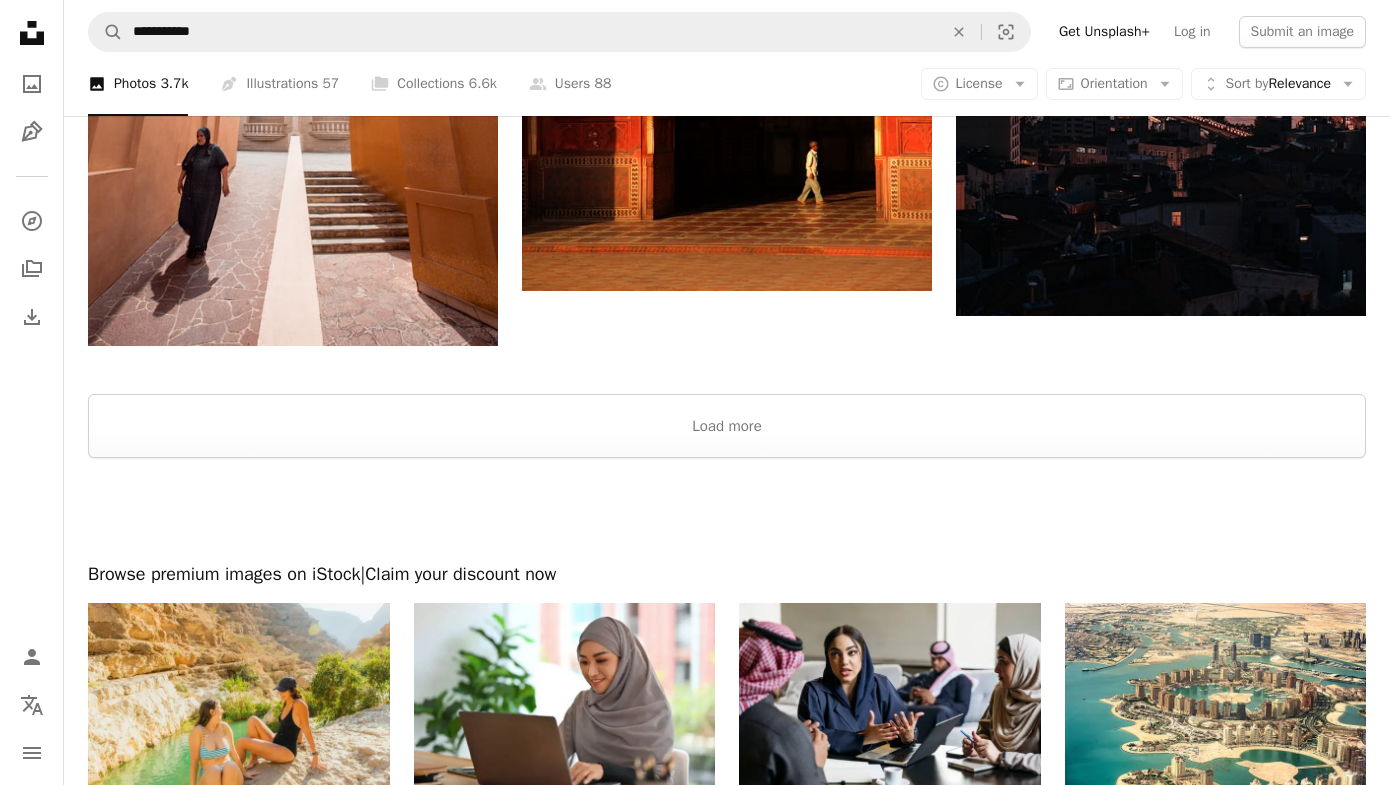 scroll, scrollTop: 3293, scrollLeft: 0, axis: vertical 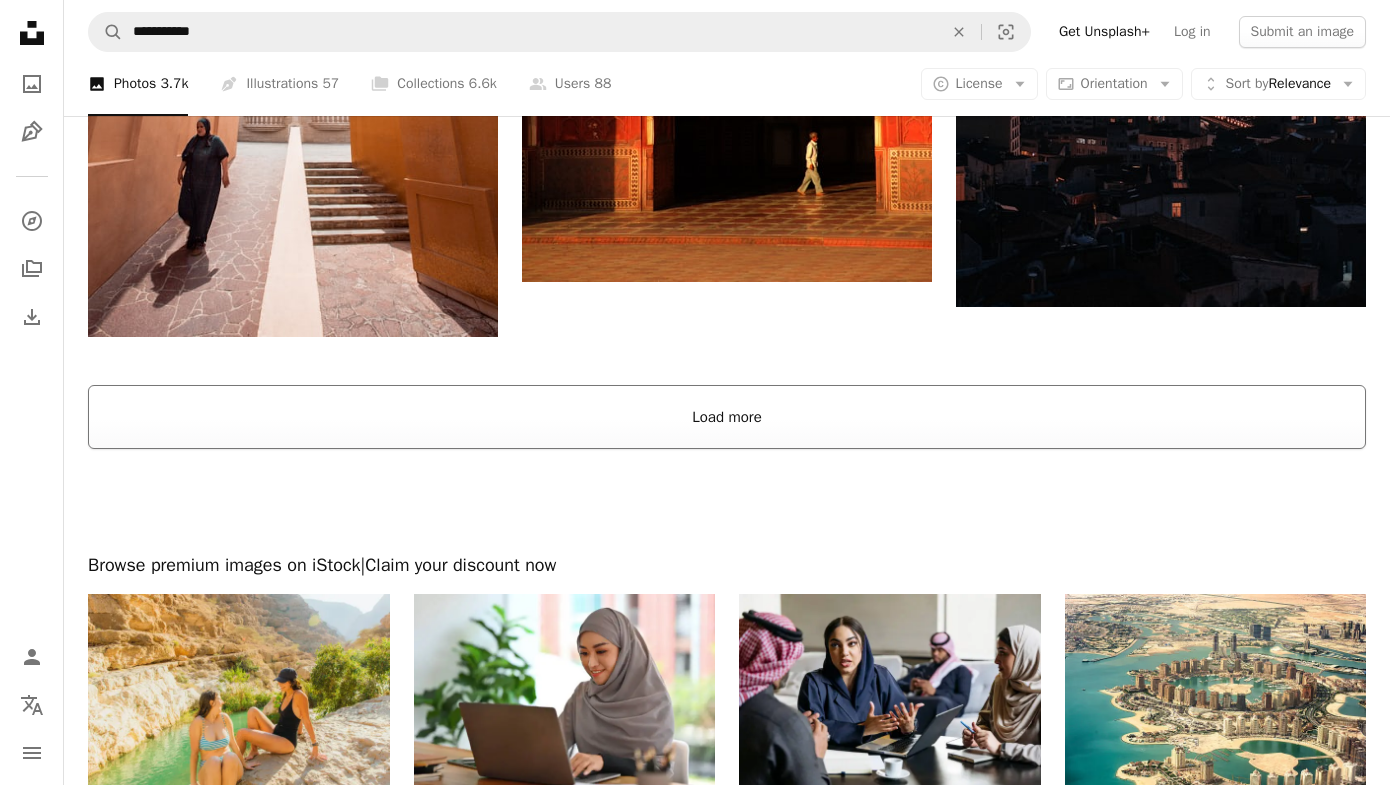 click on "Load more" at bounding box center [727, 417] 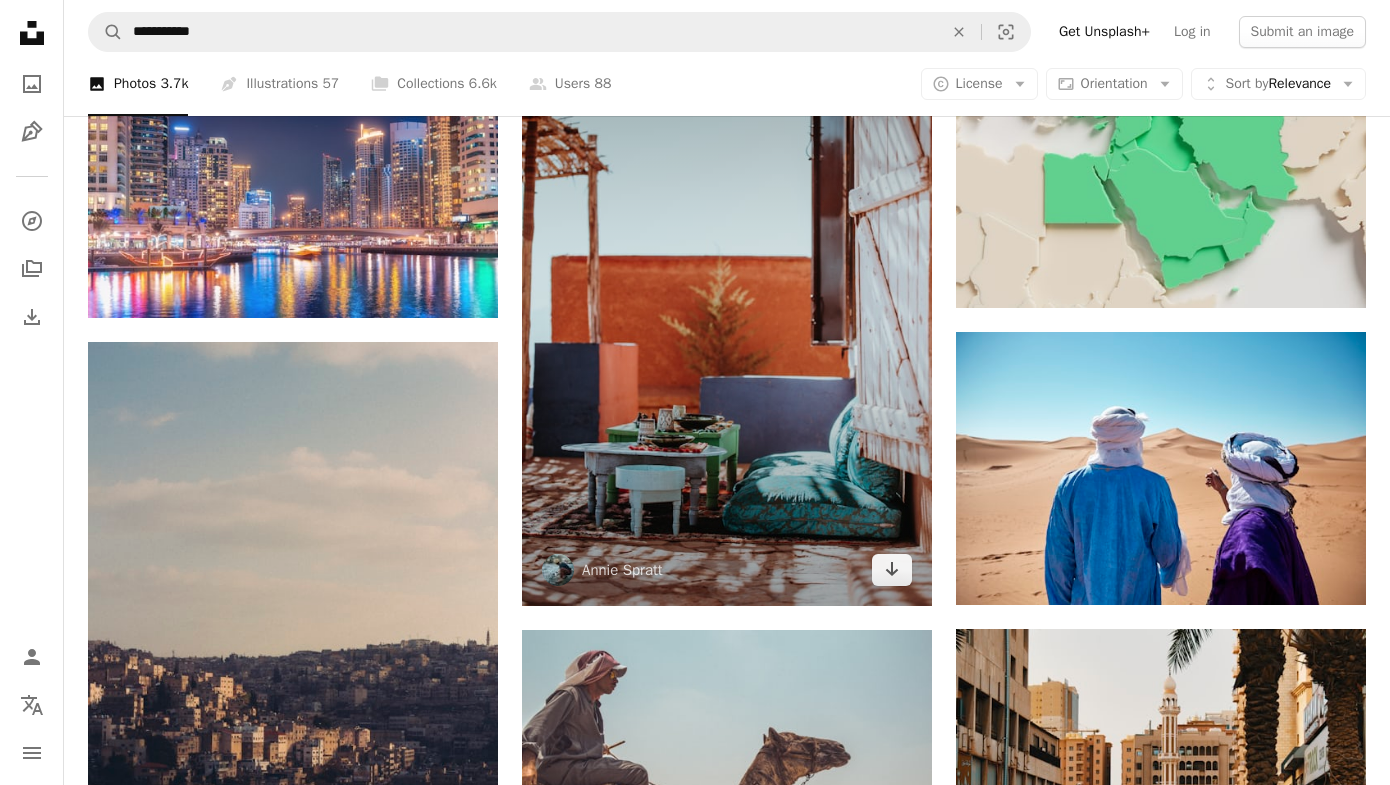 scroll, scrollTop: 3620, scrollLeft: 0, axis: vertical 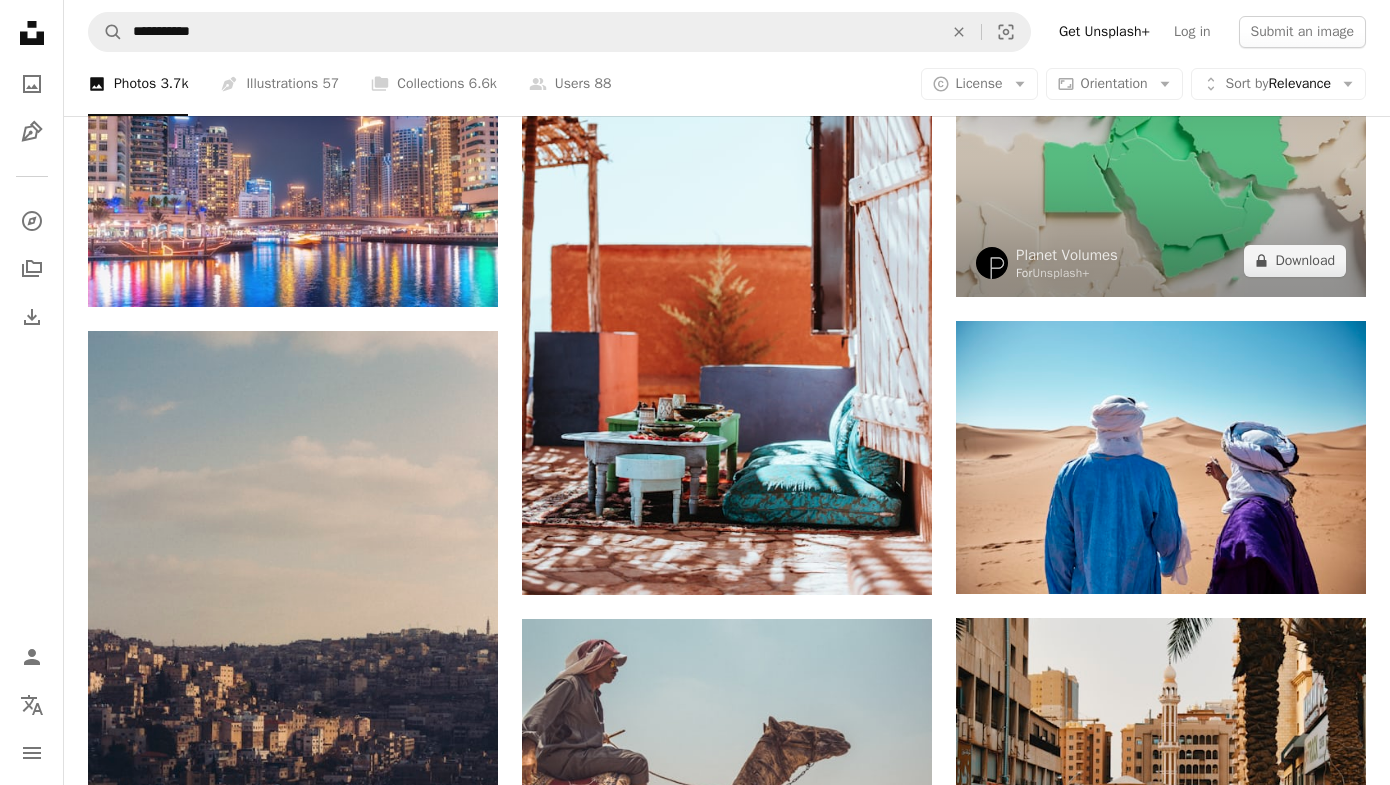 click at bounding box center [1161, 150] 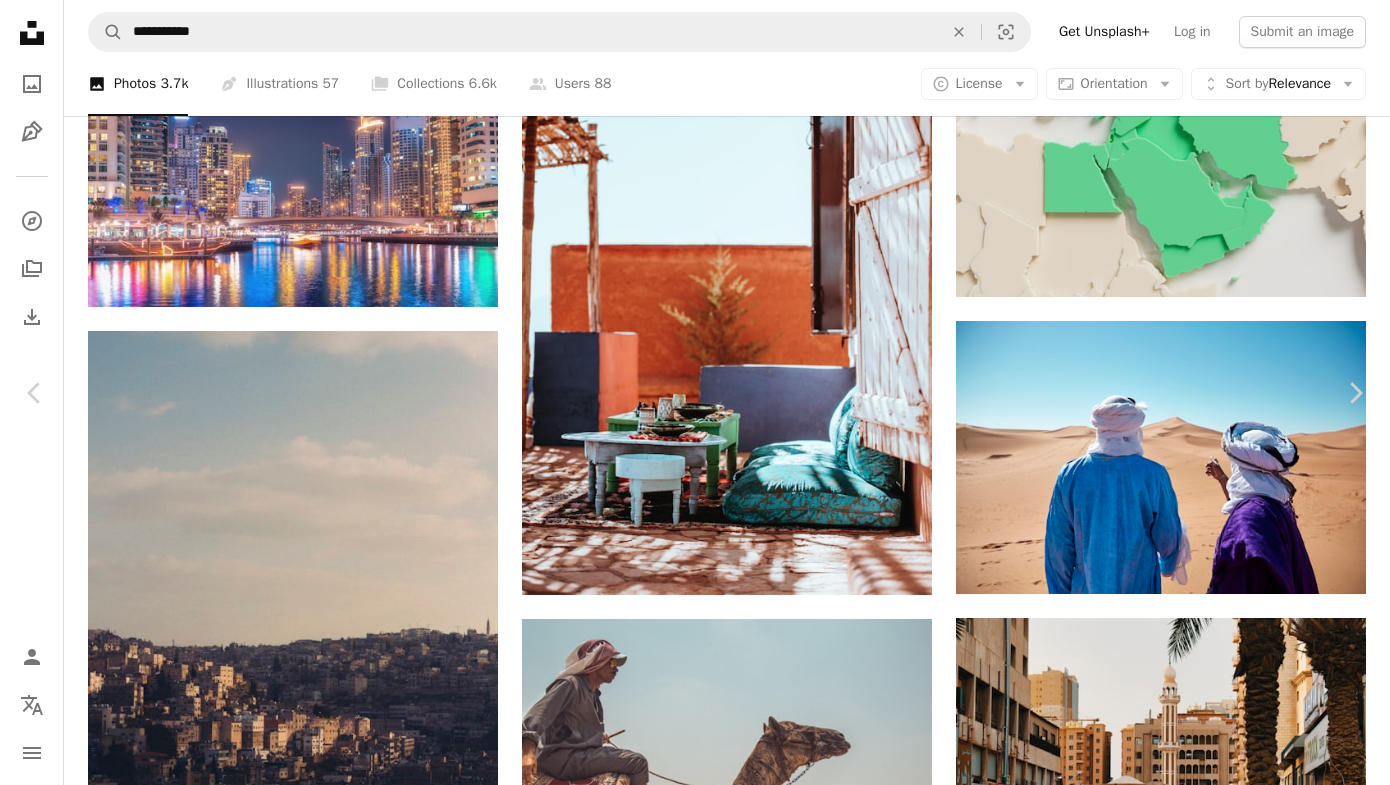 scroll, scrollTop: 615, scrollLeft: 0, axis: vertical 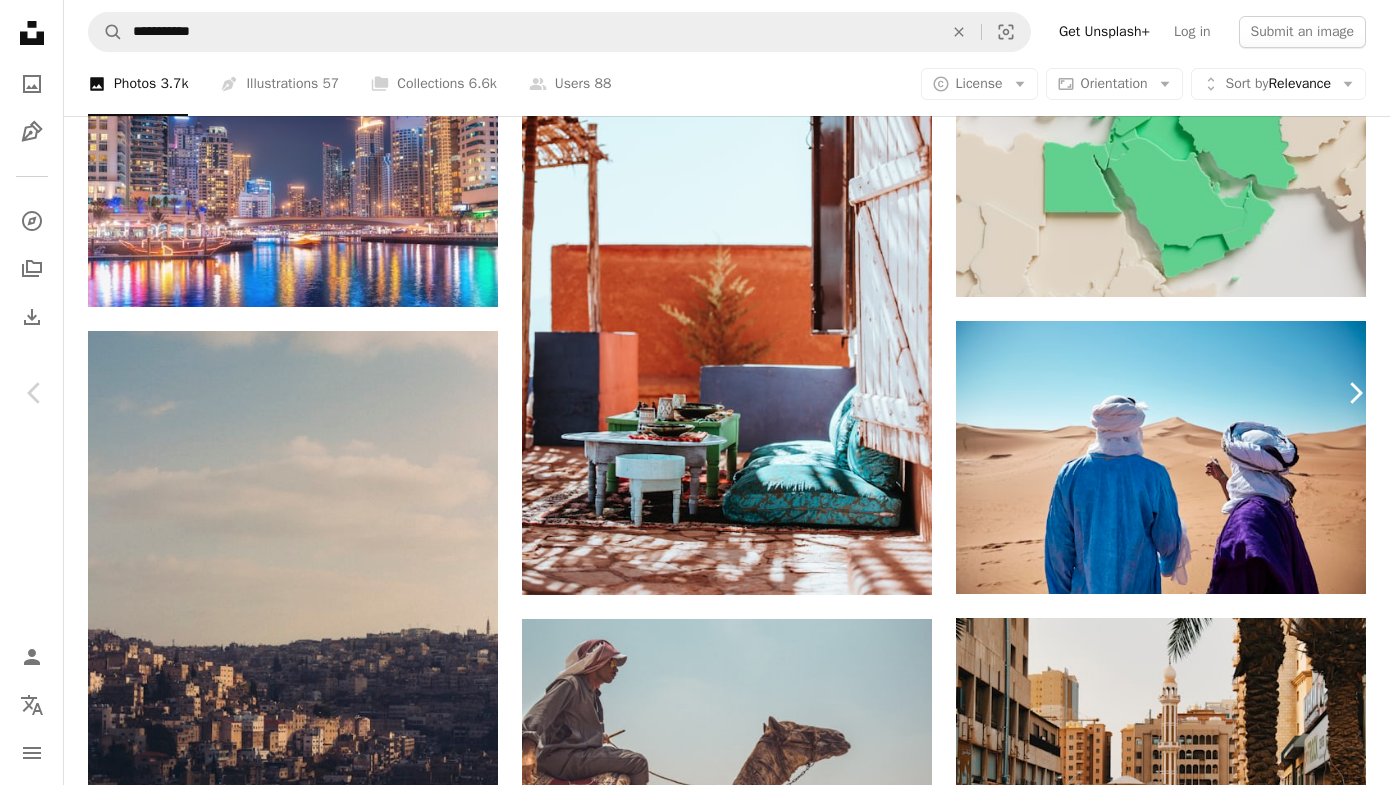 click on "Chevron right" at bounding box center [1355, 393] 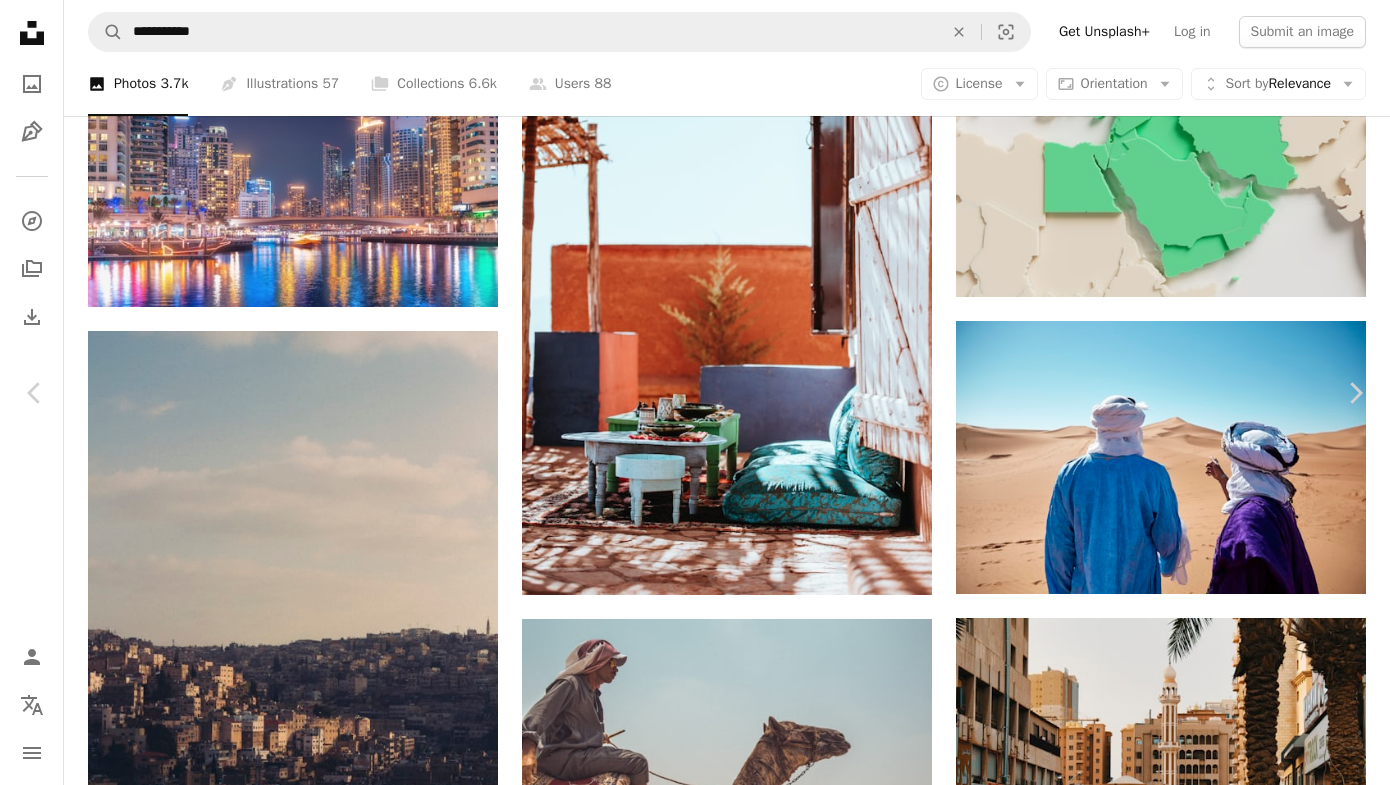 click on "Photo by [FIRST] [LAST] on Unsplash
Read more A map marker Erg Chigaga Luxury Desert Camp Morocco, M'Hamid El Ghizlane, Morocco Calendar outlined Published on  January 29, 2018 Camera Canon, EOS 6D Safety Free to use under the  Unsplash License man people desert friends men sand morocco horizon dune middle east two people pointing dunes turban from behind human blue outdoors soil HD Wallpapers" at bounding box center (695, 3371) 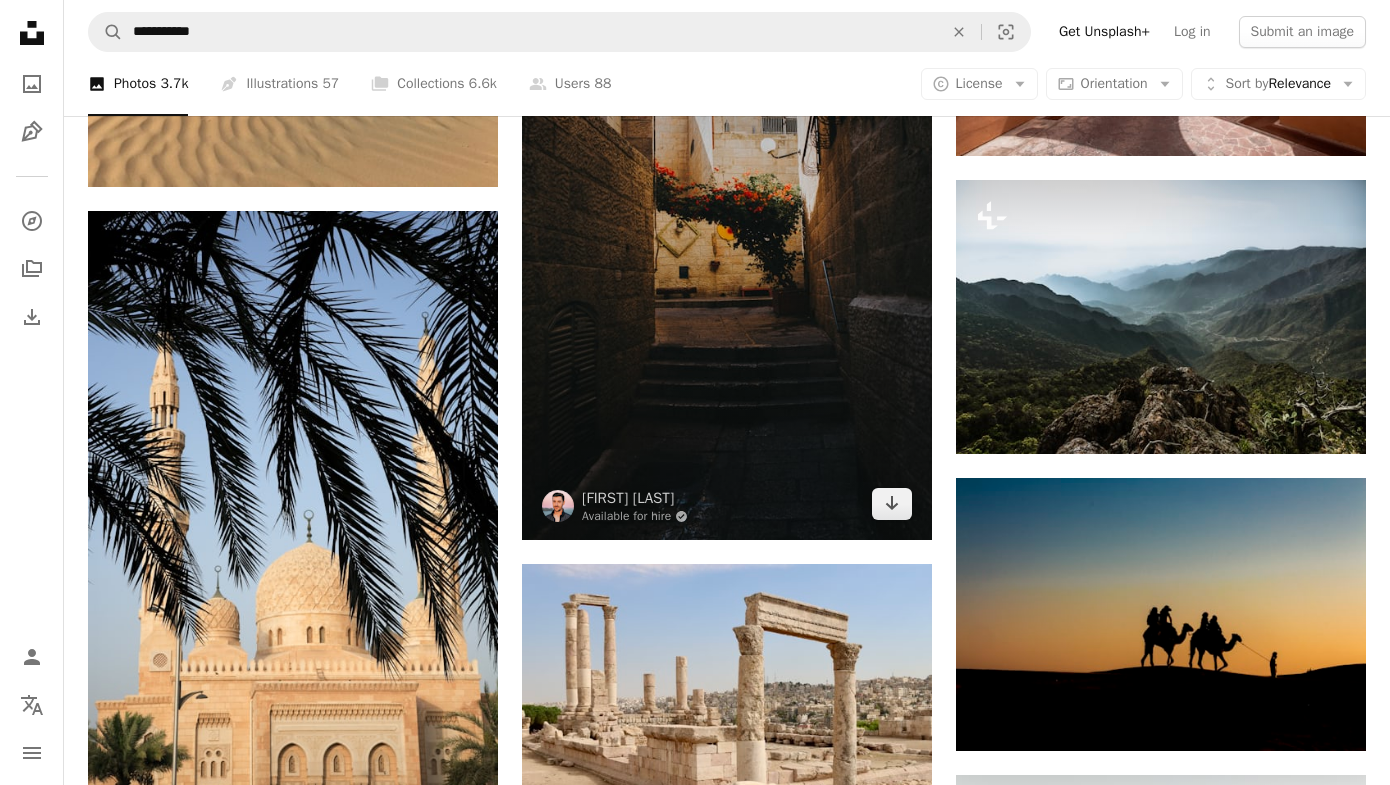 scroll, scrollTop: 6569, scrollLeft: 0, axis: vertical 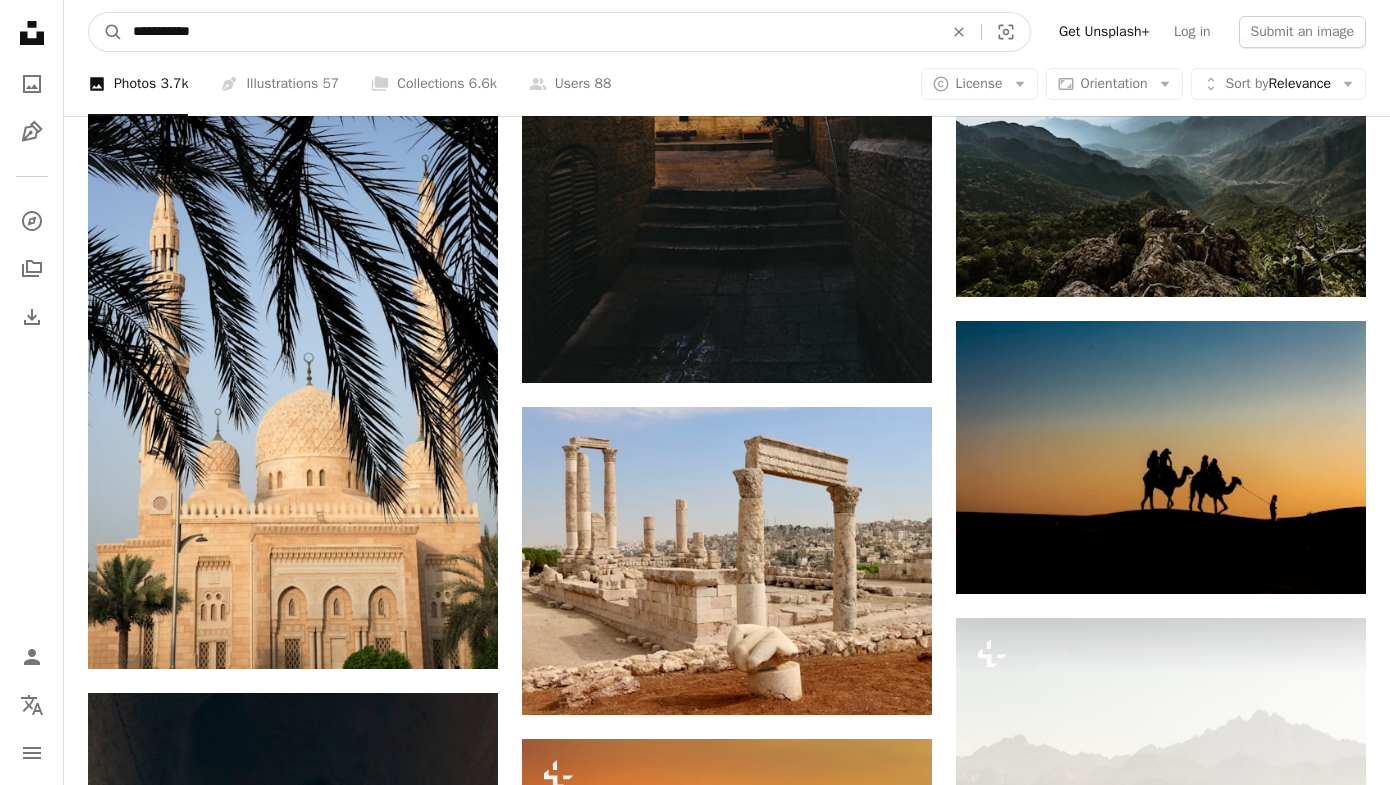 click on "**********" at bounding box center (530, 32) 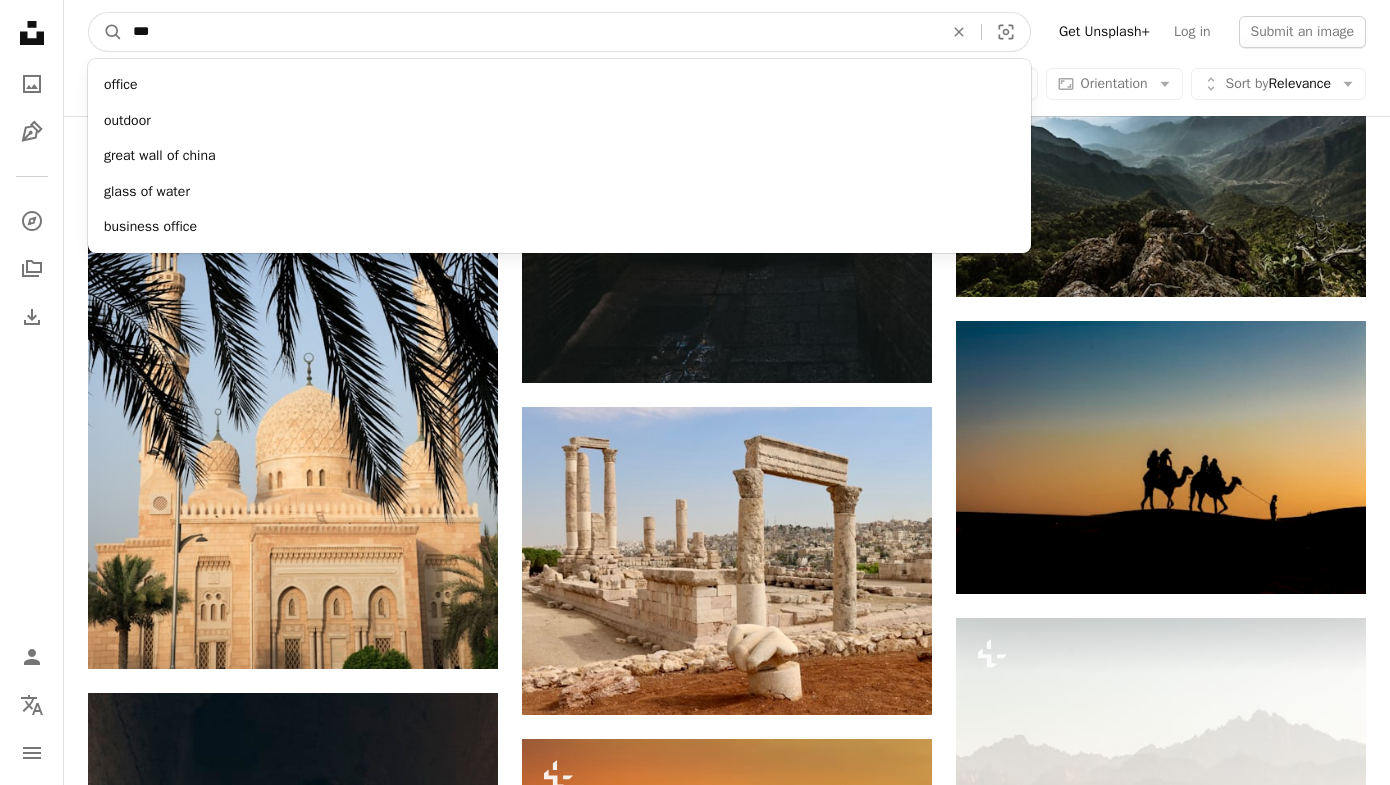 type on "****" 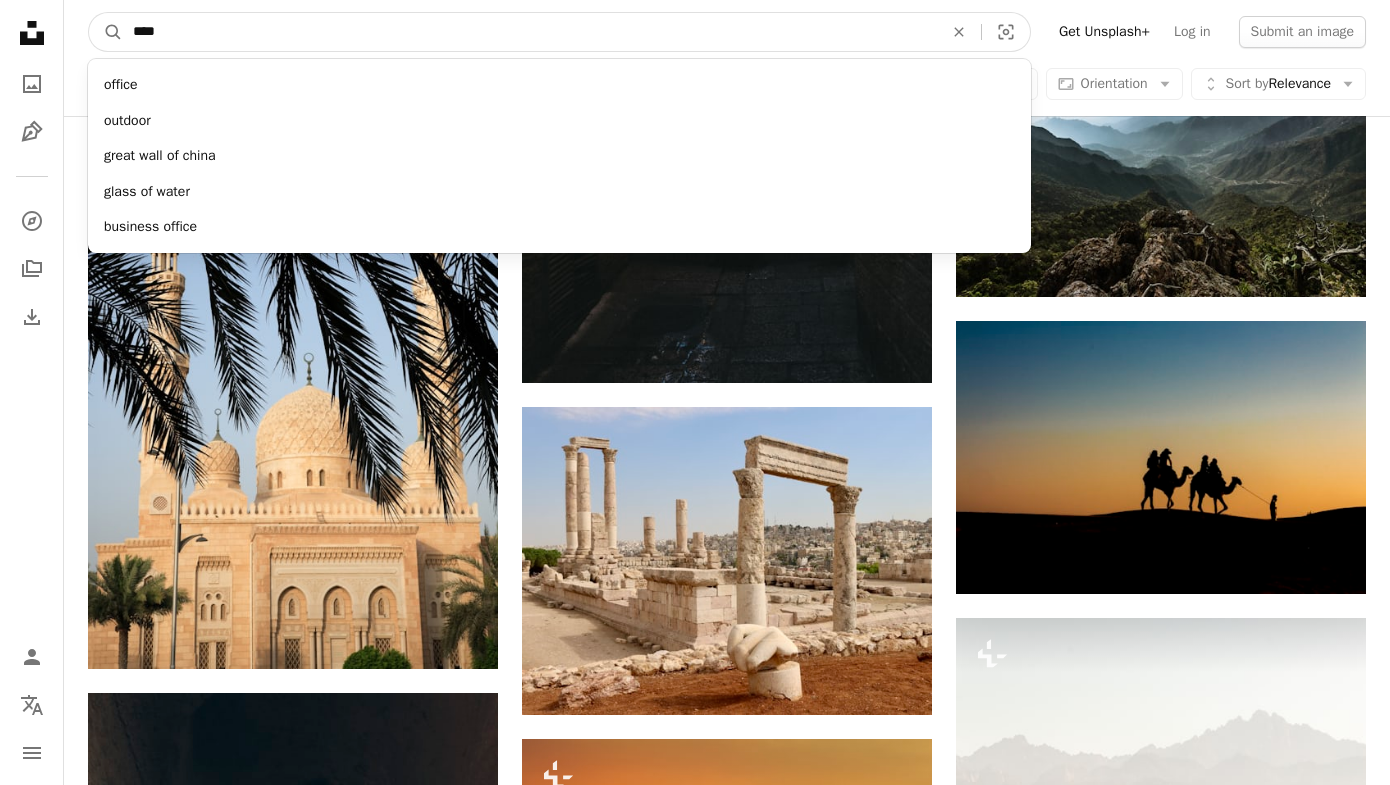 click on "A magnifying glass" at bounding box center [106, 32] 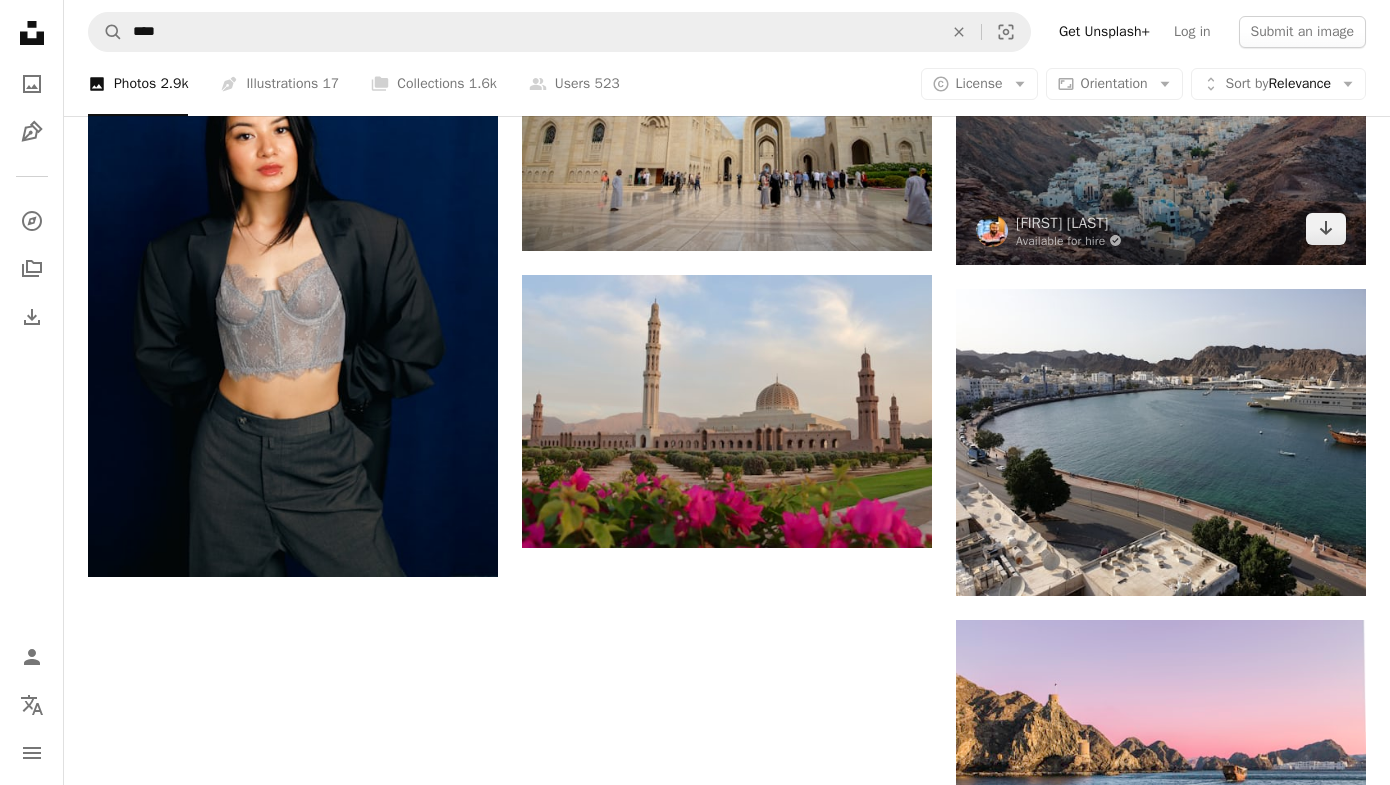 scroll, scrollTop: 2949, scrollLeft: 0, axis: vertical 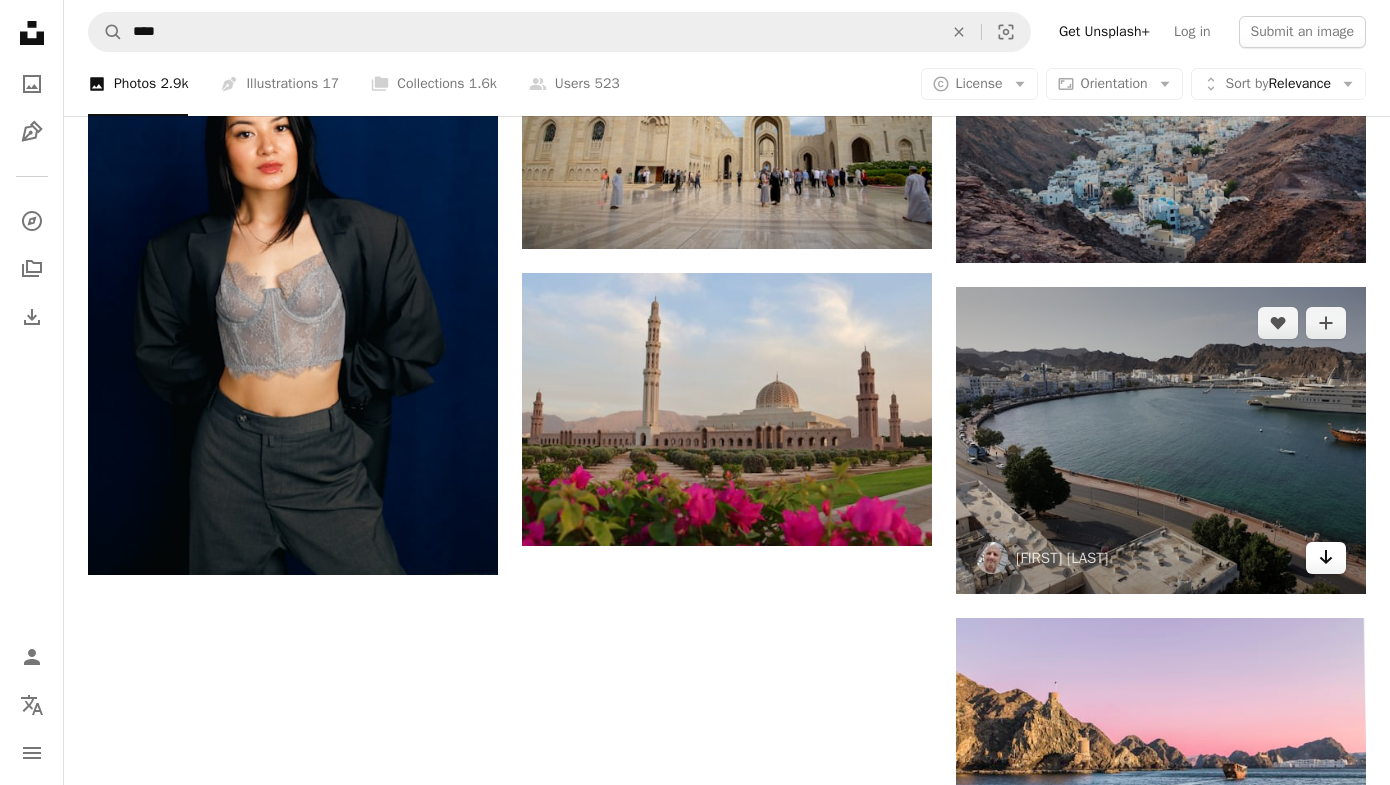 click on "Arrow pointing down" 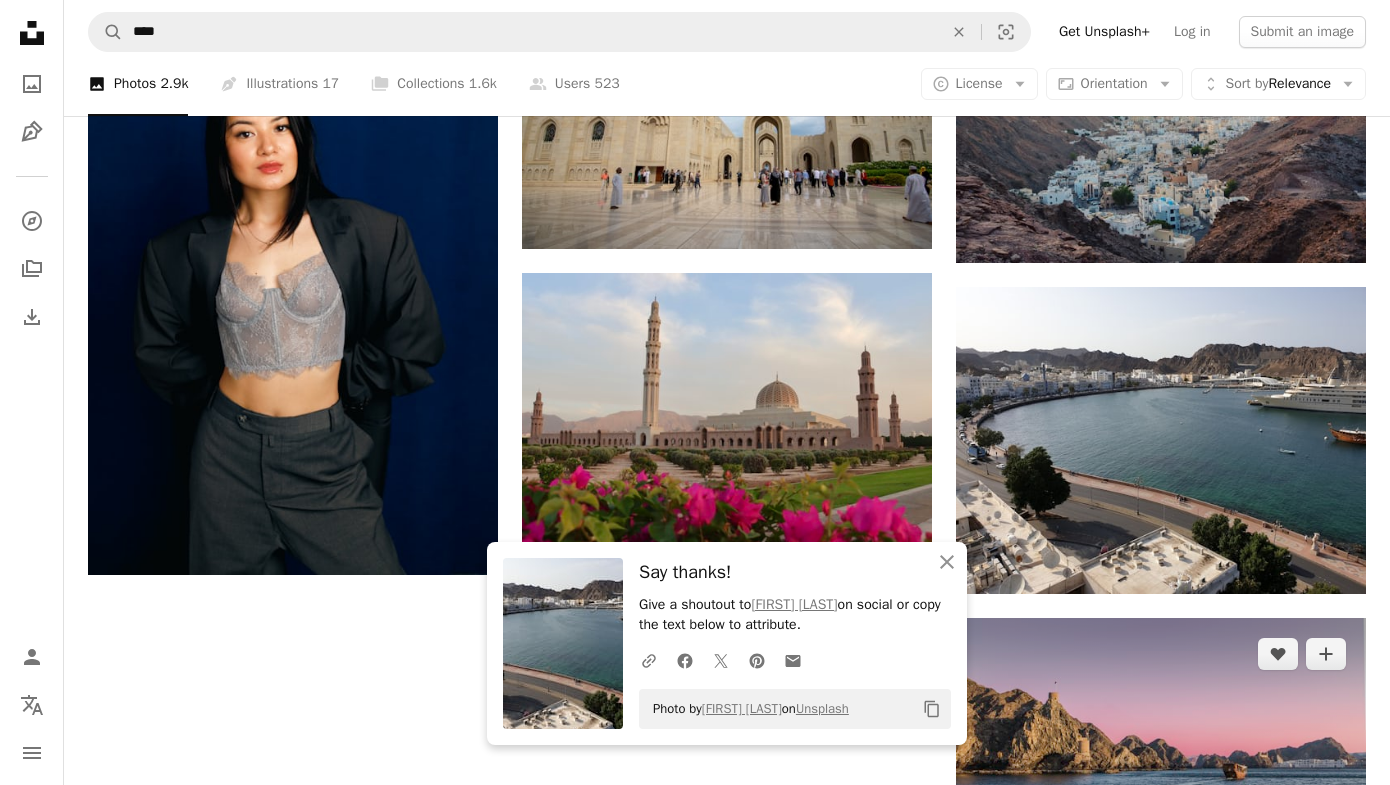scroll, scrollTop: 3229, scrollLeft: 0, axis: vertical 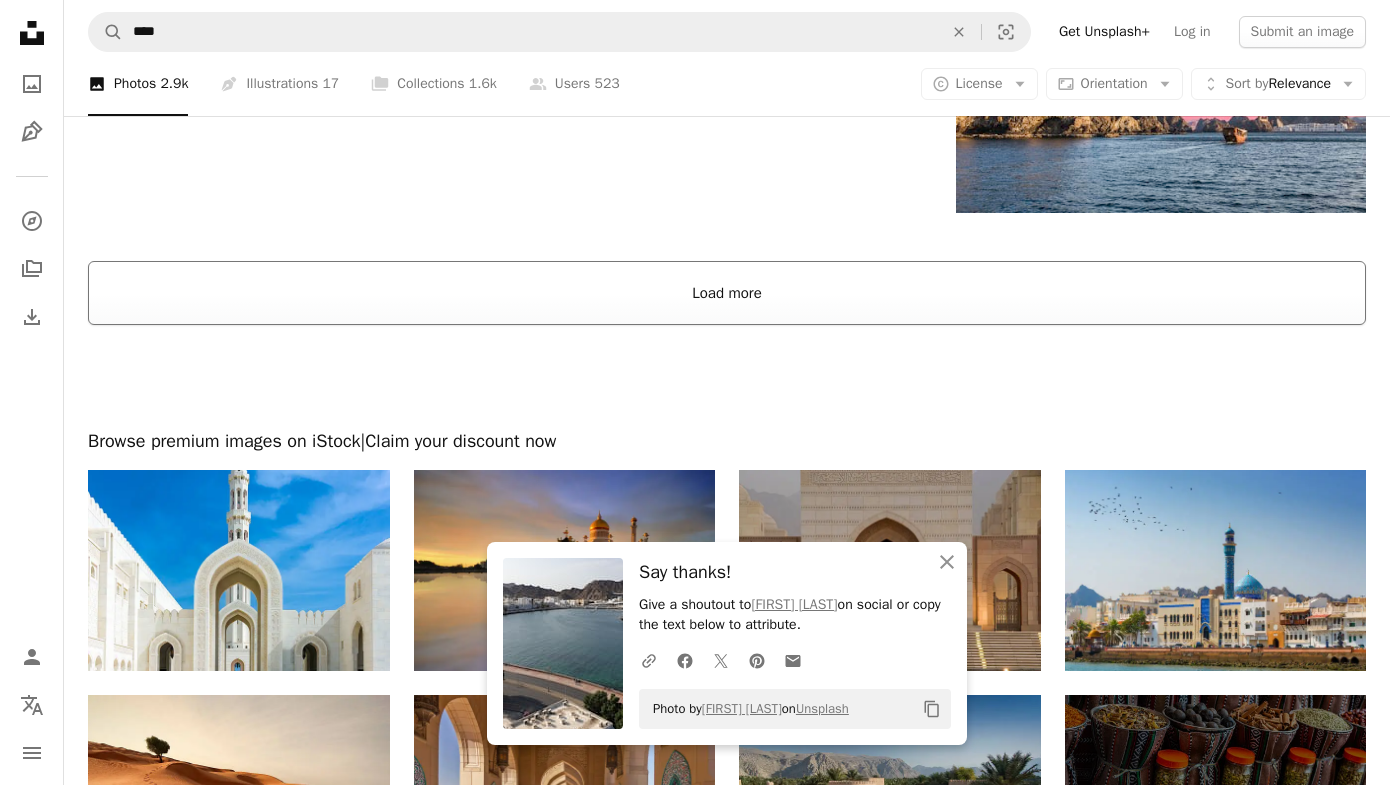 click on "Load more" at bounding box center [727, 293] 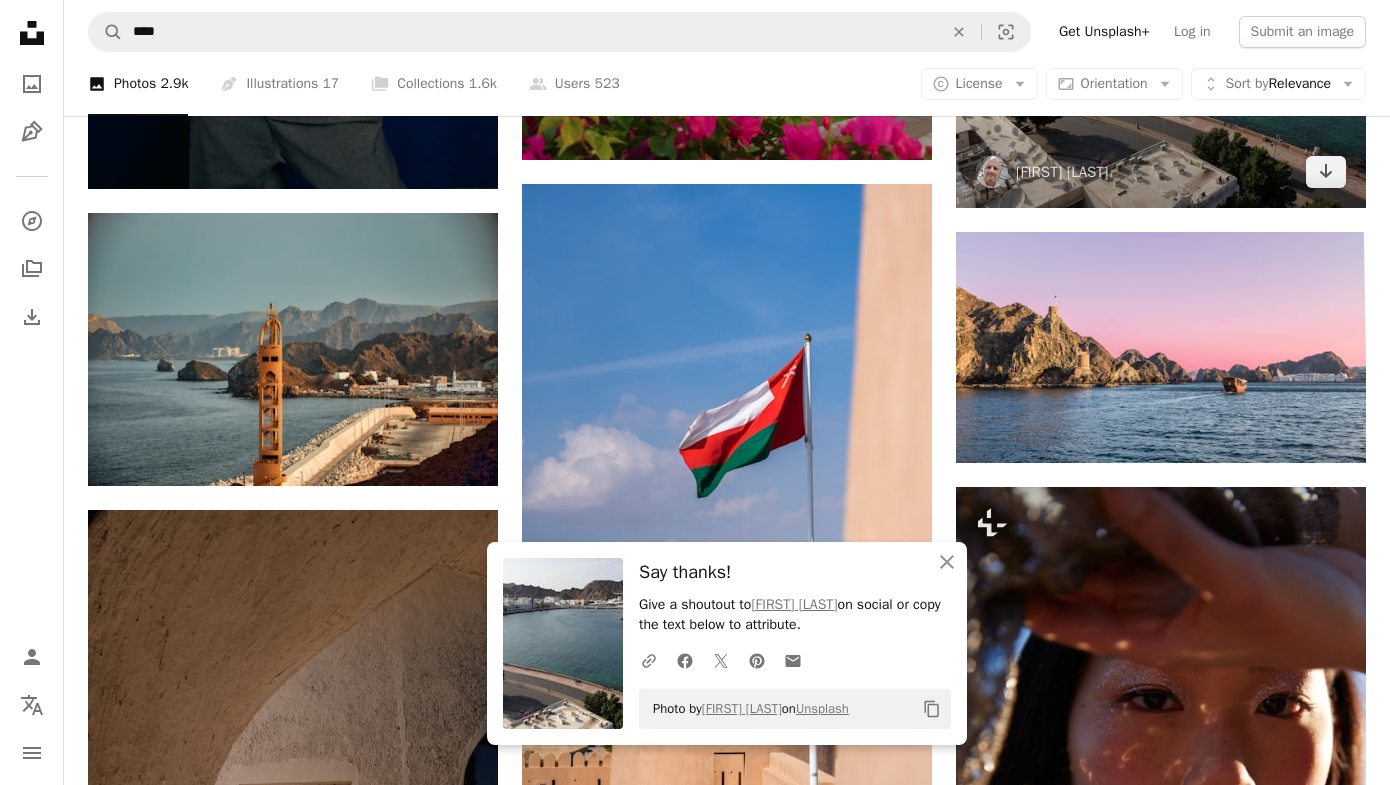 scroll, scrollTop: 3412, scrollLeft: 0, axis: vertical 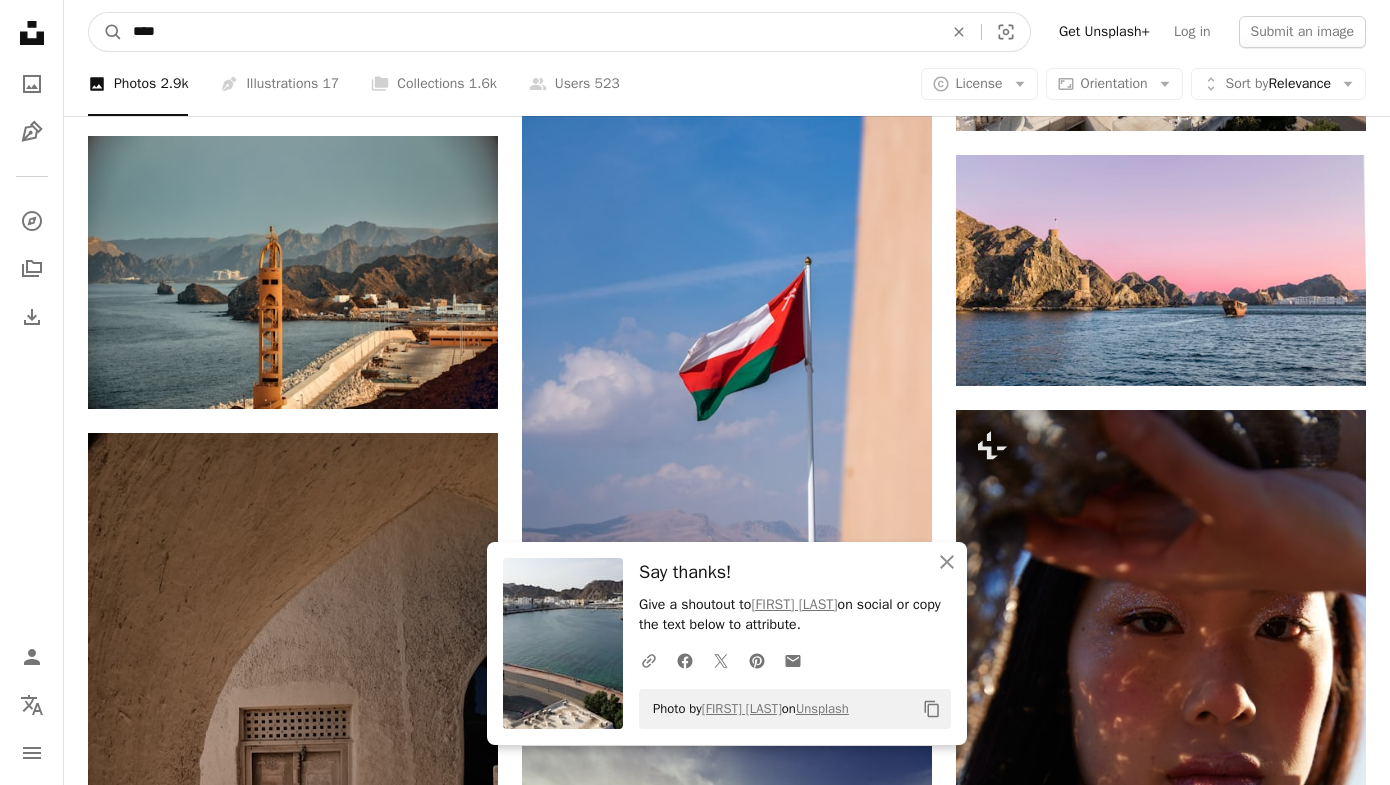 click on "****" at bounding box center [530, 32] 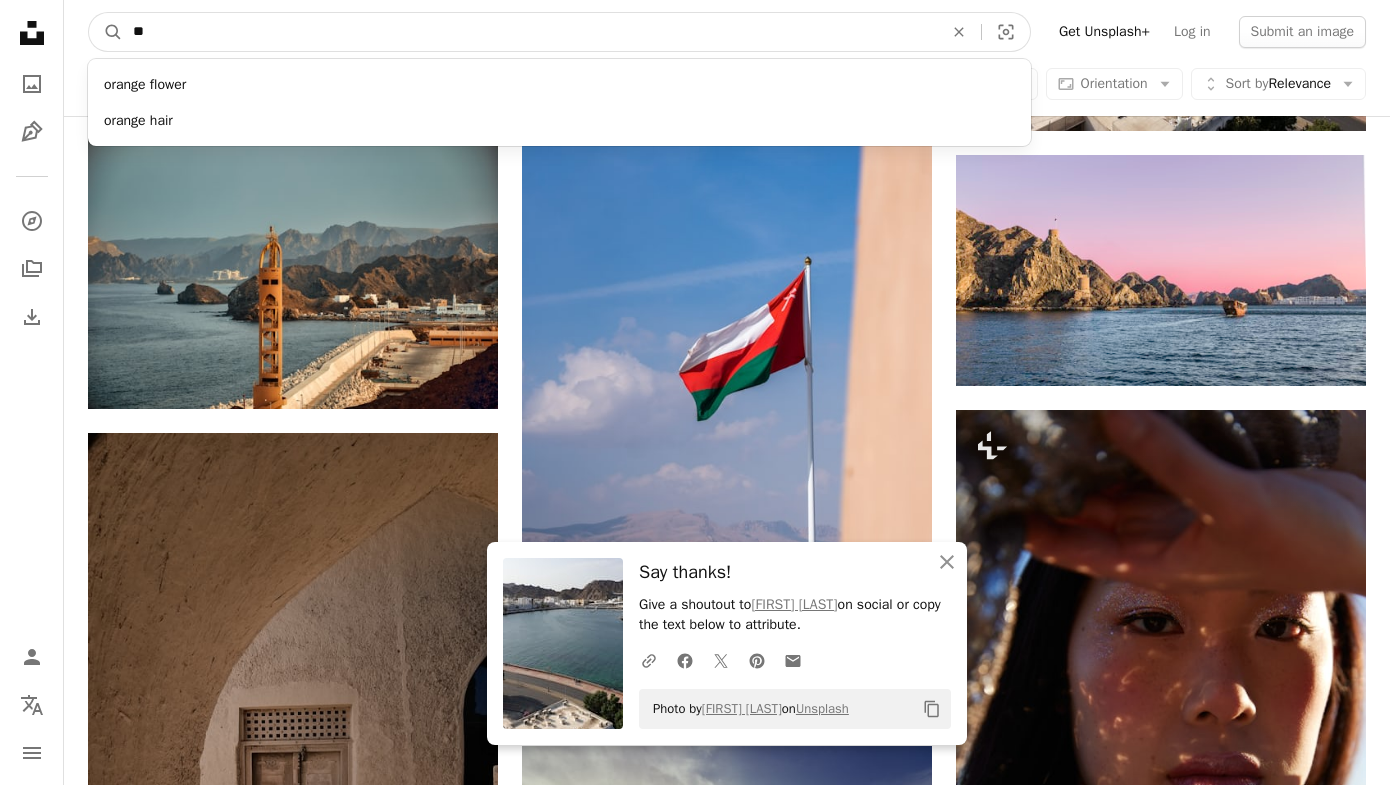 type on "***" 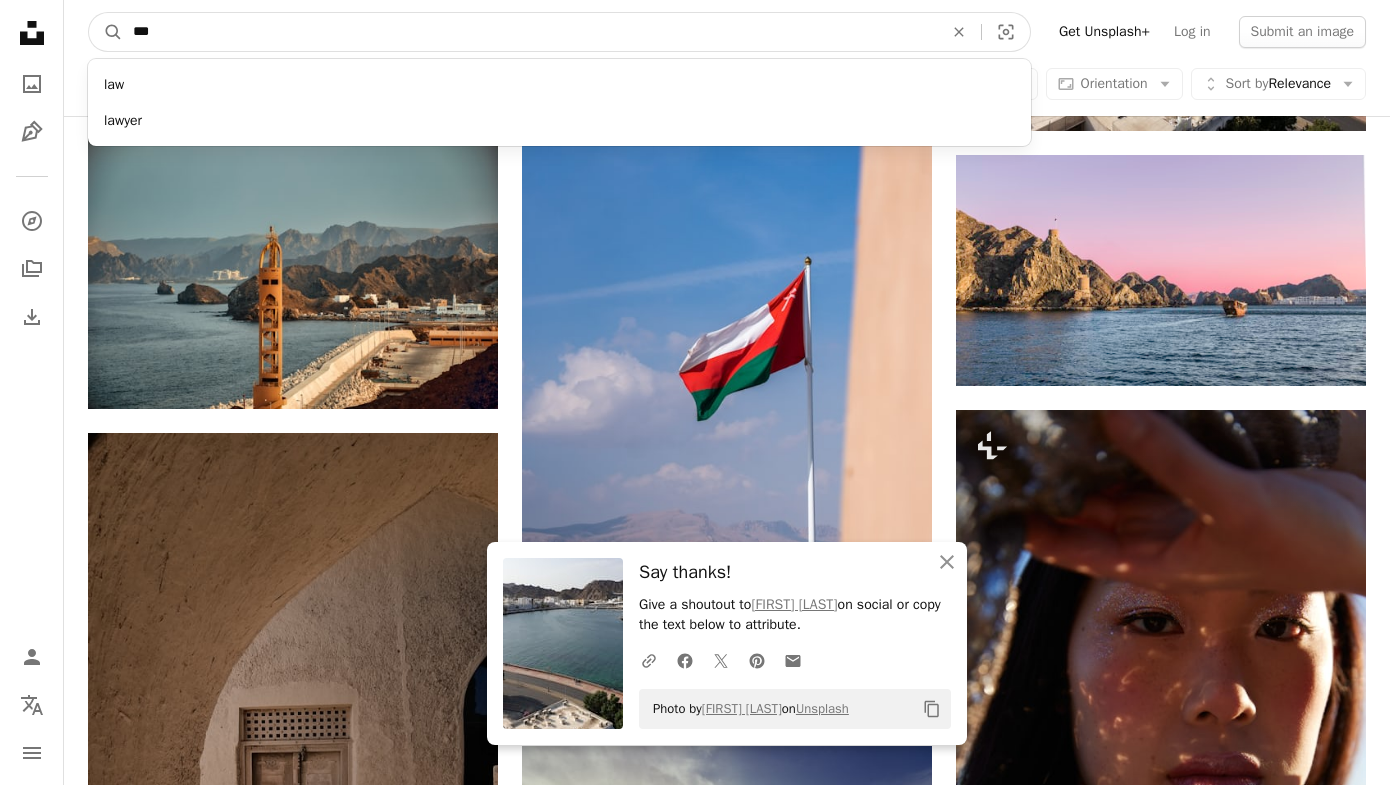 click on "A magnifying glass" at bounding box center (106, 32) 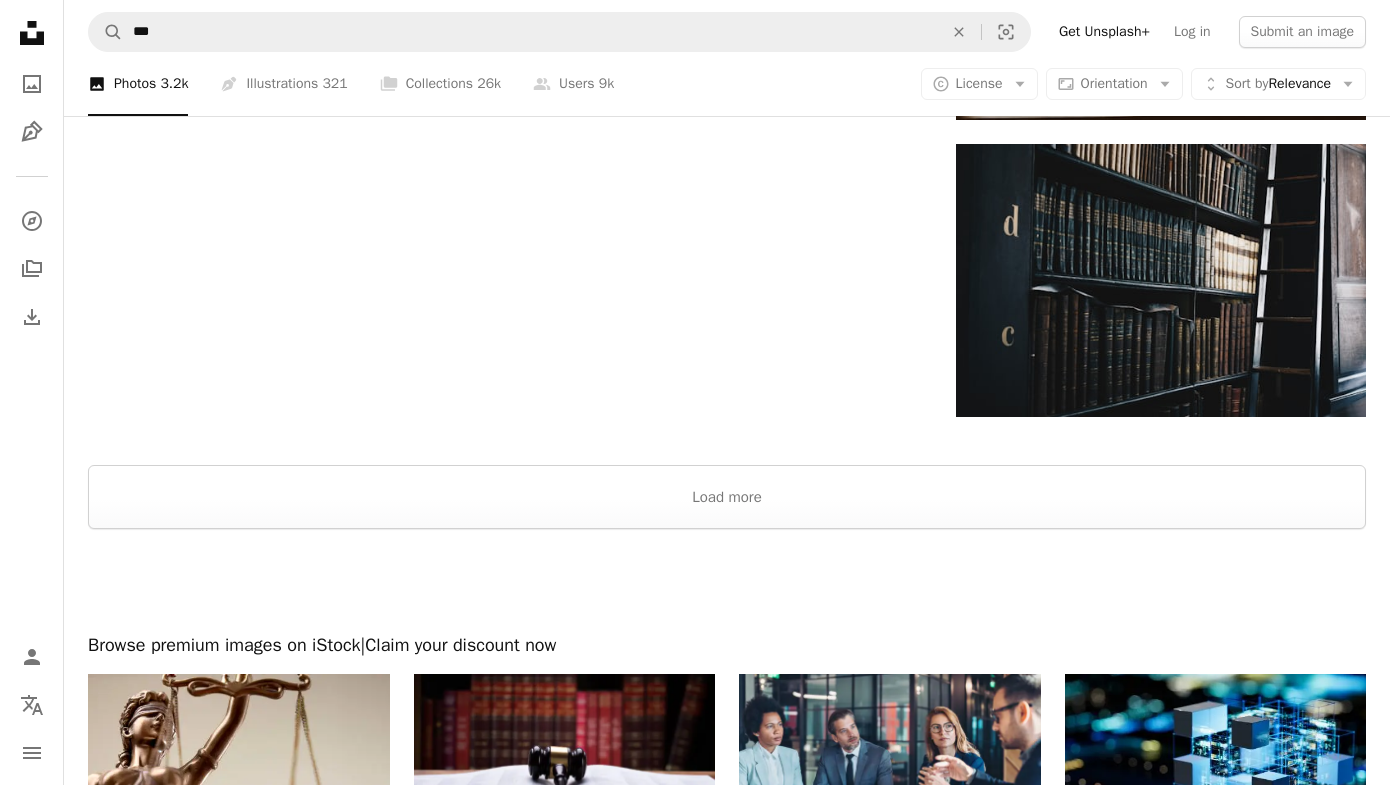 scroll, scrollTop: 2788, scrollLeft: 0, axis: vertical 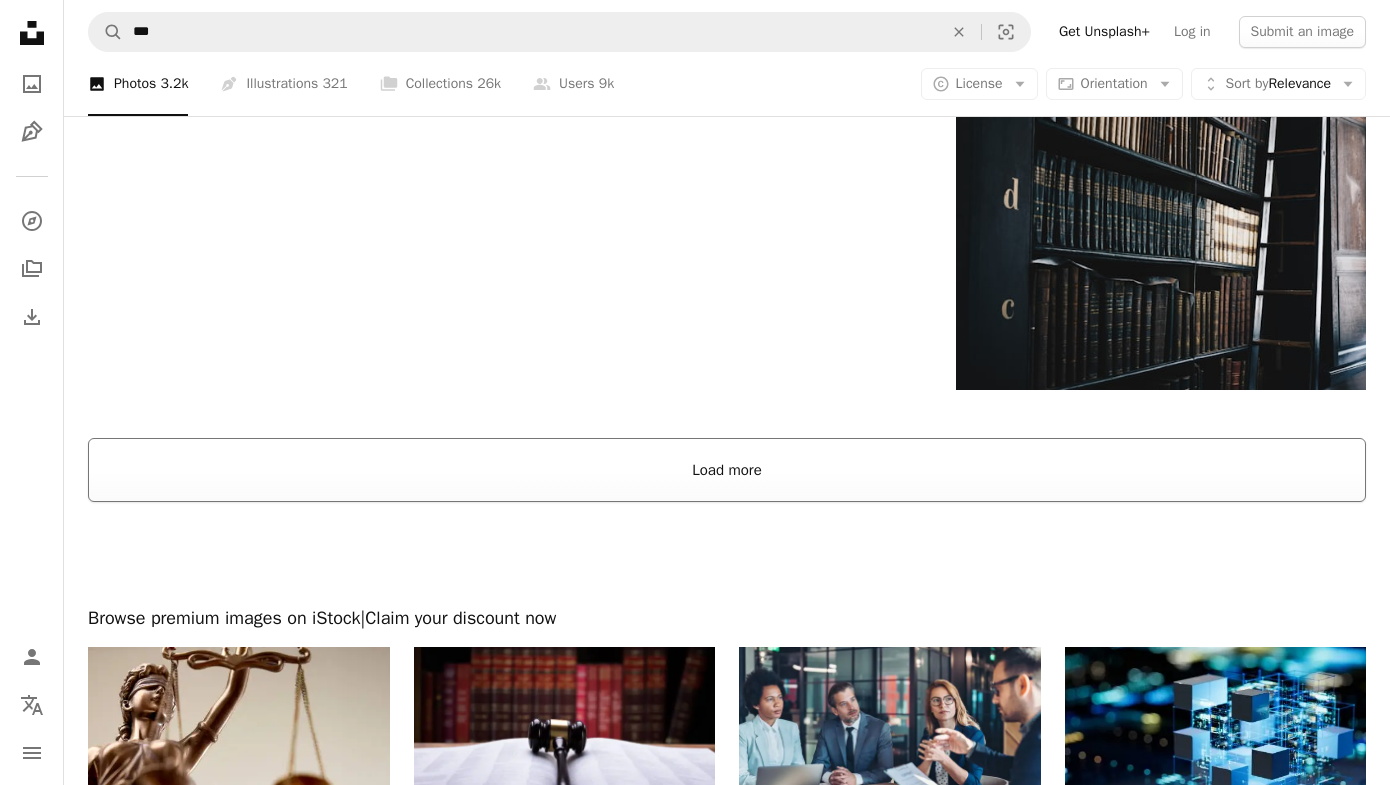 click on "Load more" at bounding box center [727, 470] 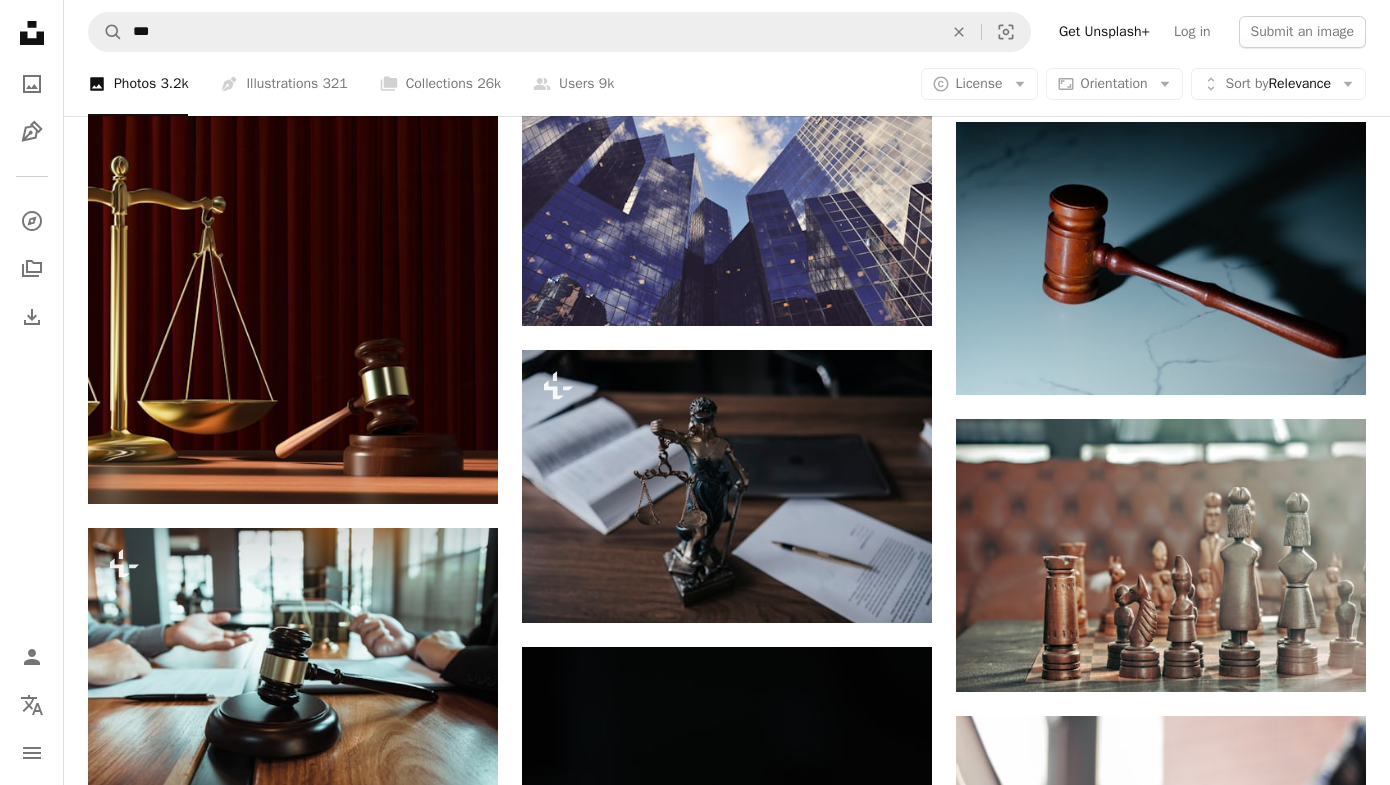 scroll, scrollTop: 6006, scrollLeft: 0, axis: vertical 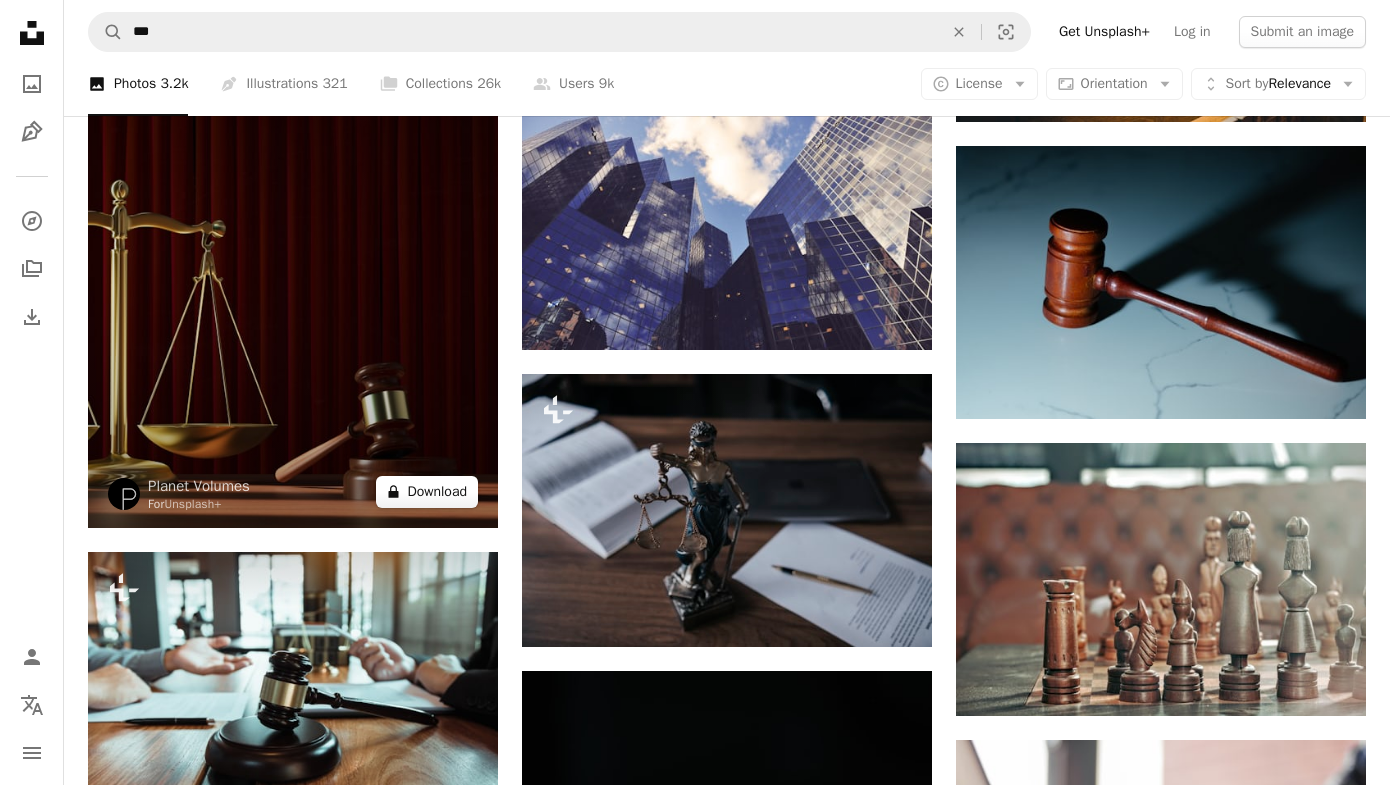 click on "A lock Download" at bounding box center (427, 492) 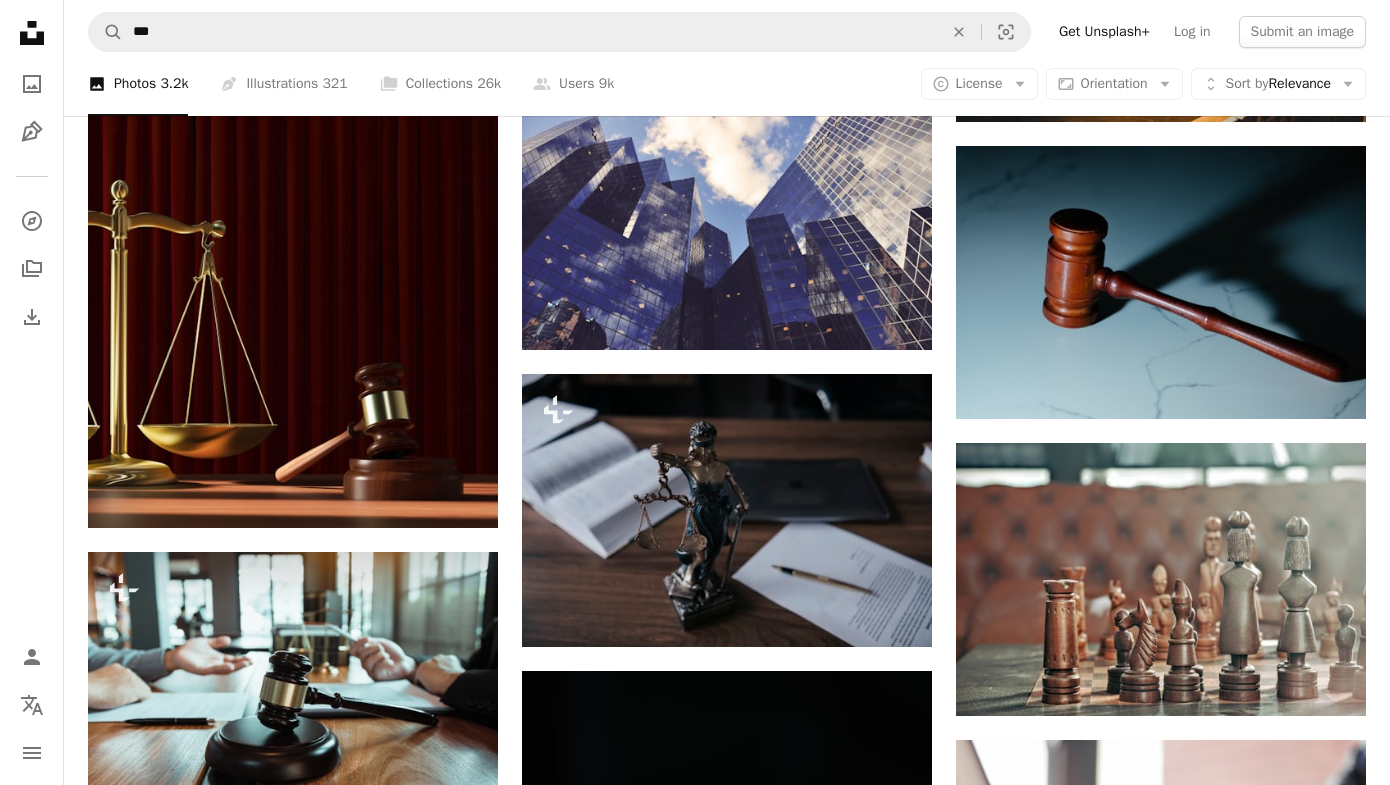 click on "An X shape Premium, ready to use images. Get unlimited access. A plus sign Members-only content added monthly A plus sign Unlimited royalty-free downloads A plus sign Illustrations  New A plus sign Enhanced legal protections yearly 66%  off monthly $12   $4 USD per month * Get  Unsplash+ * When paid annually, billed upfront  $48 Taxes where applicable. Renews automatically. Cancel anytime." at bounding box center [695, 5162] 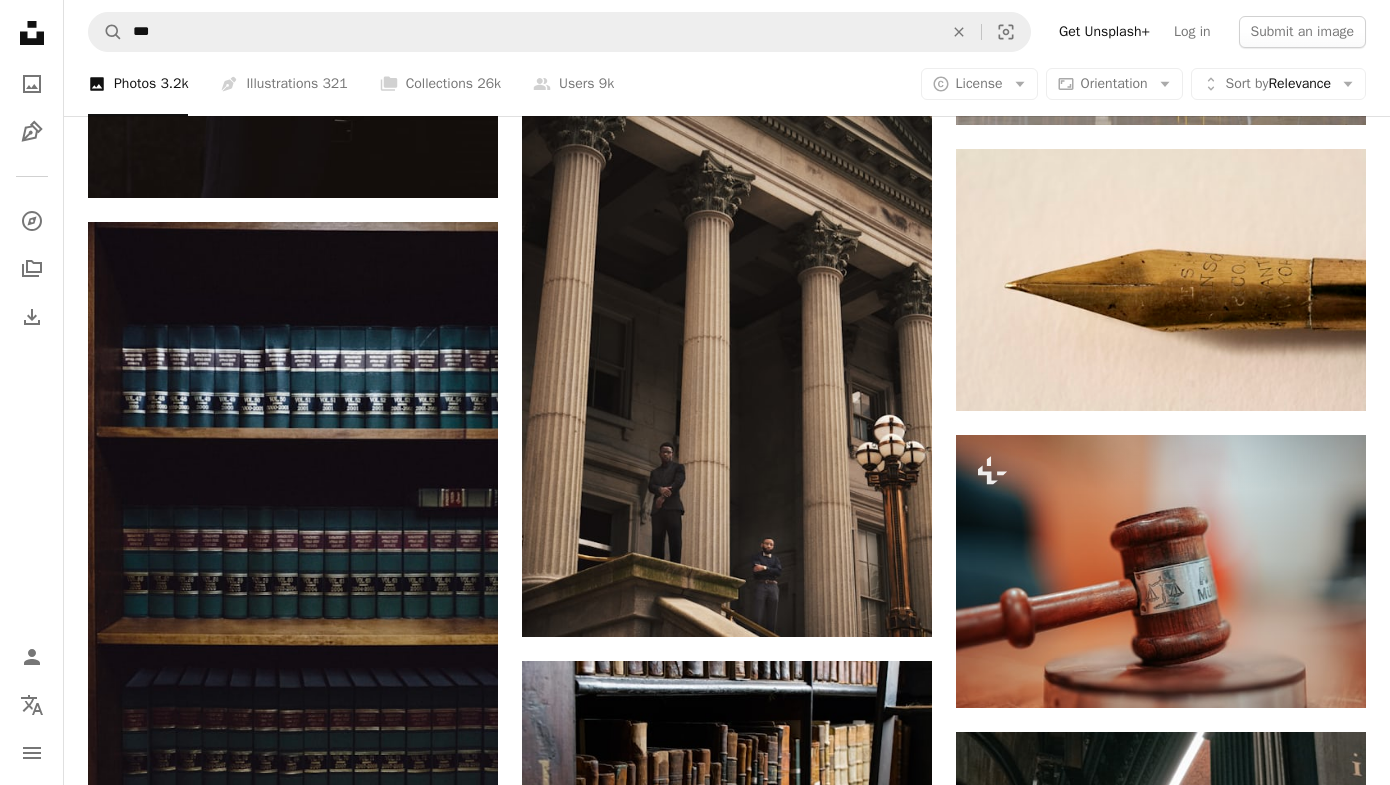 scroll, scrollTop: 12398, scrollLeft: 0, axis: vertical 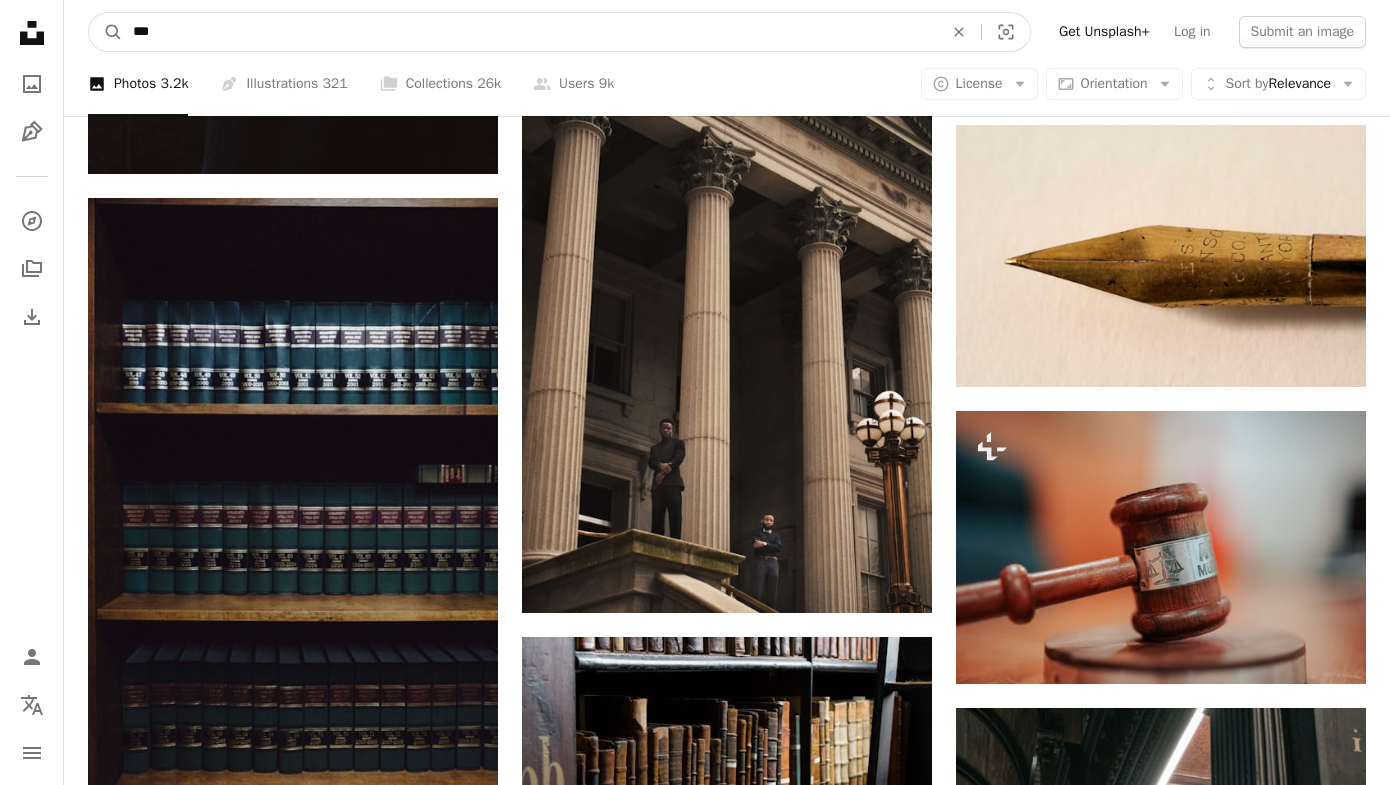 click on "***" at bounding box center [530, 32] 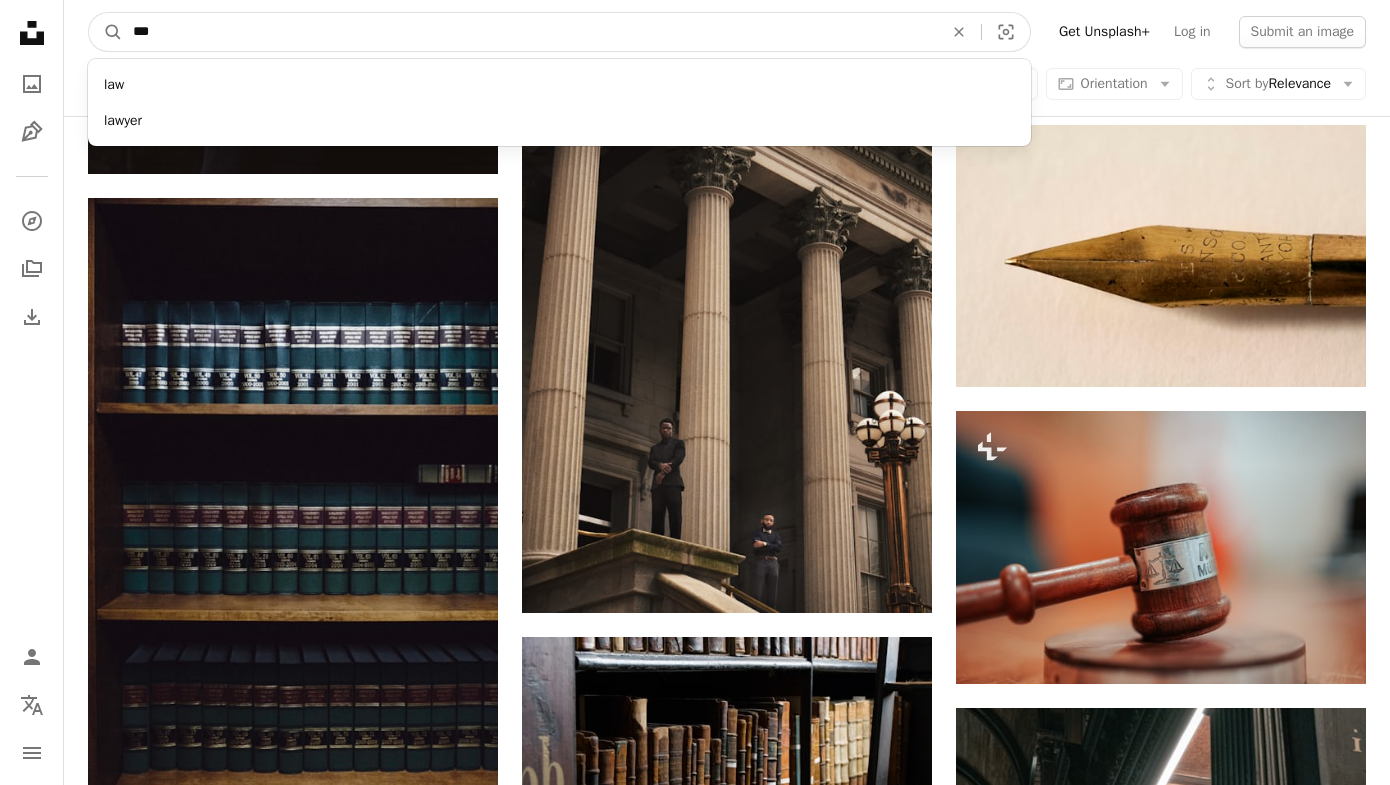click on "***" at bounding box center (530, 32) 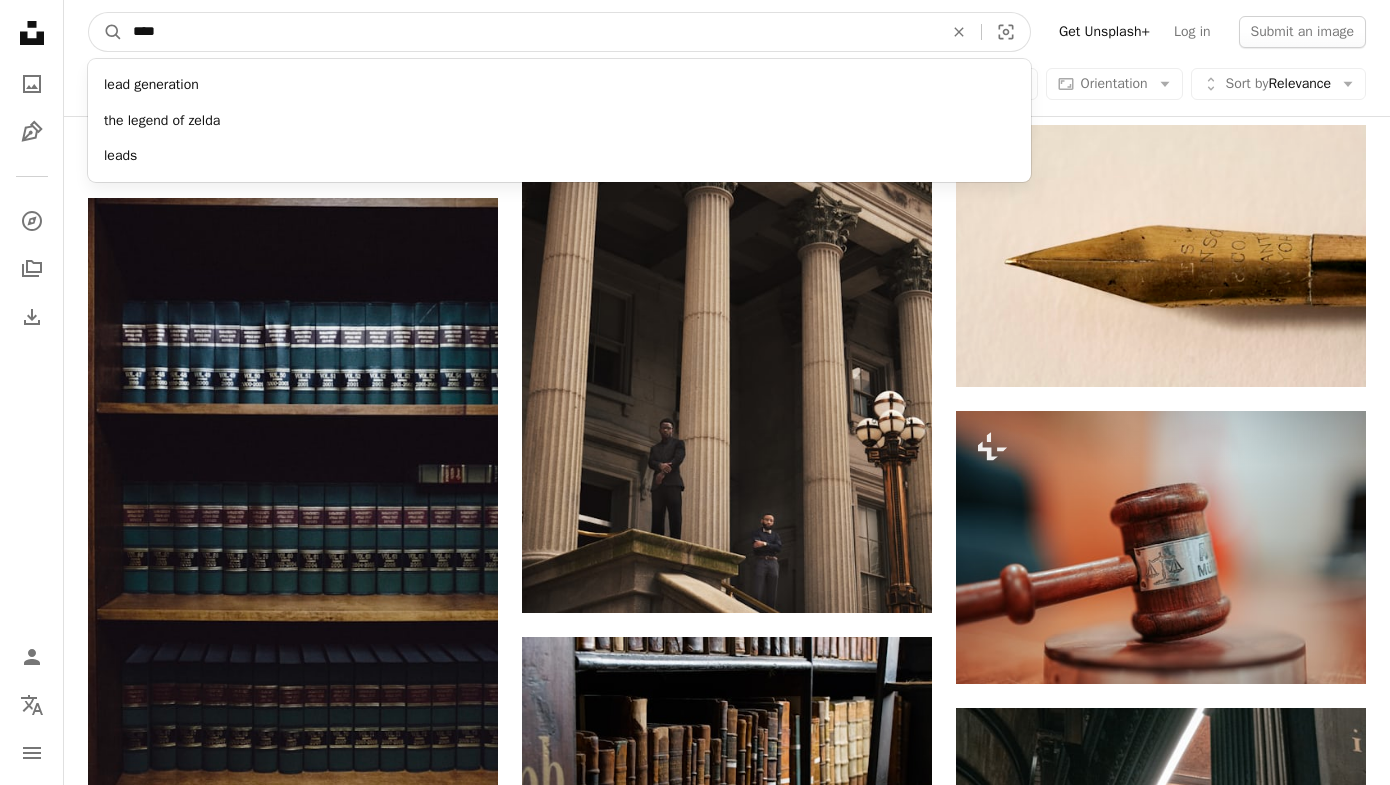 type on "*****" 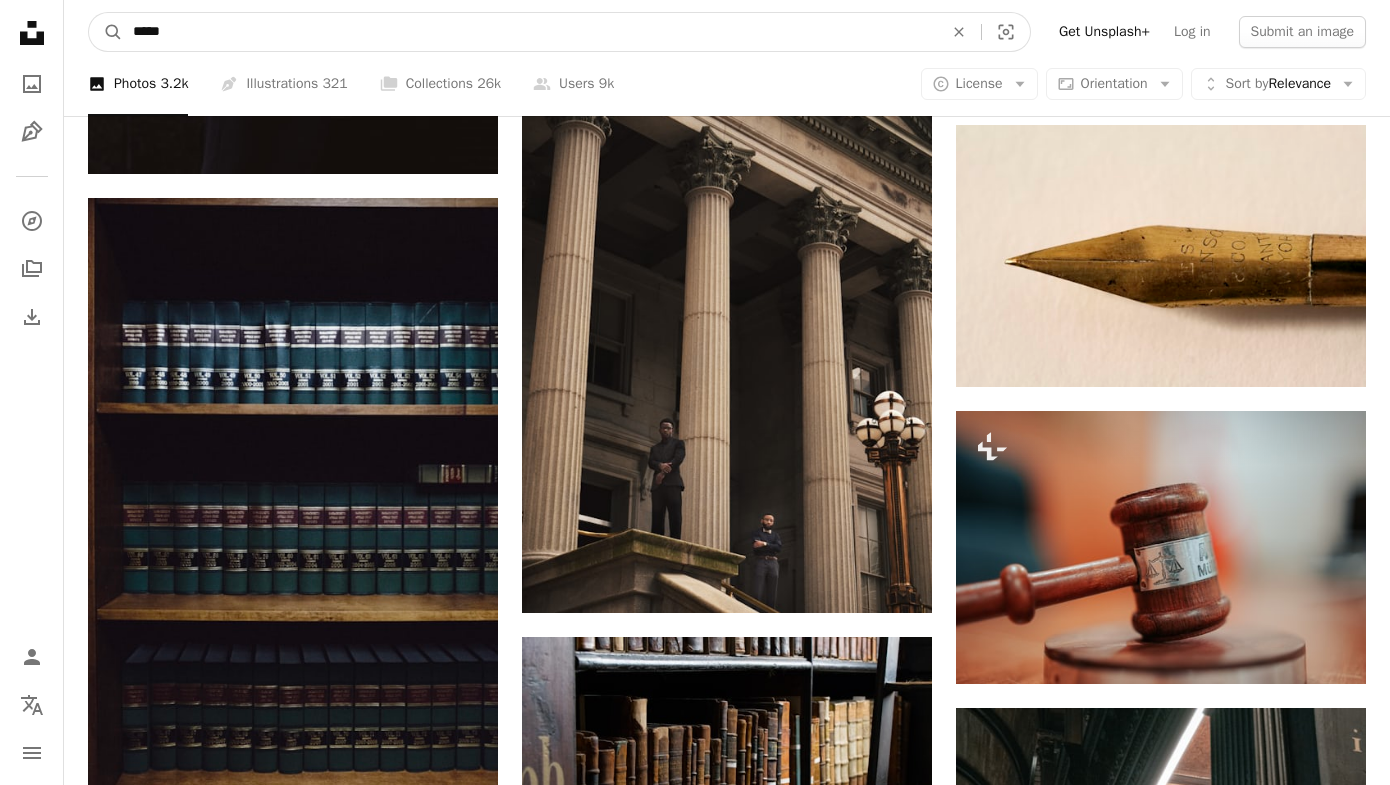 click on "A magnifying glass" at bounding box center [106, 32] 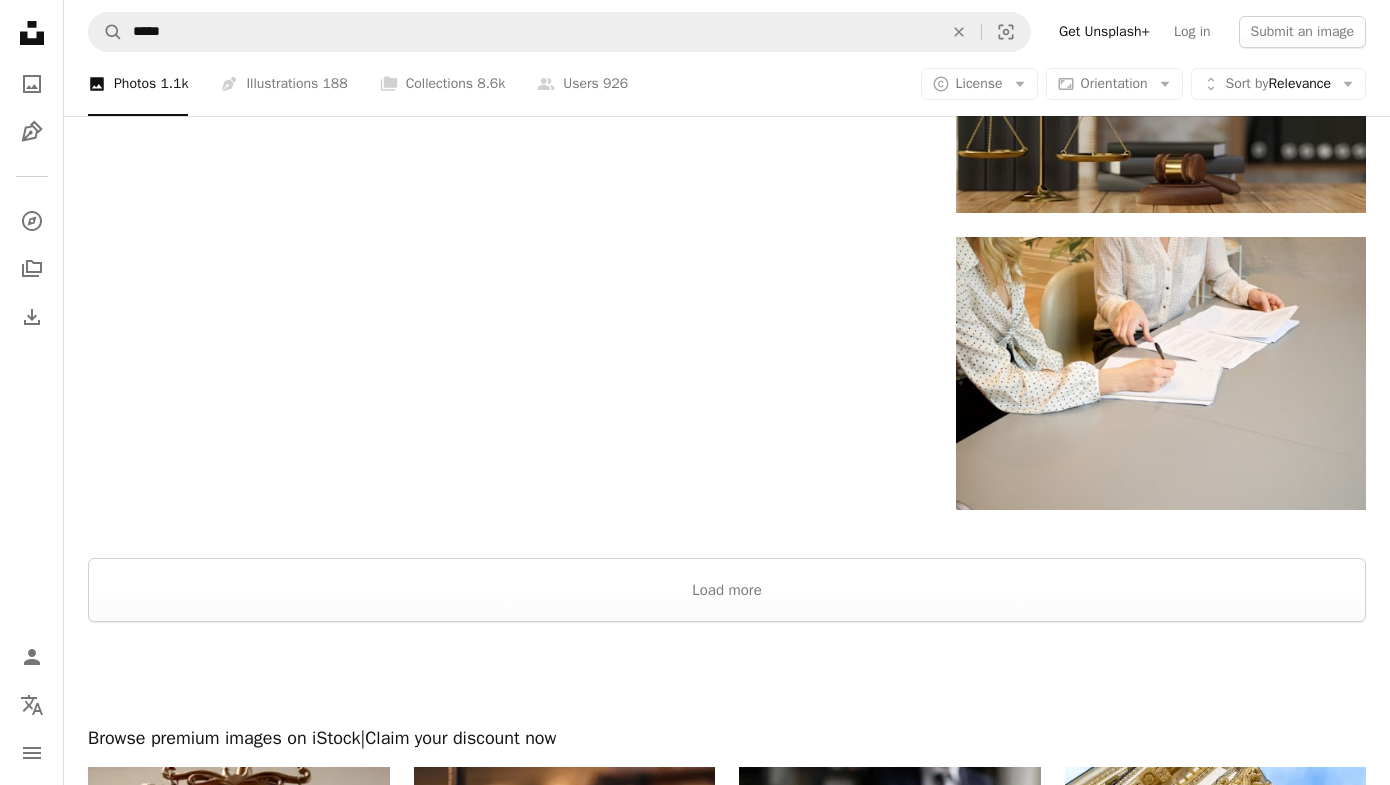 scroll, scrollTop: 2859, scrollLeft: 0, axis: vertical 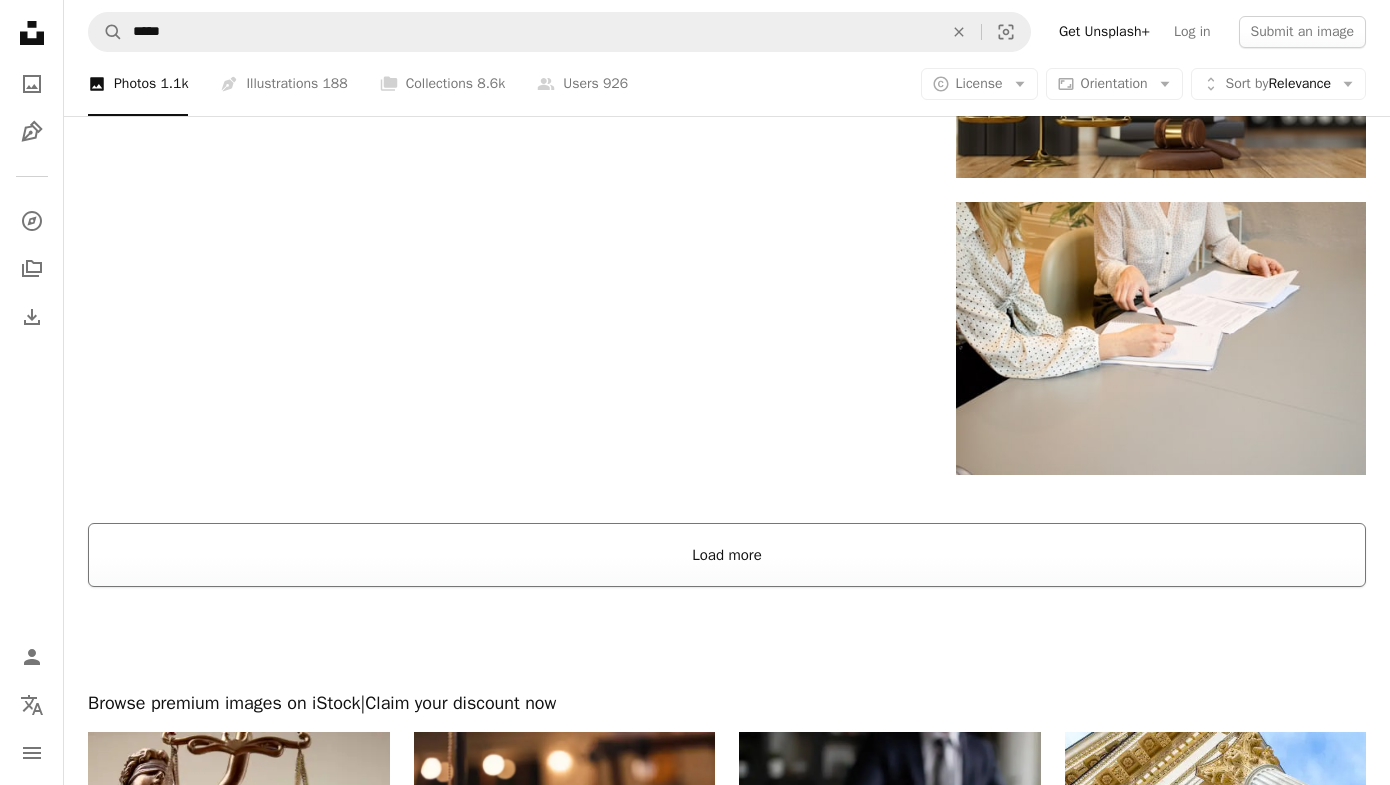click on "Load more" at bounding box center [727, 555] 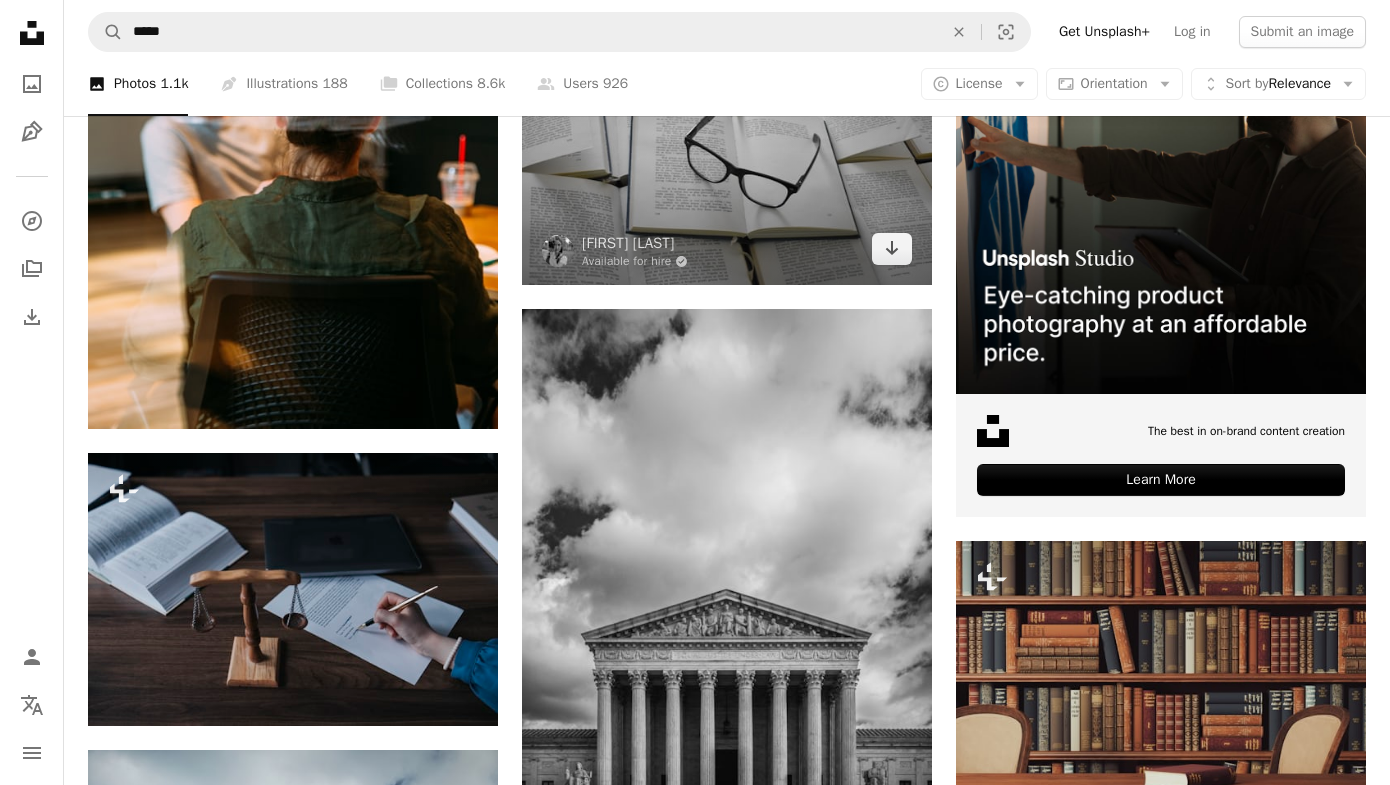 scroll, scrollTop: 6964, scrollLeft: 0, axis: vertical 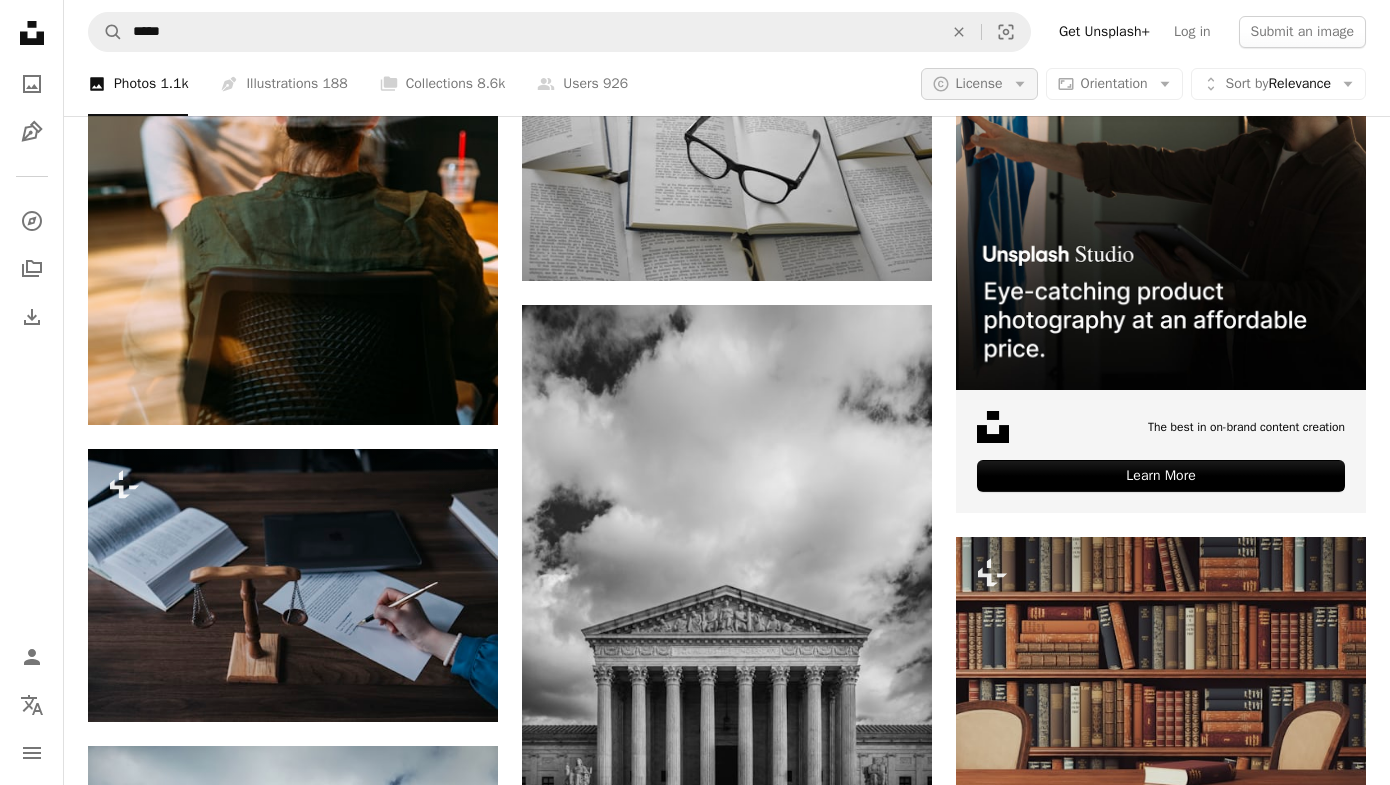 click on "Arrow down" 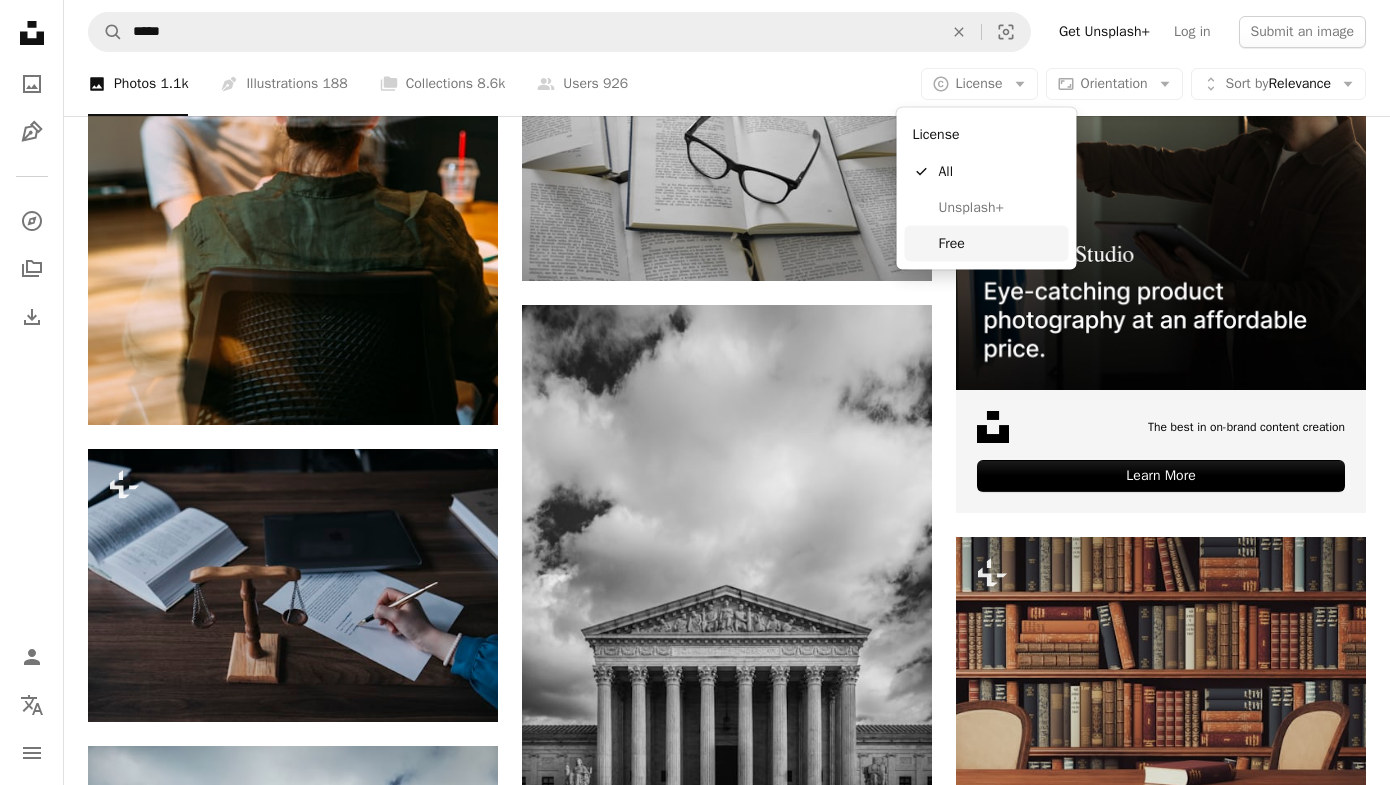 click on "Free" at bounding box center (1000, 243) 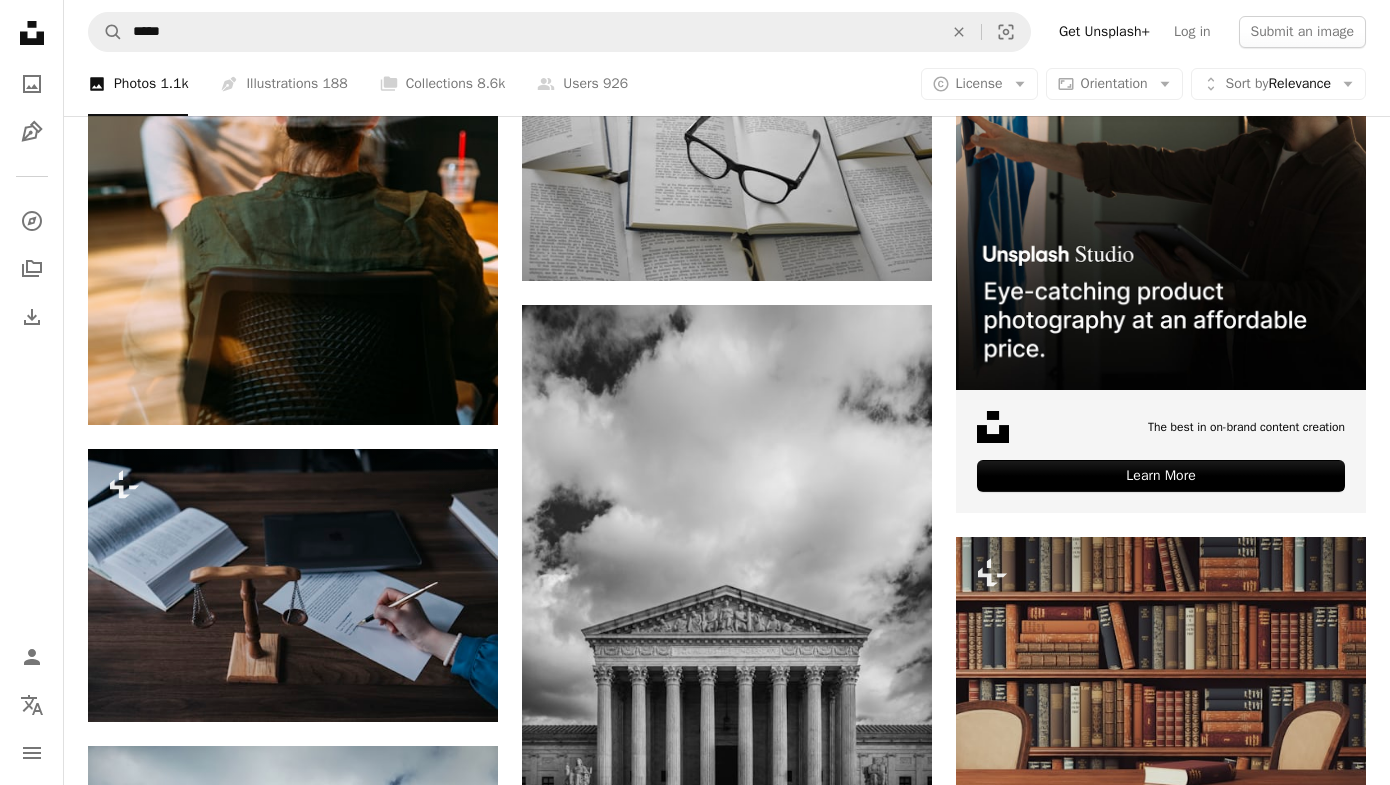 scroll, scrollTop: 0, scrollLeft: 0, axis: both 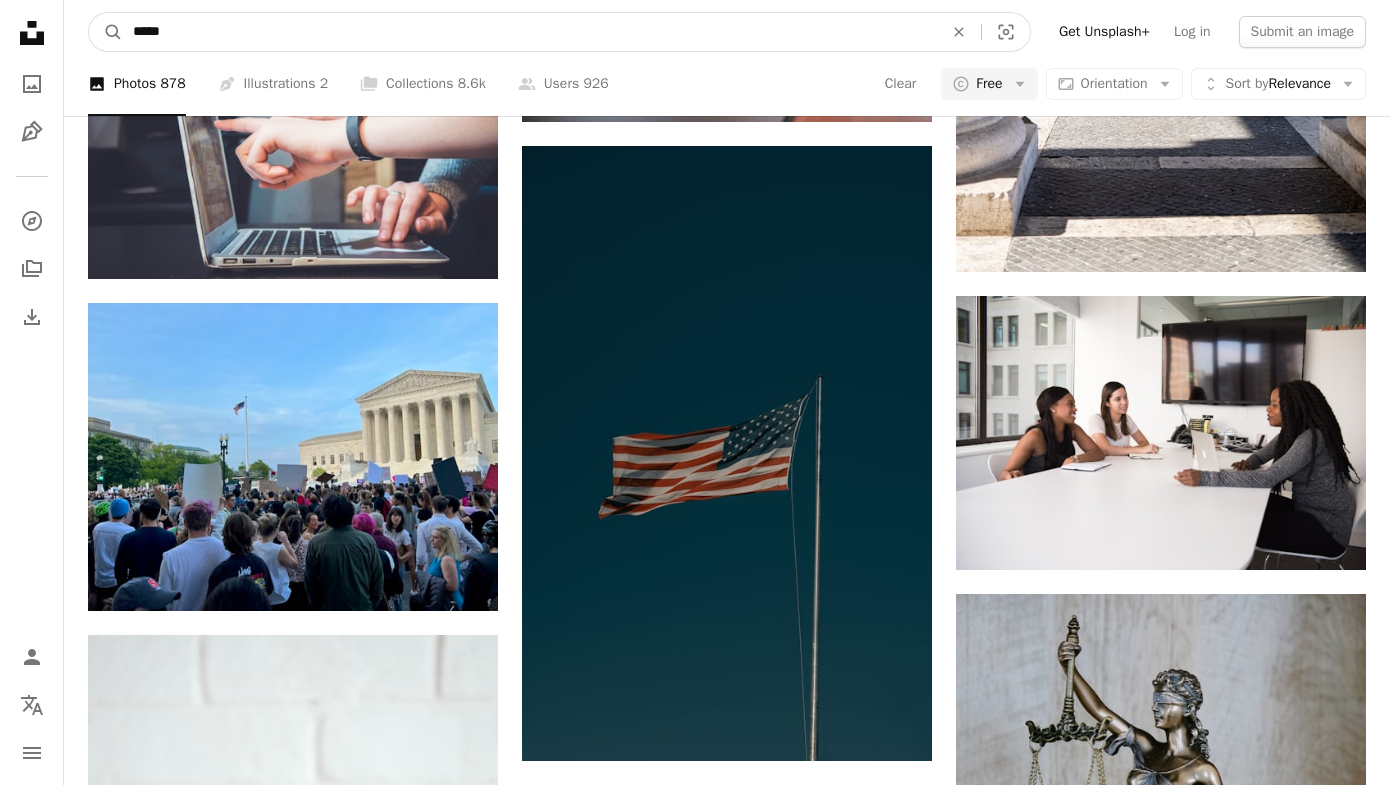 click on "*****" at bounding box center [530, 32] 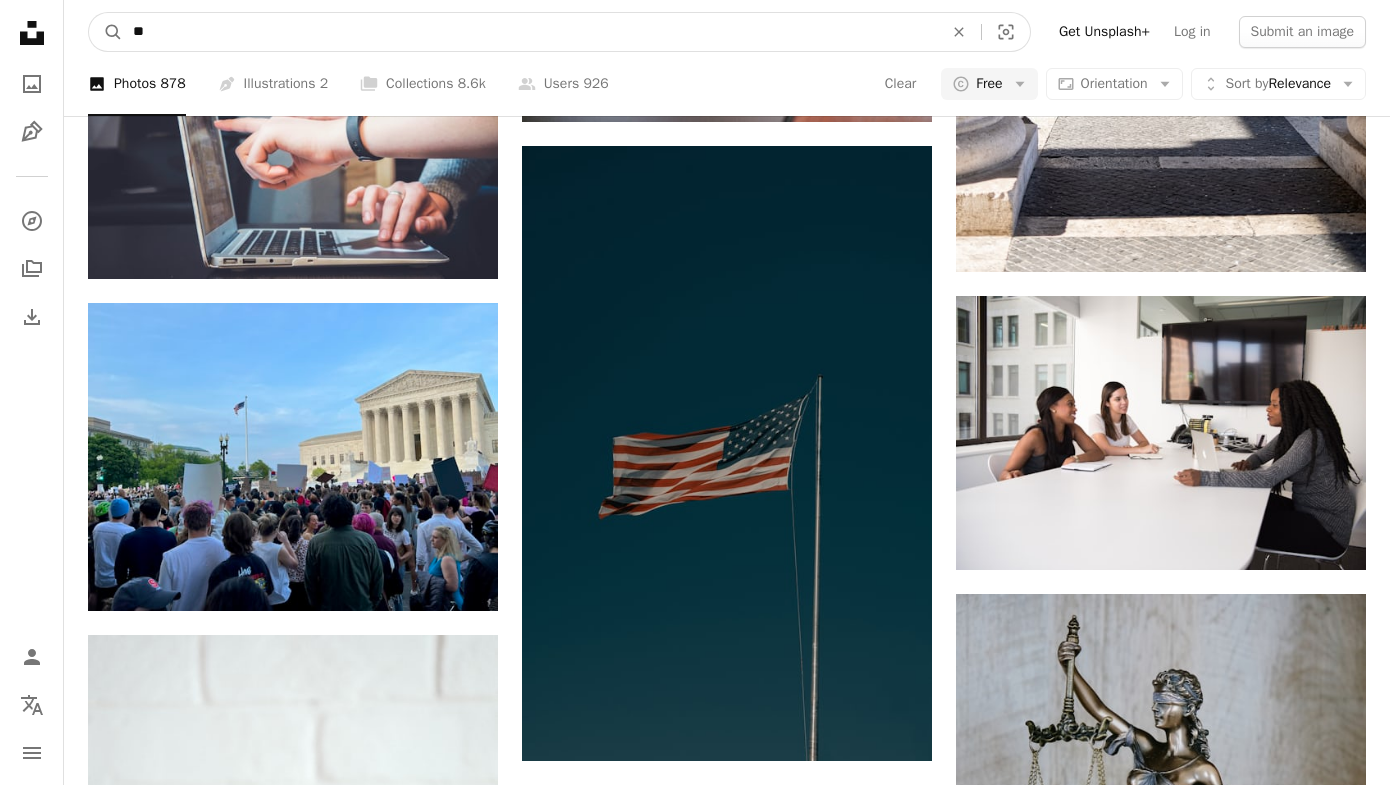 type on "***" 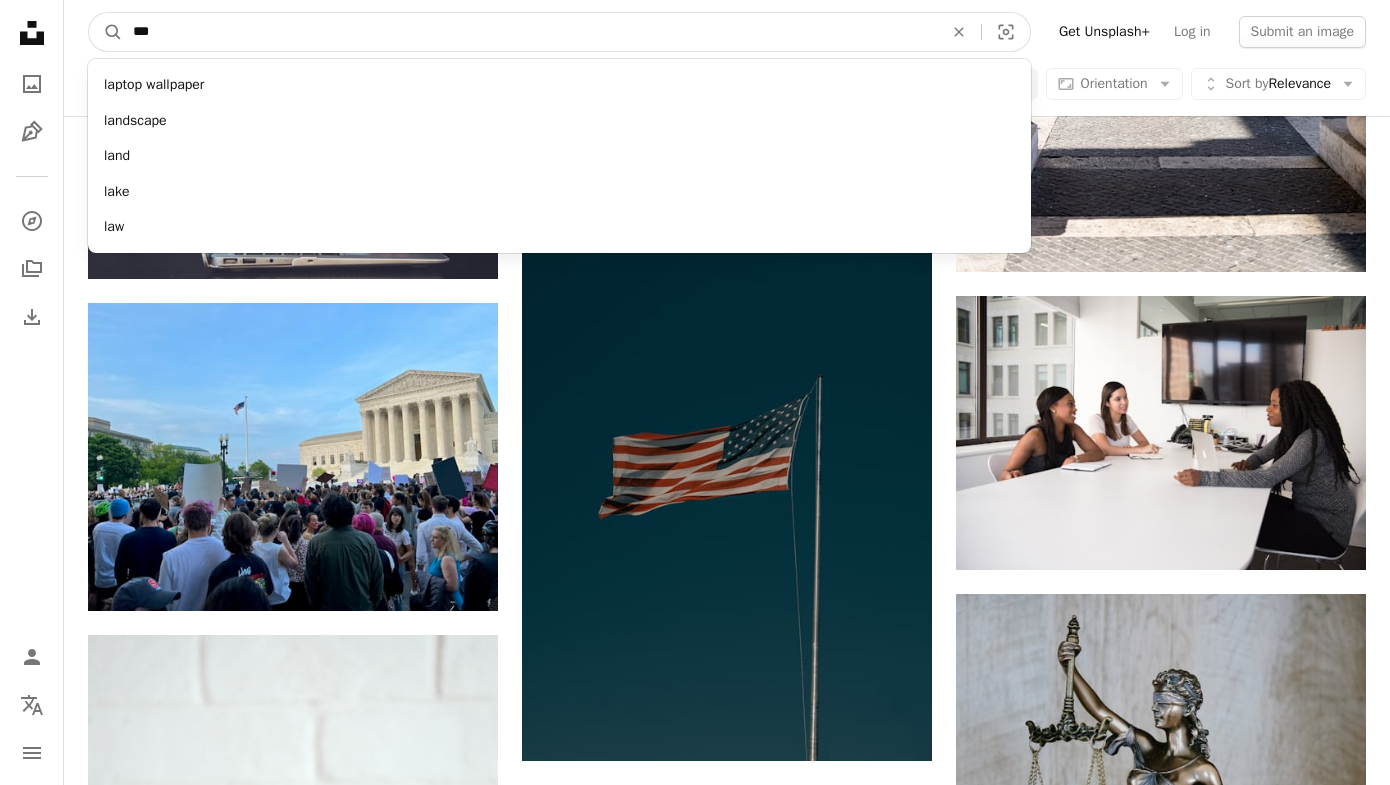 click on "A magnifying glass" at bounding box center [106, 32] 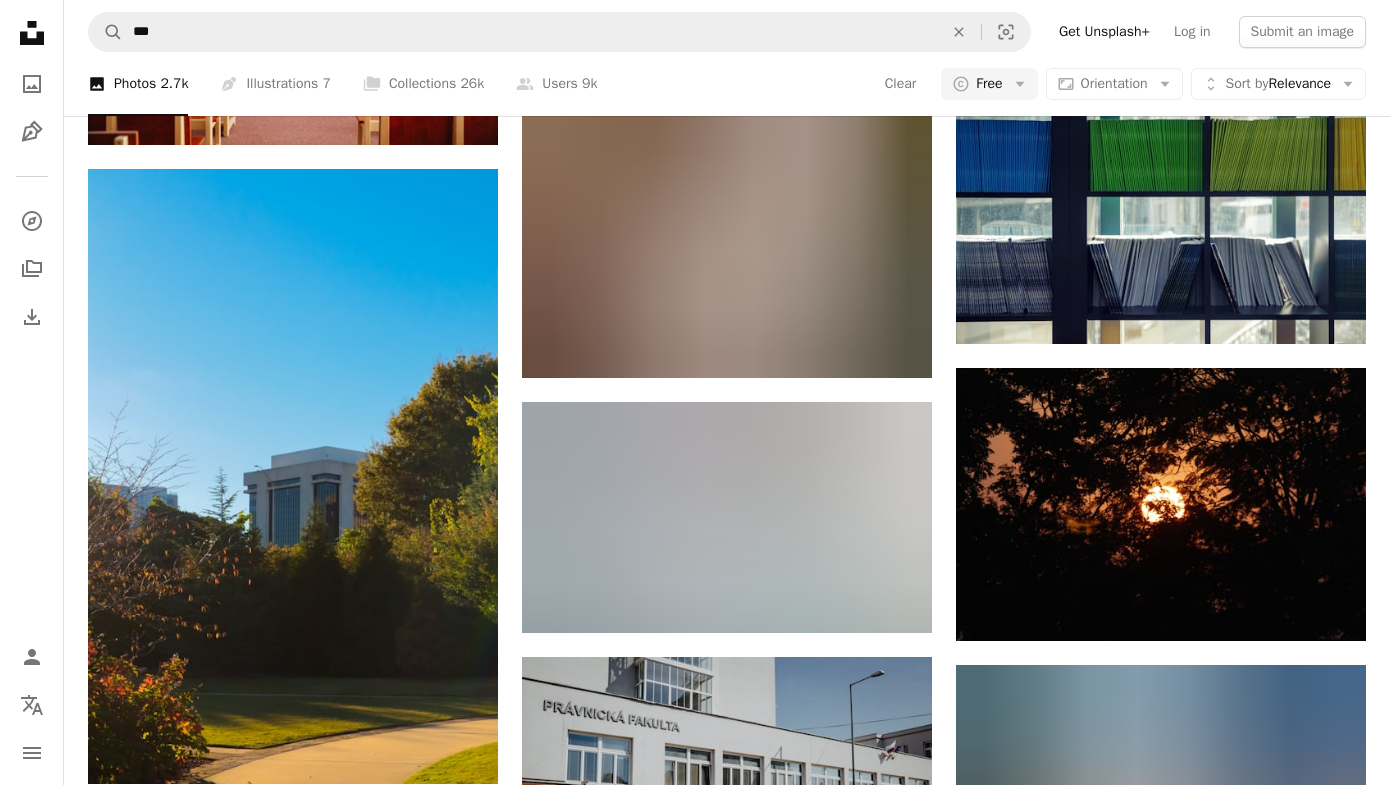 scroll, scrollTop: 24638, scrollLeft: 0, axis: vertical 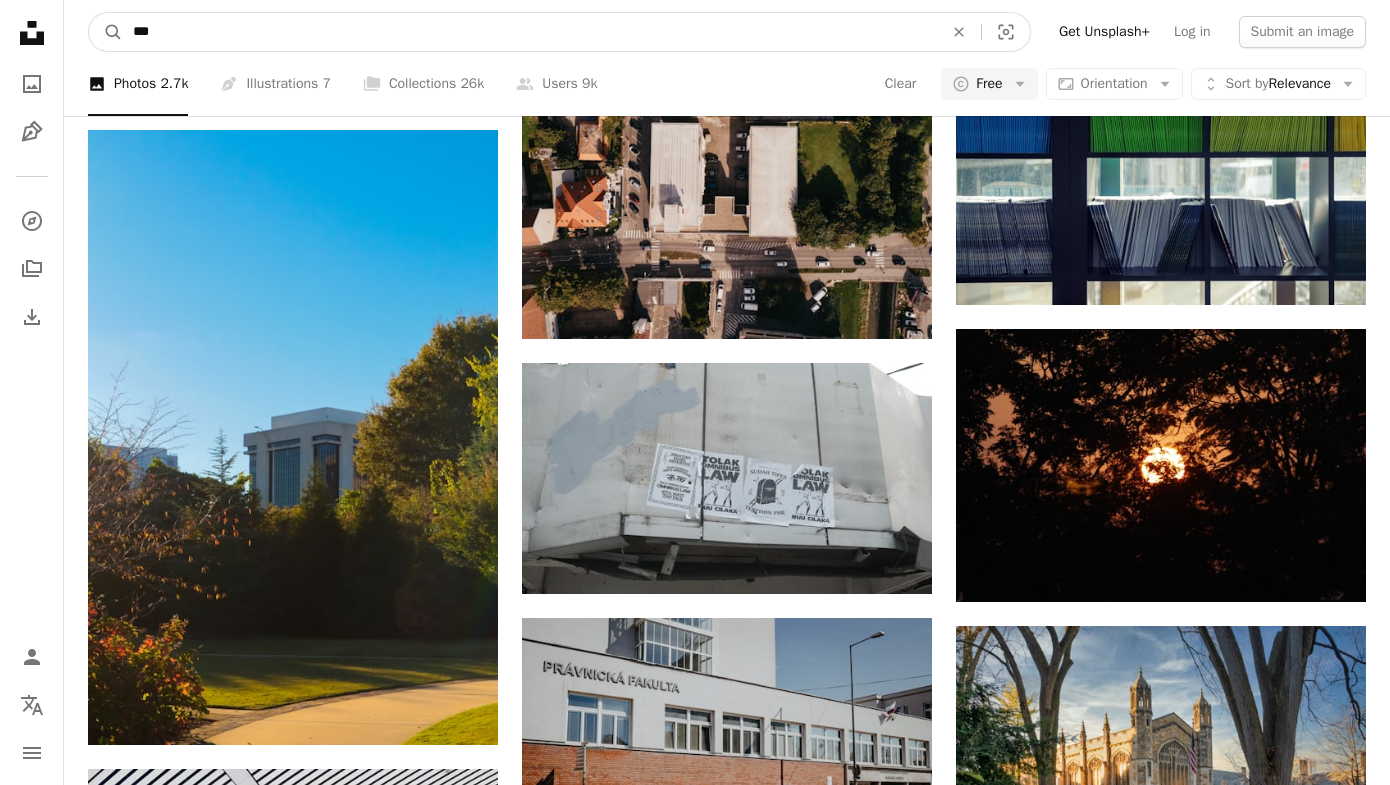 click on "***" at bounding box center [530, 32] 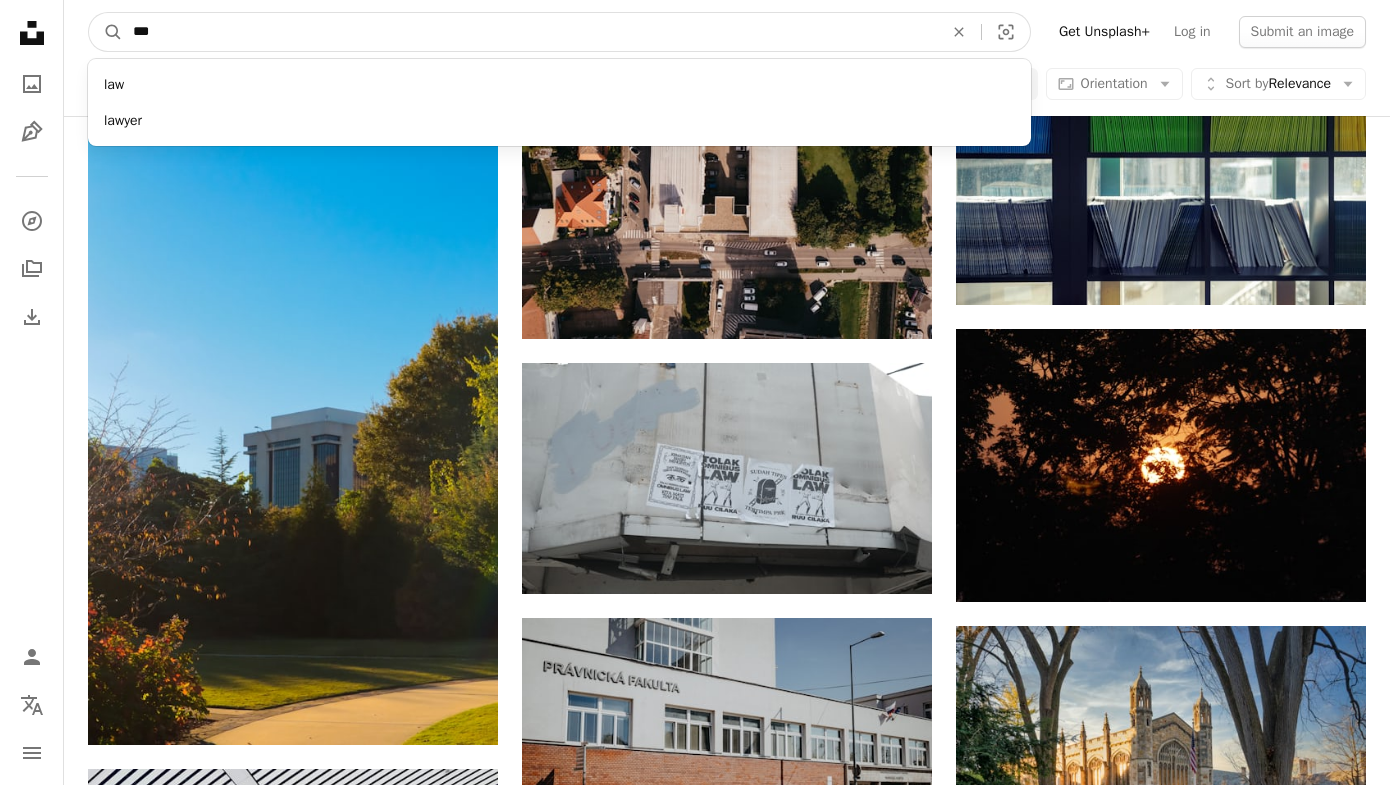 click on "***" at bounding box center [530, 32] 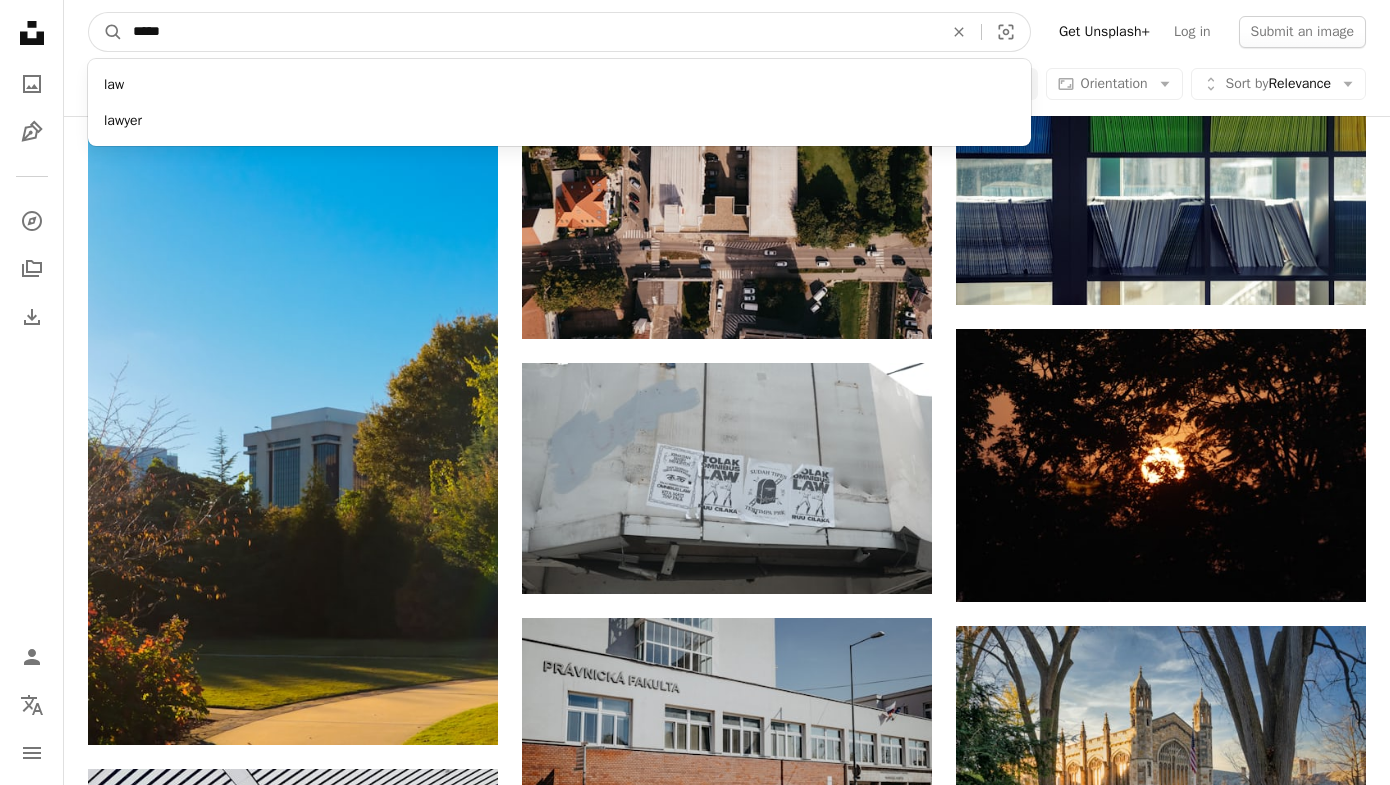 type on "******" 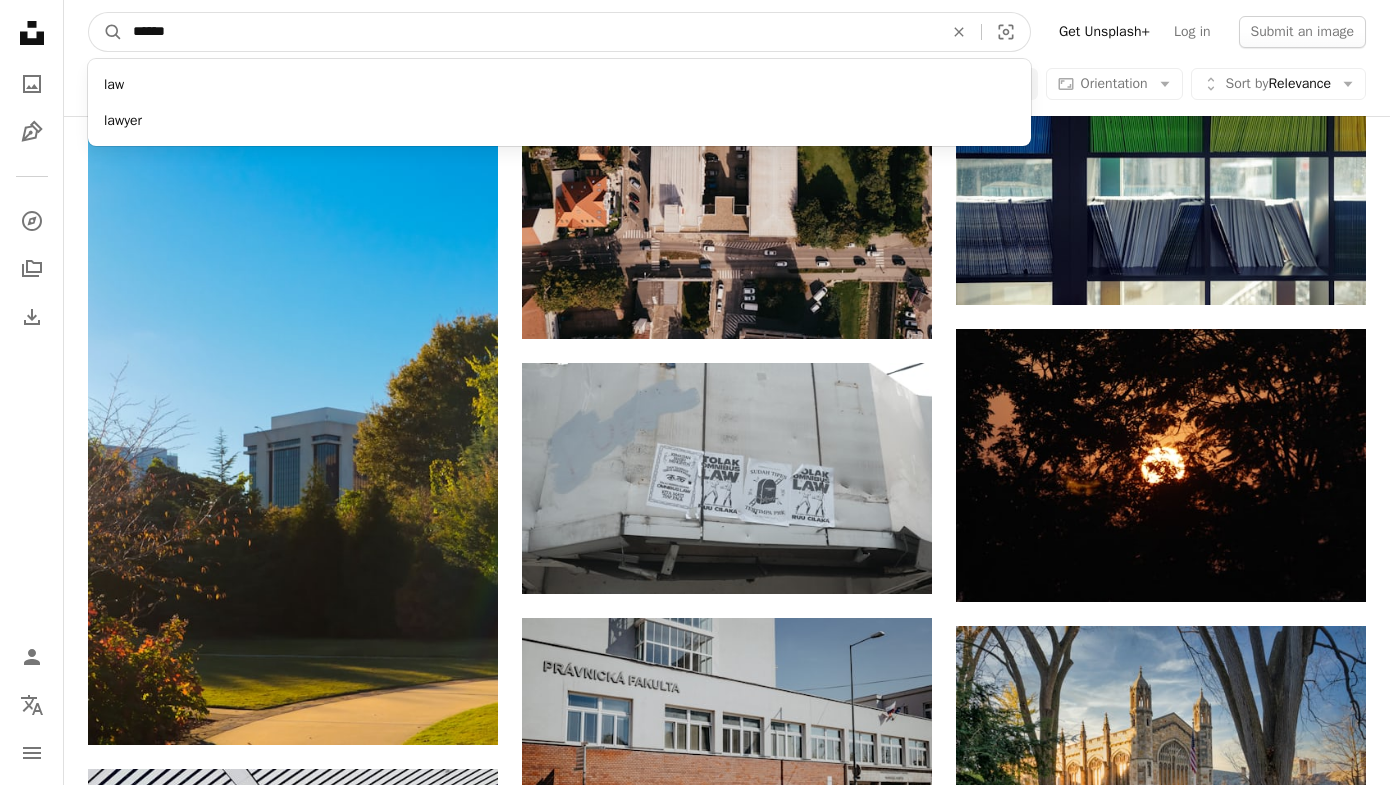 click on "A magnifying glass" at bounding box center (106, 32) 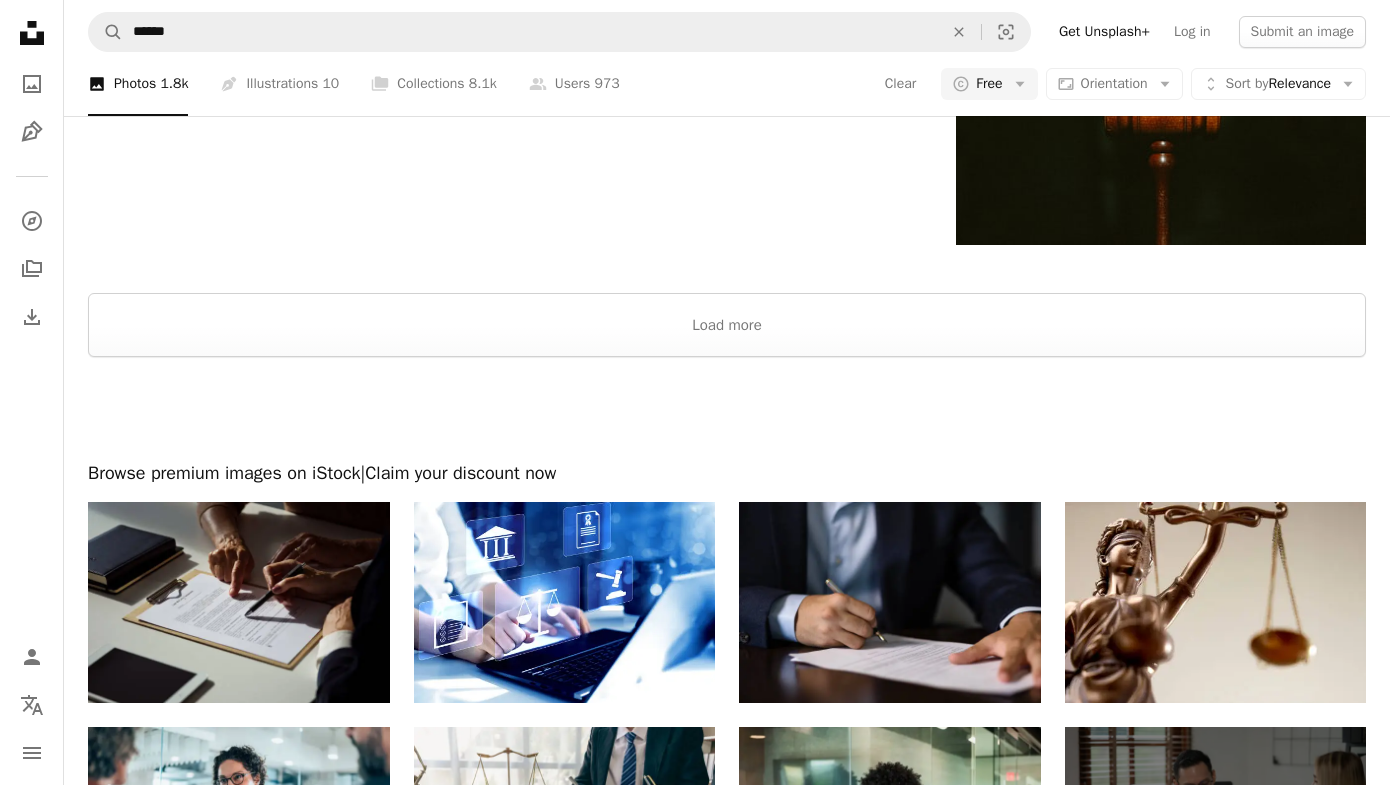 scroll, scrollTop: 2918, scrollLeft: 0, axis: vertical 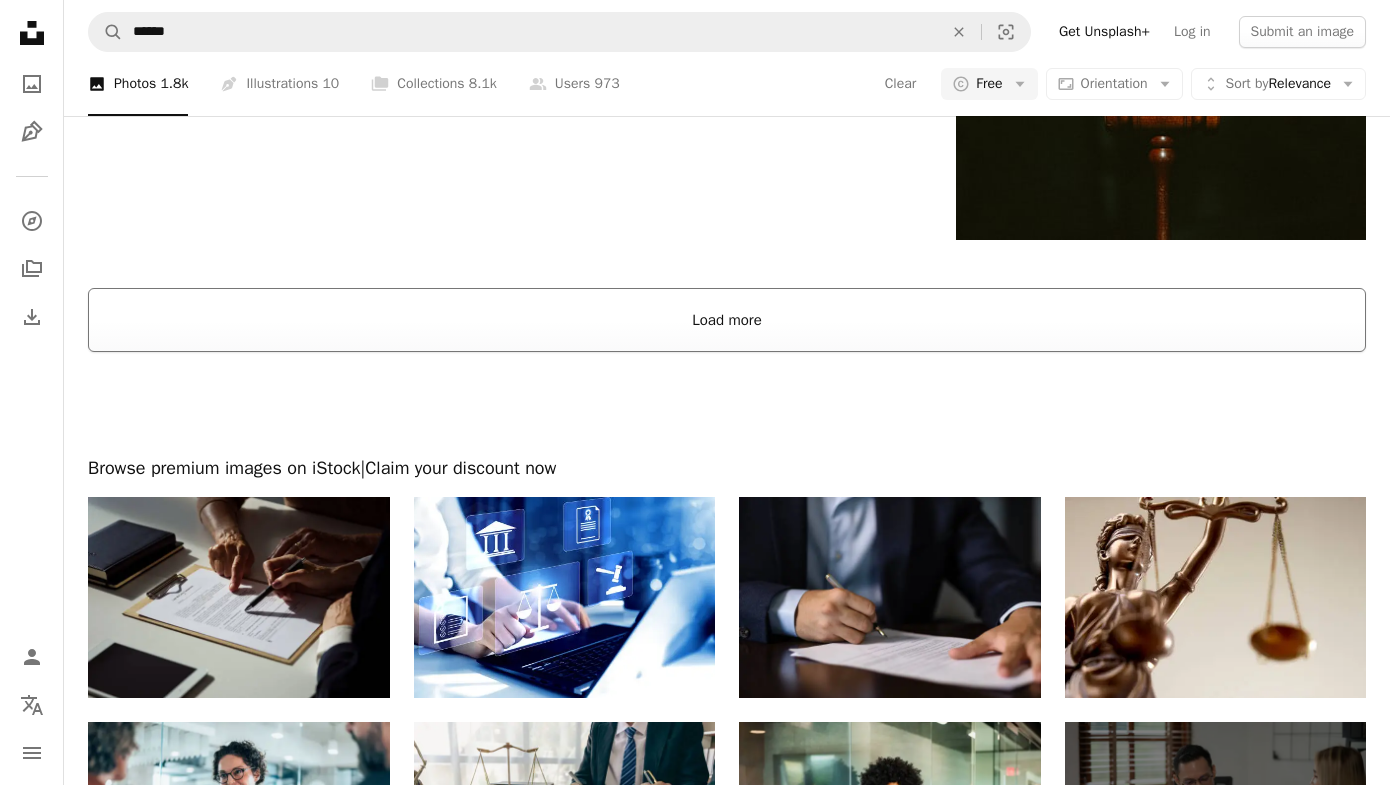 click on "Load more" at bounding box center (727, 320) 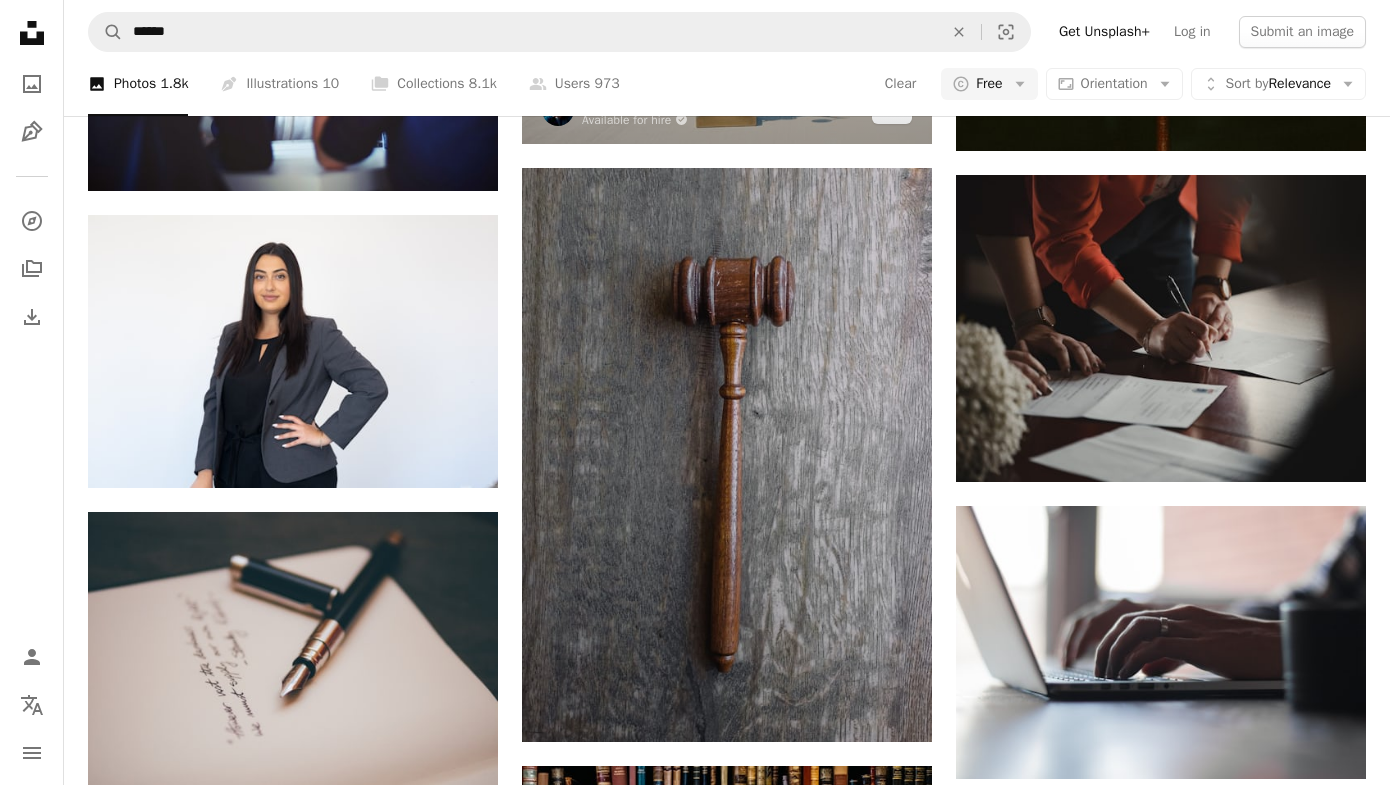 scroll, scrollTop: 3041, scrollLeft: 0, axis: vertical 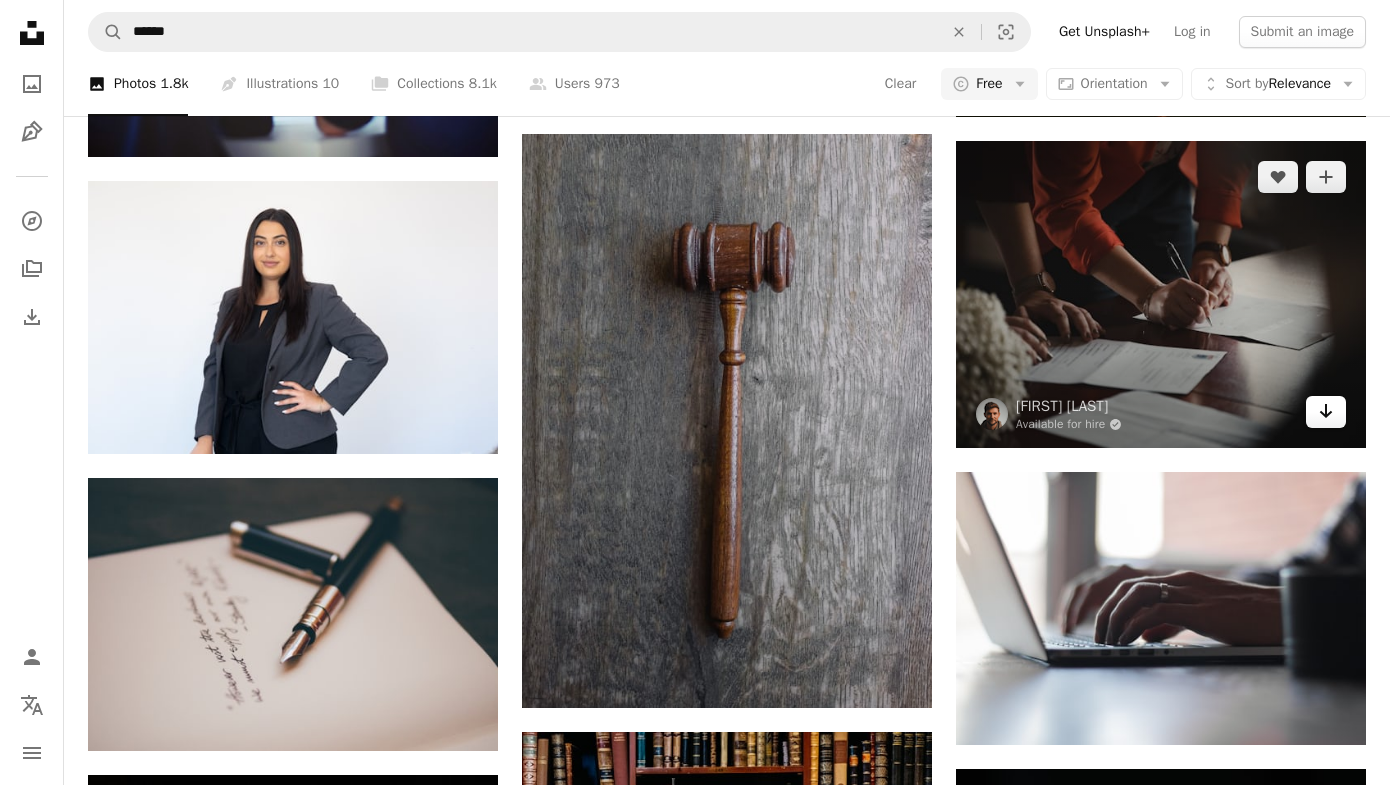 click on "Arrow pointing down" 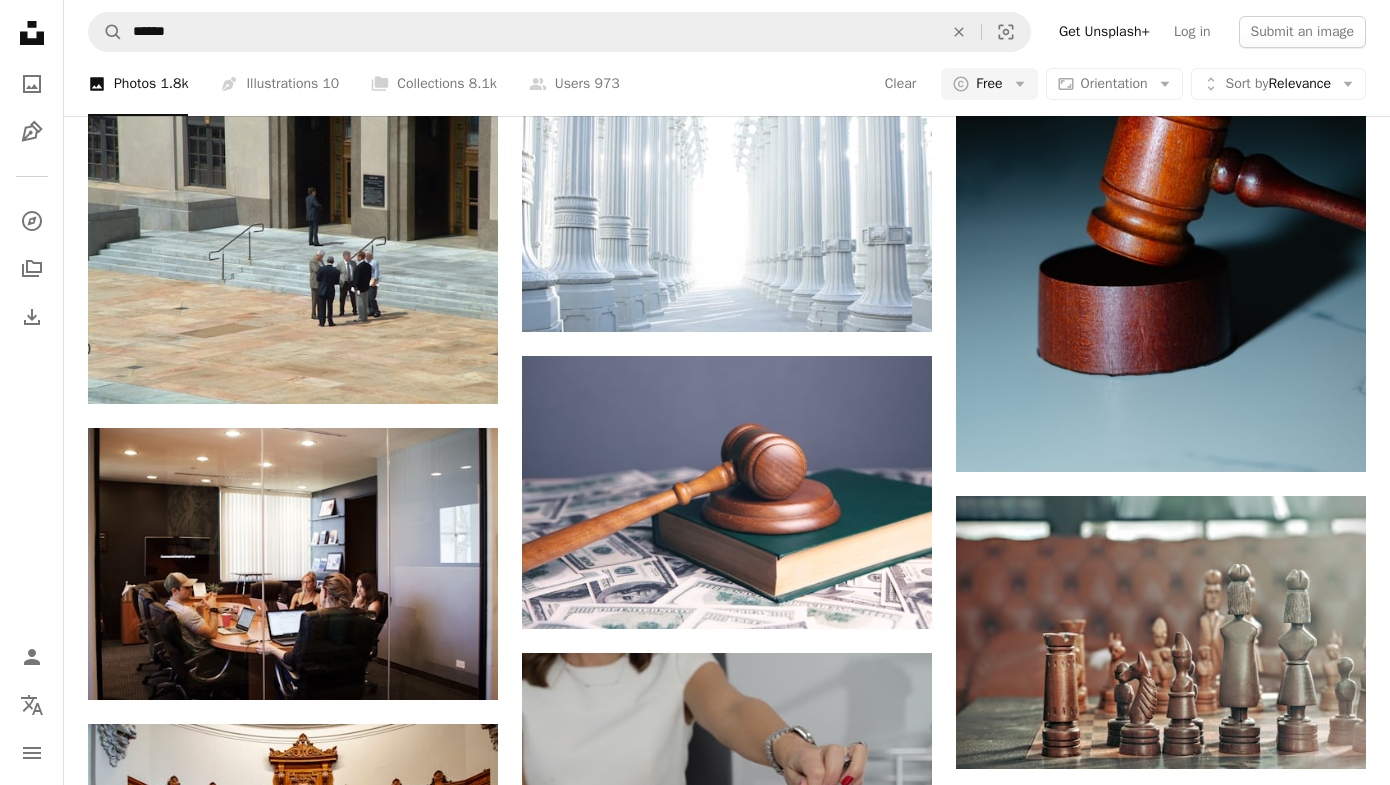 scroll, scrollTop: 6150, scrollLeft: 0, axis: vertical 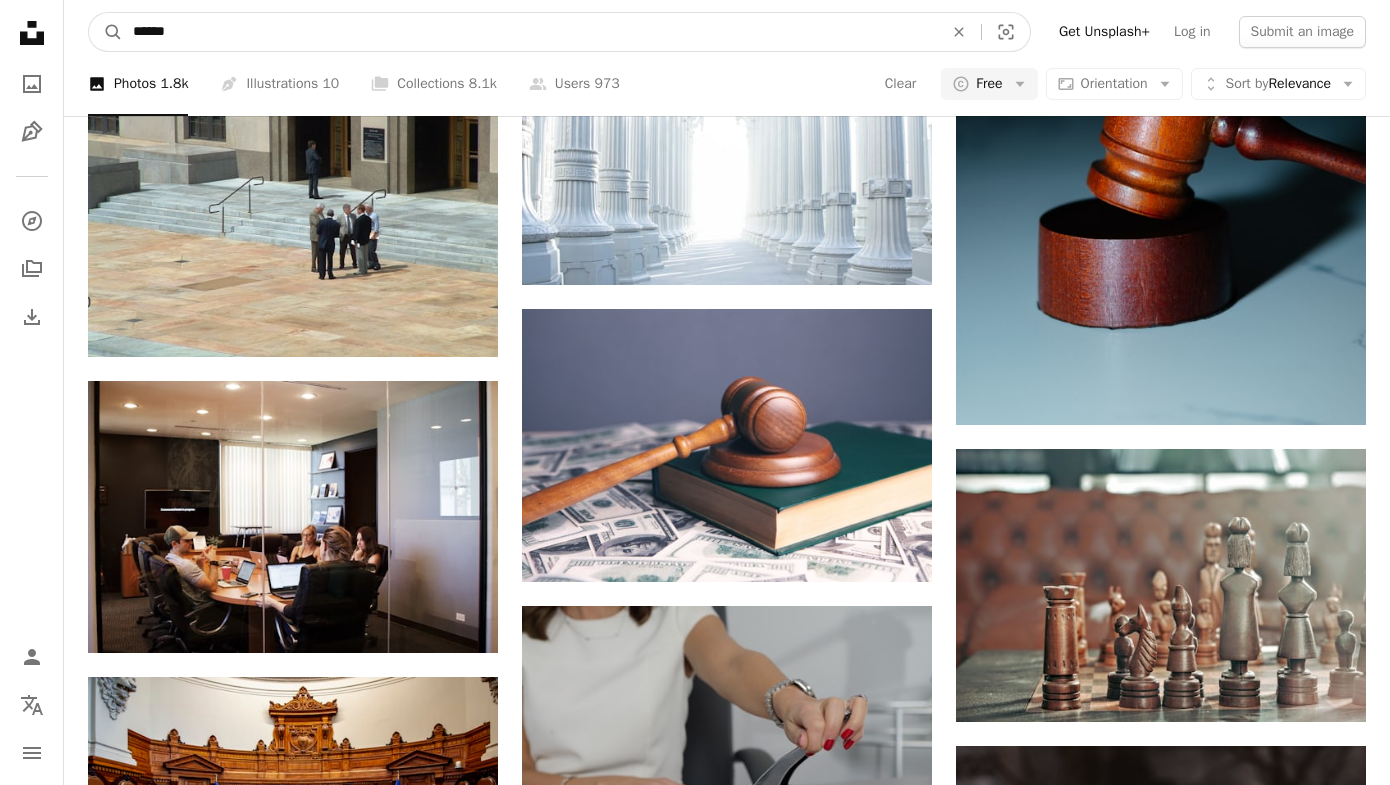 click on "******" at bounding box center (530, 32) 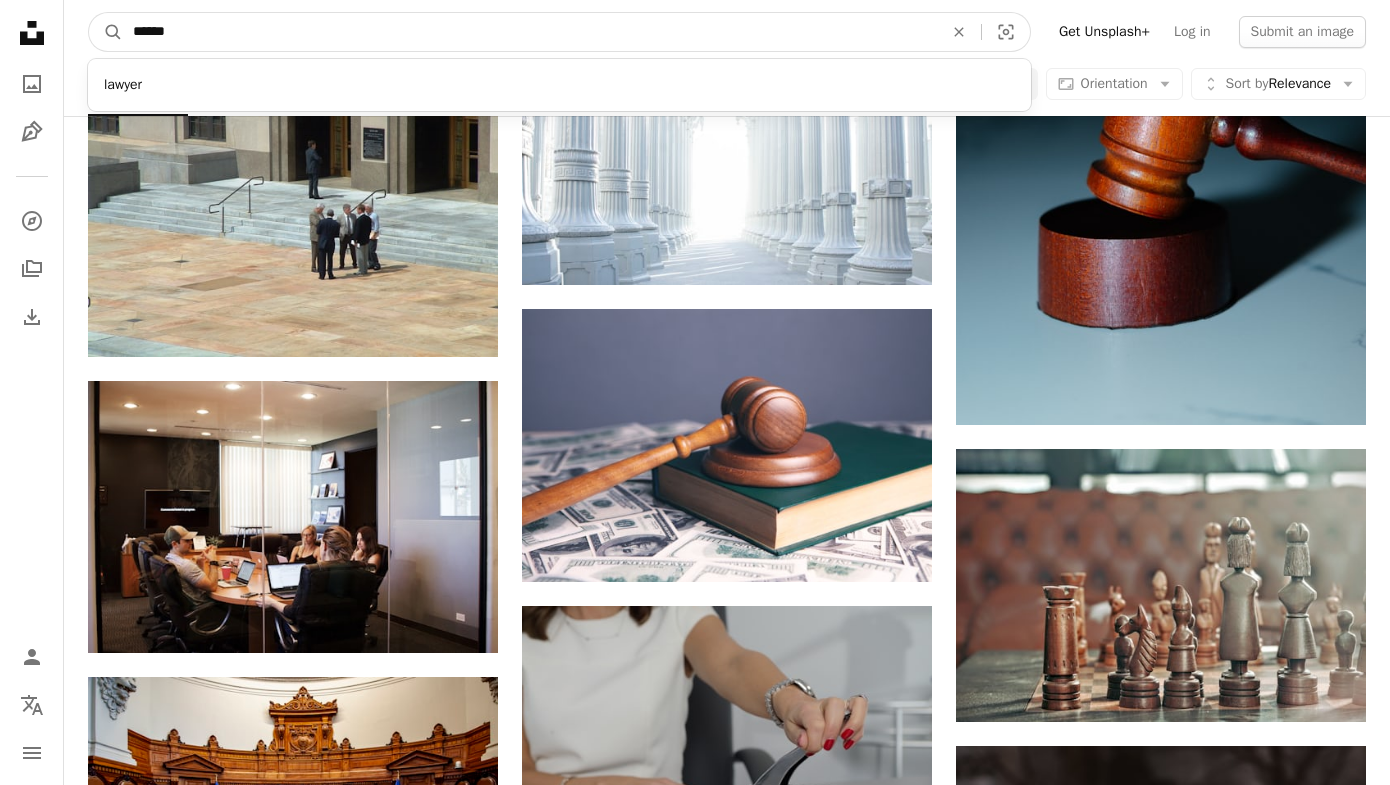 click on "******" at bounding box center [530, 32] 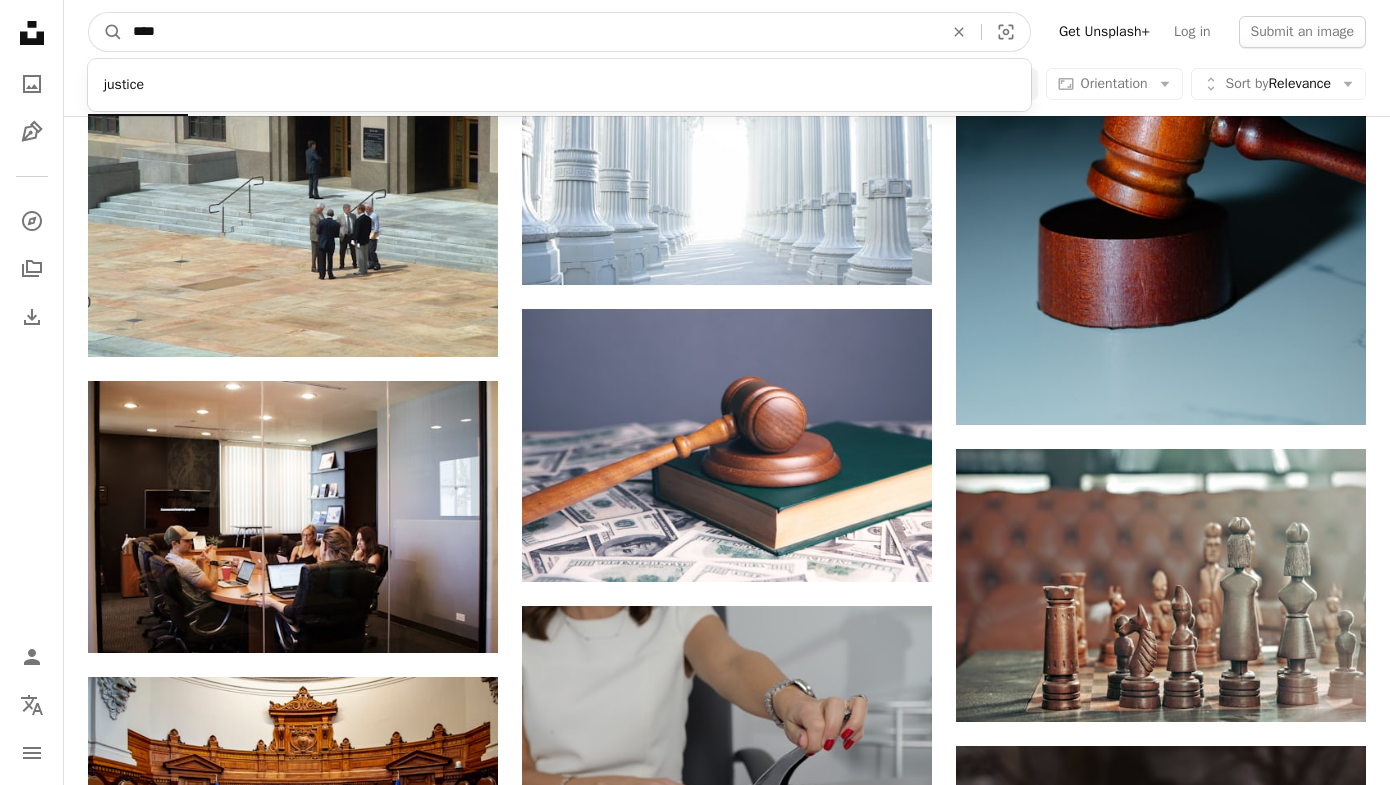 click on "****" at bounding box center [530, 32] 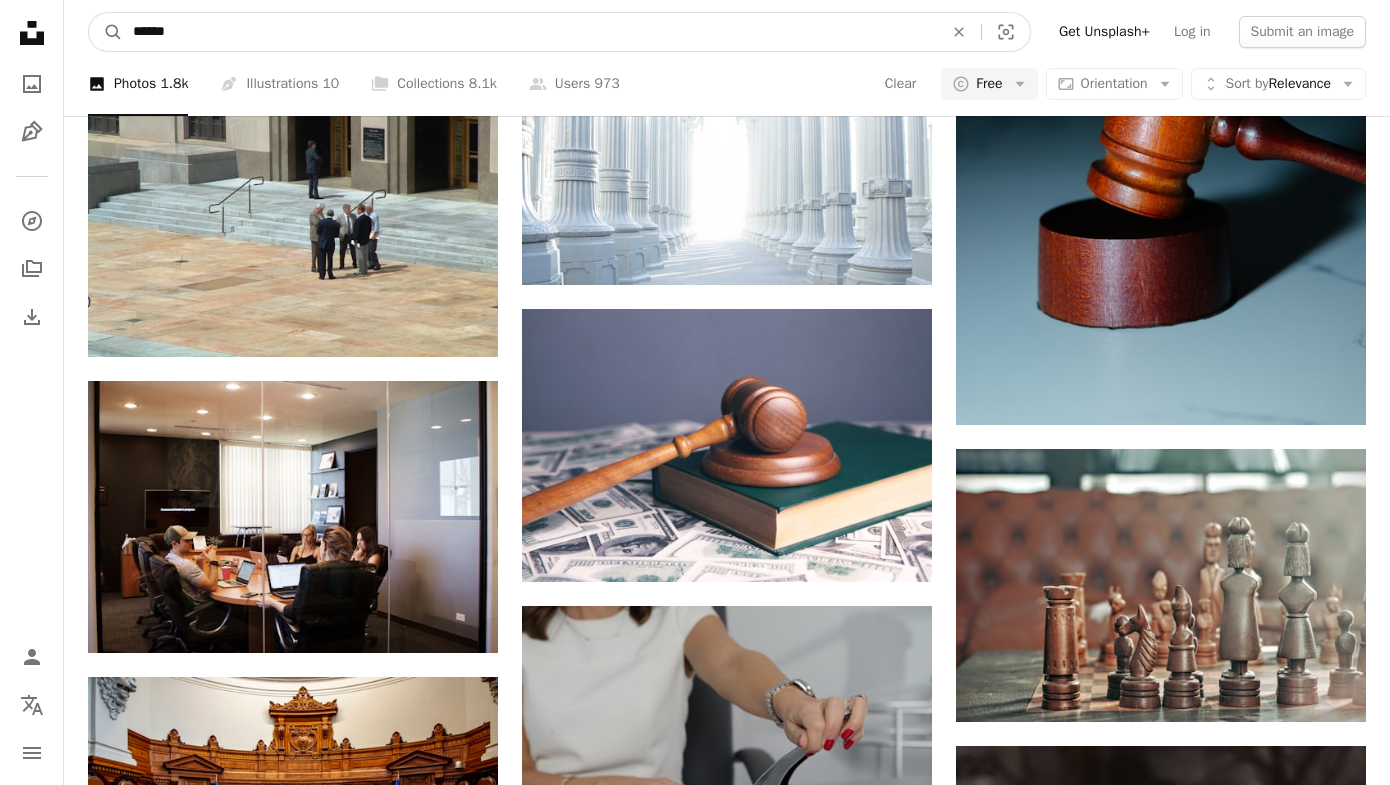 type on "*******" 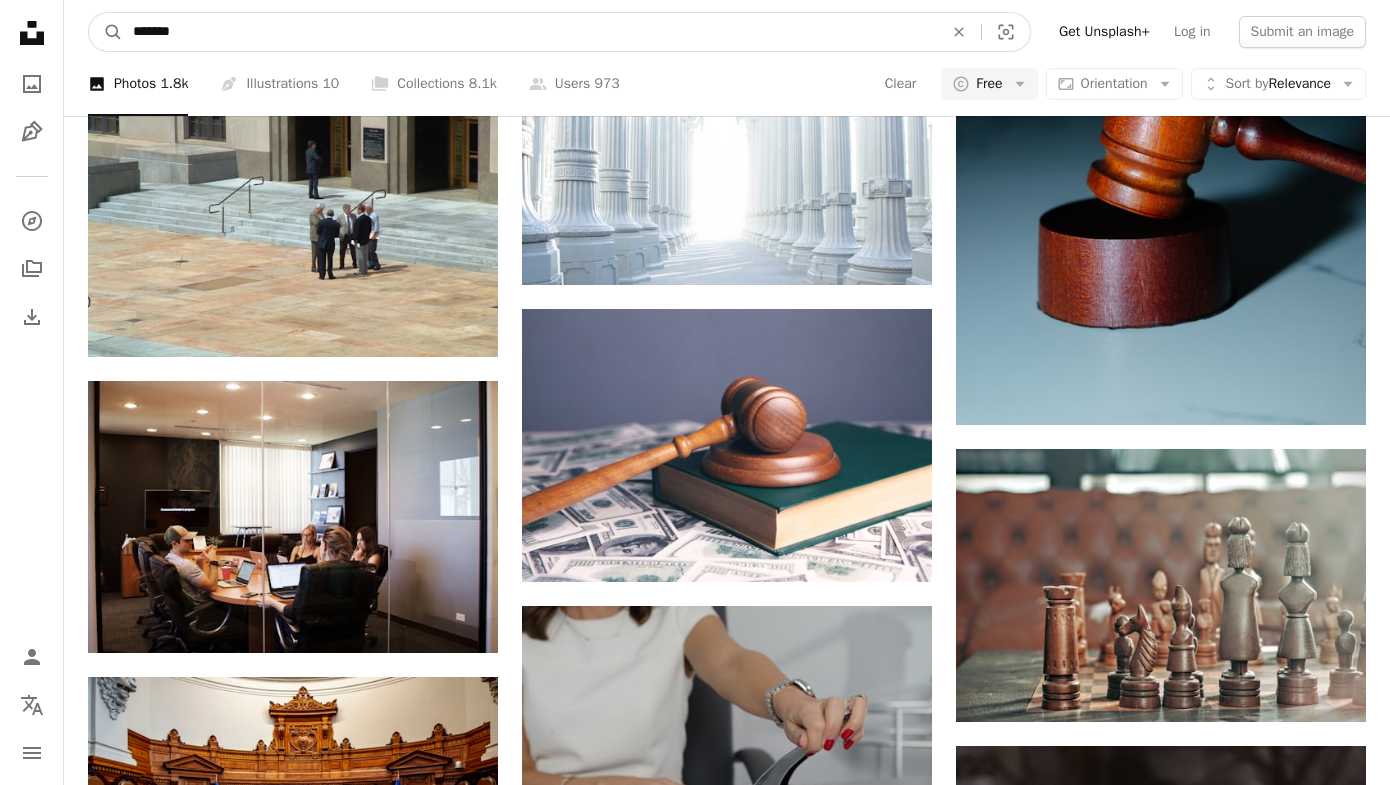 click on "A magnifying glass" at bounding box center (106, 32) 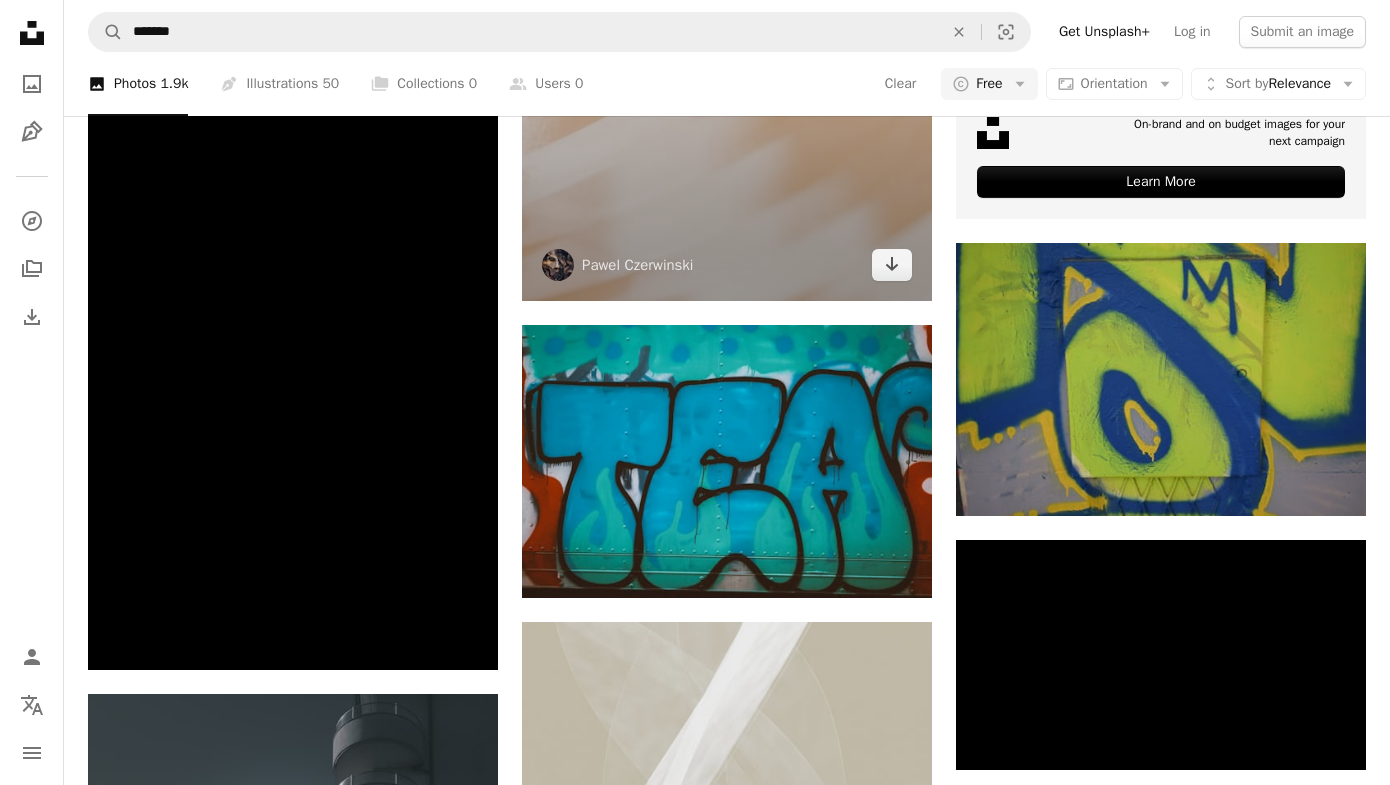 scroll, scrollTop: 947, scrollLeft: 0, axis: vertical 